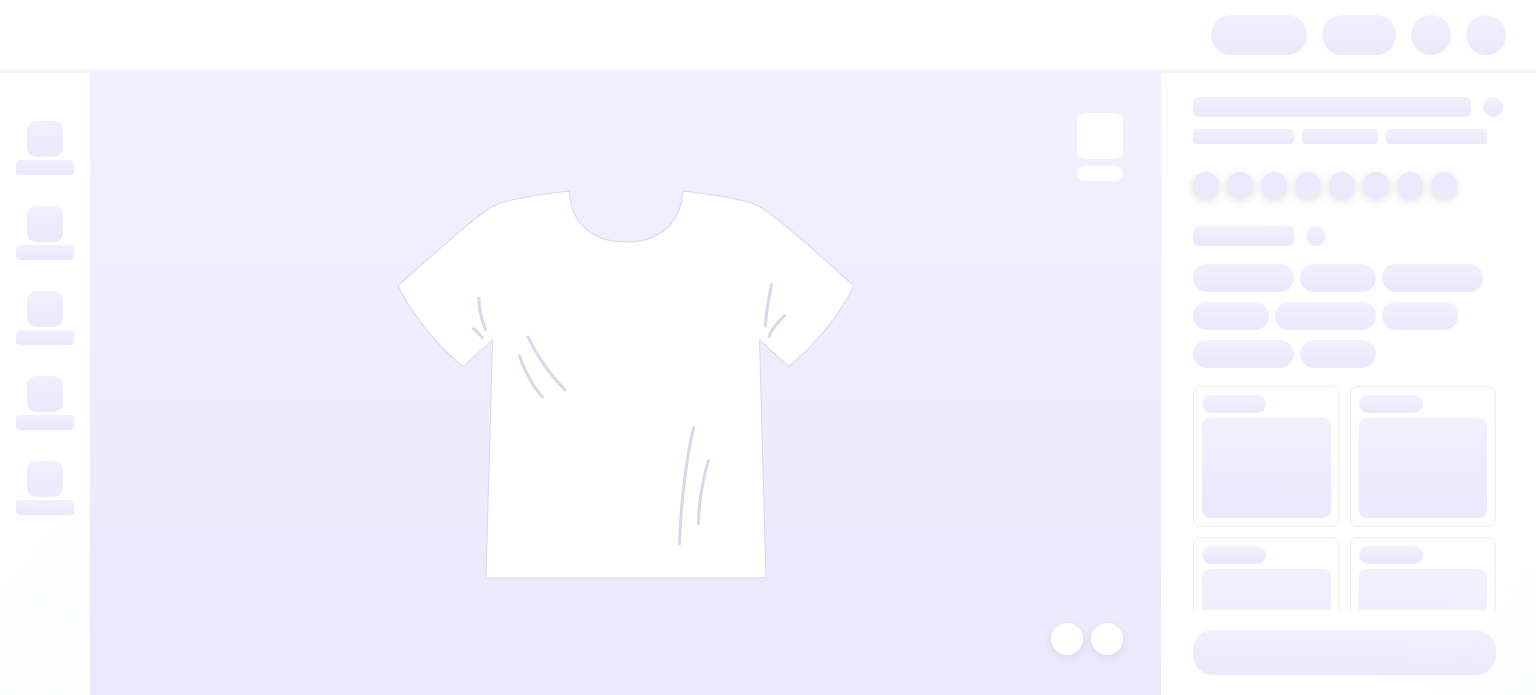 scroll, scrollTop: 0, scrollLeft: 0, axis: both 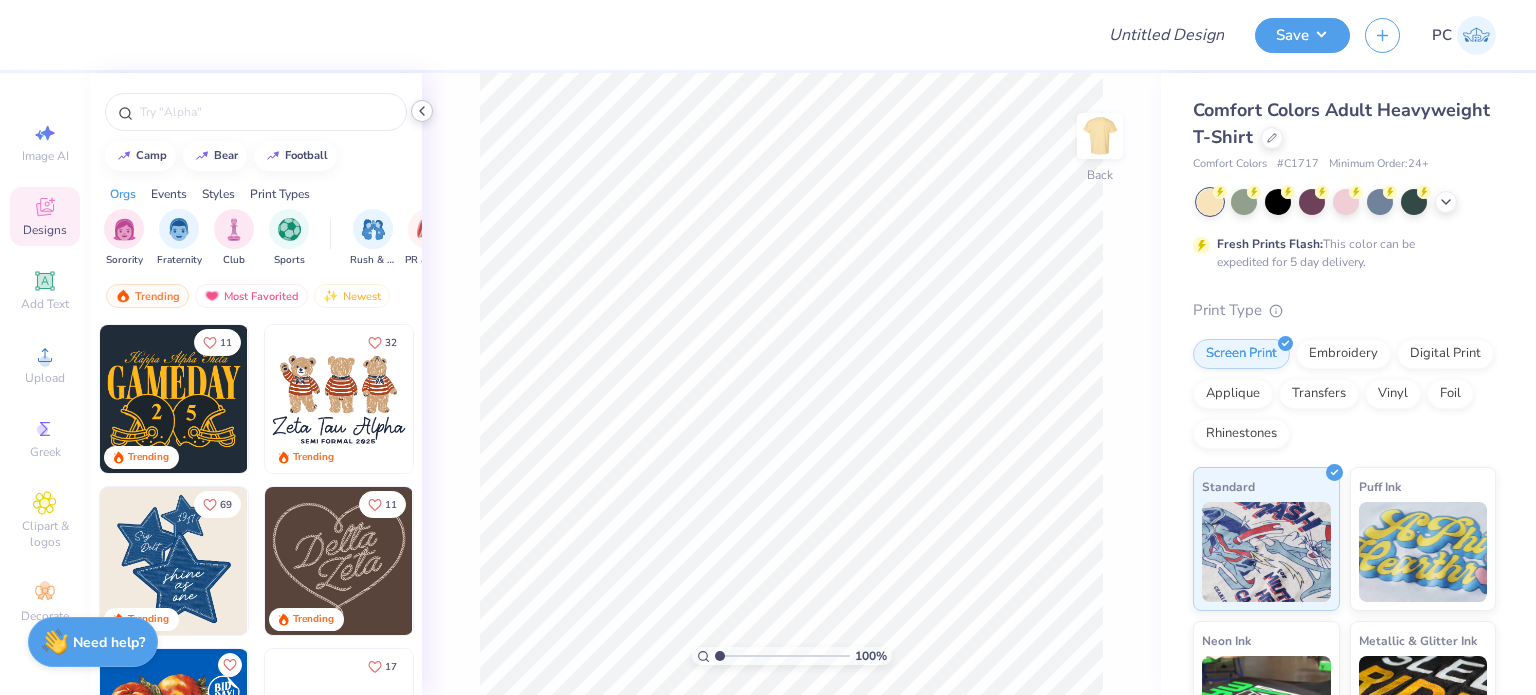 click 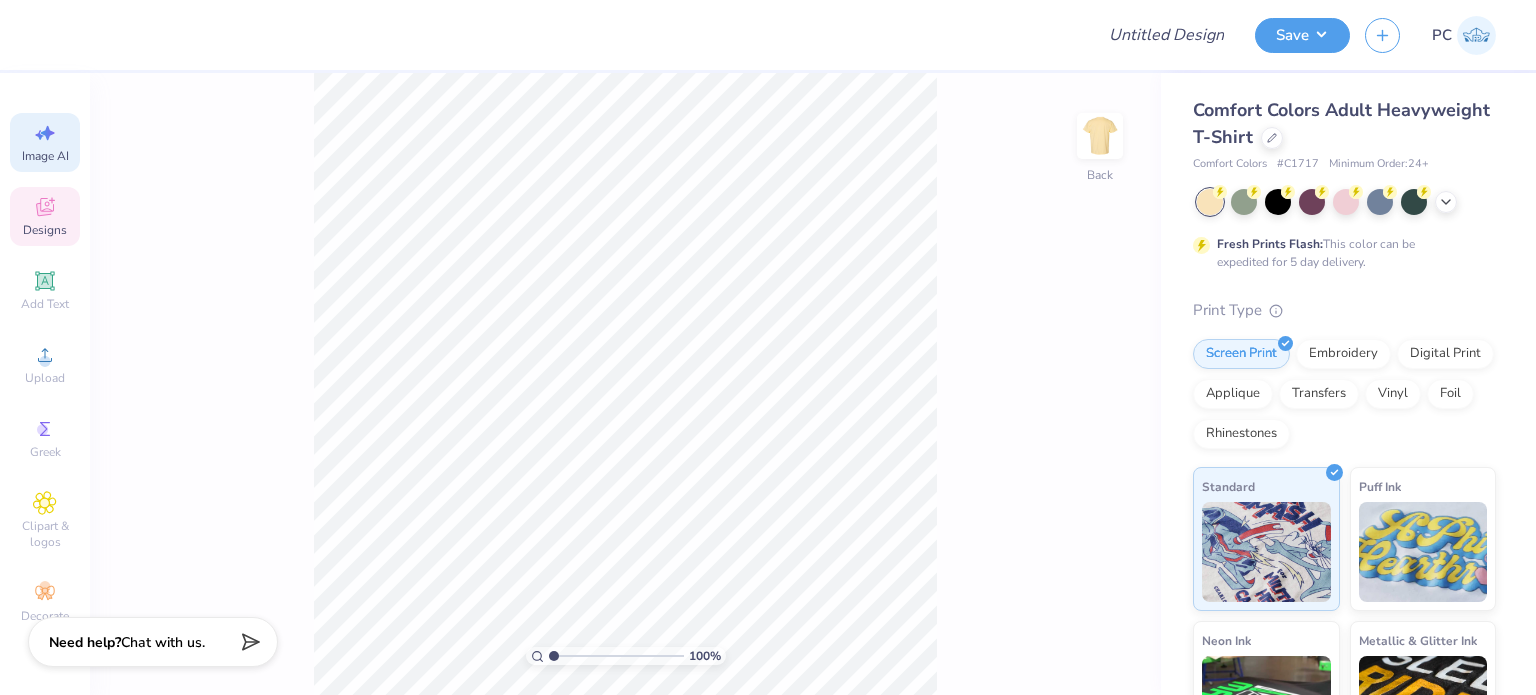 click on "Image AI" at bounding box center (45, 142) 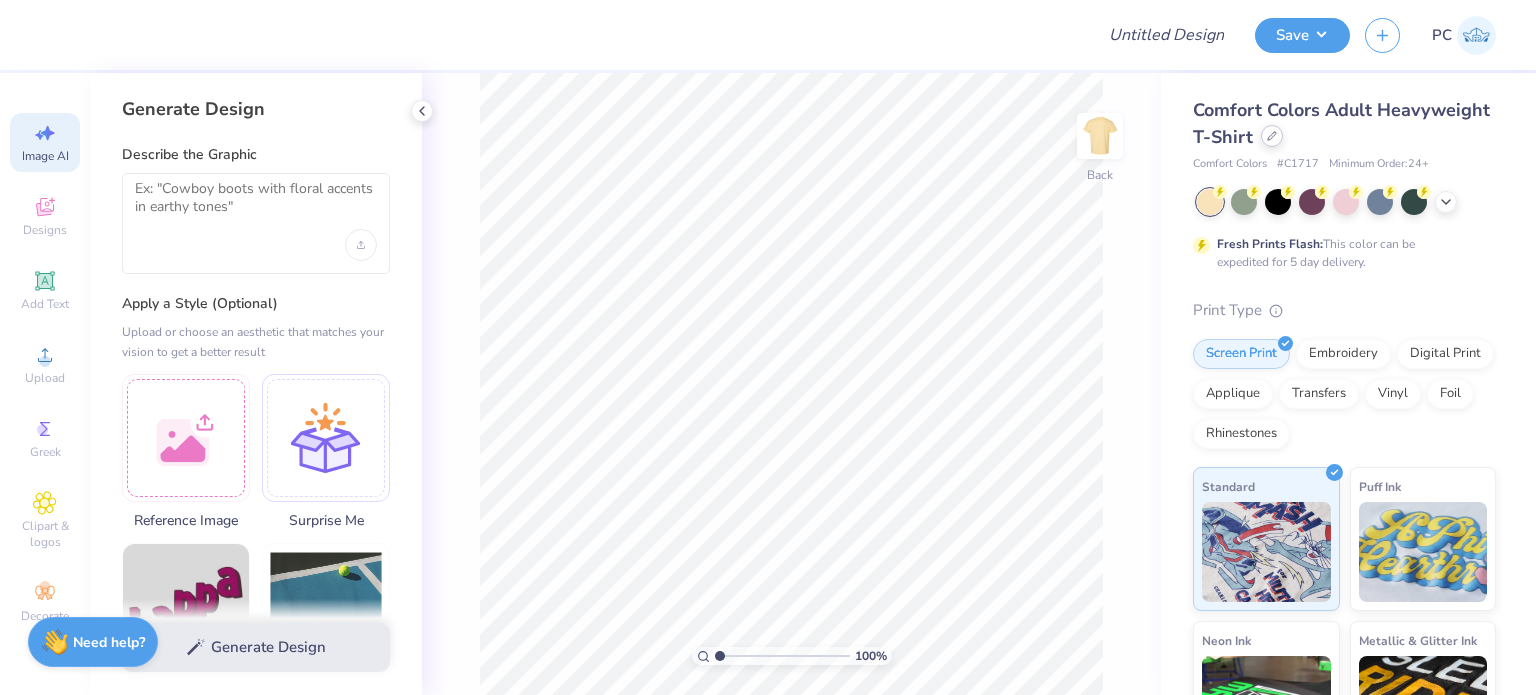 click at bounding box center (1272, 136) 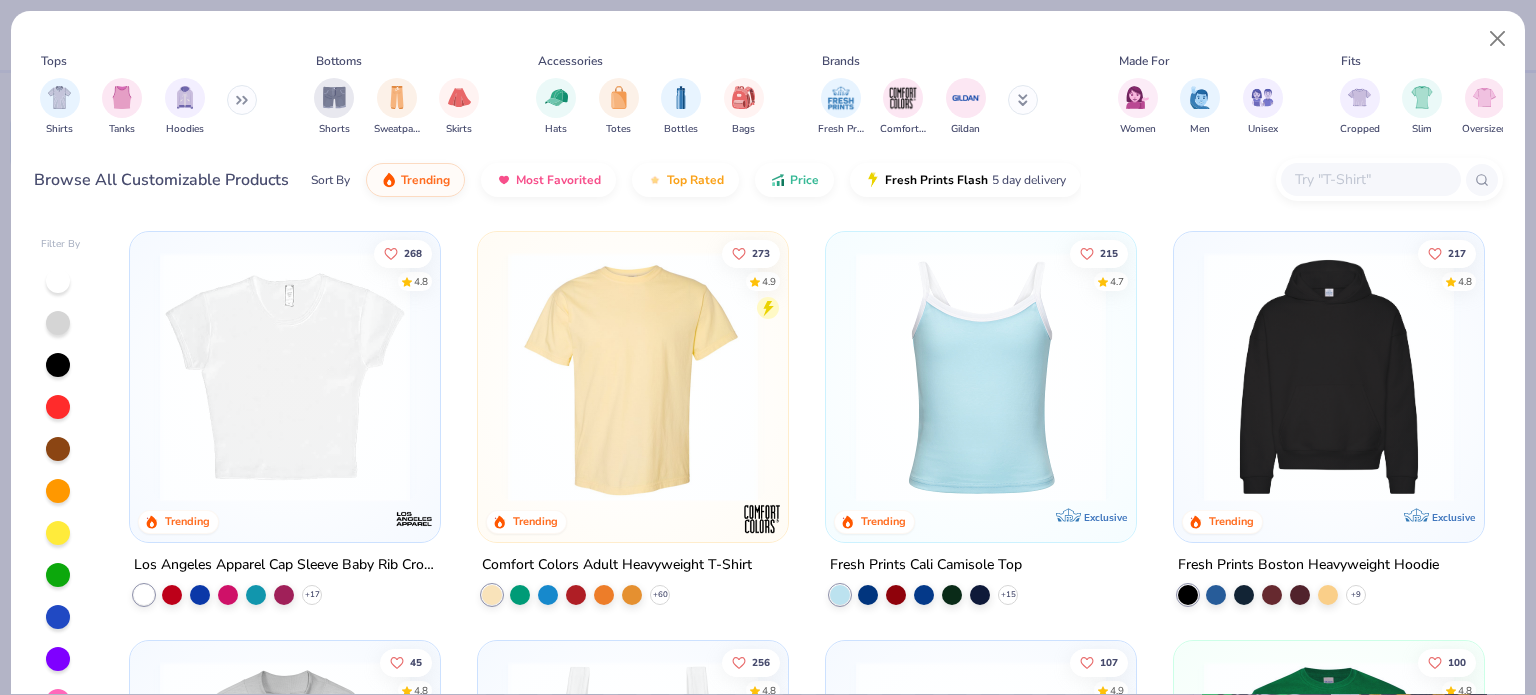 click at bounding box center [1329, 377] 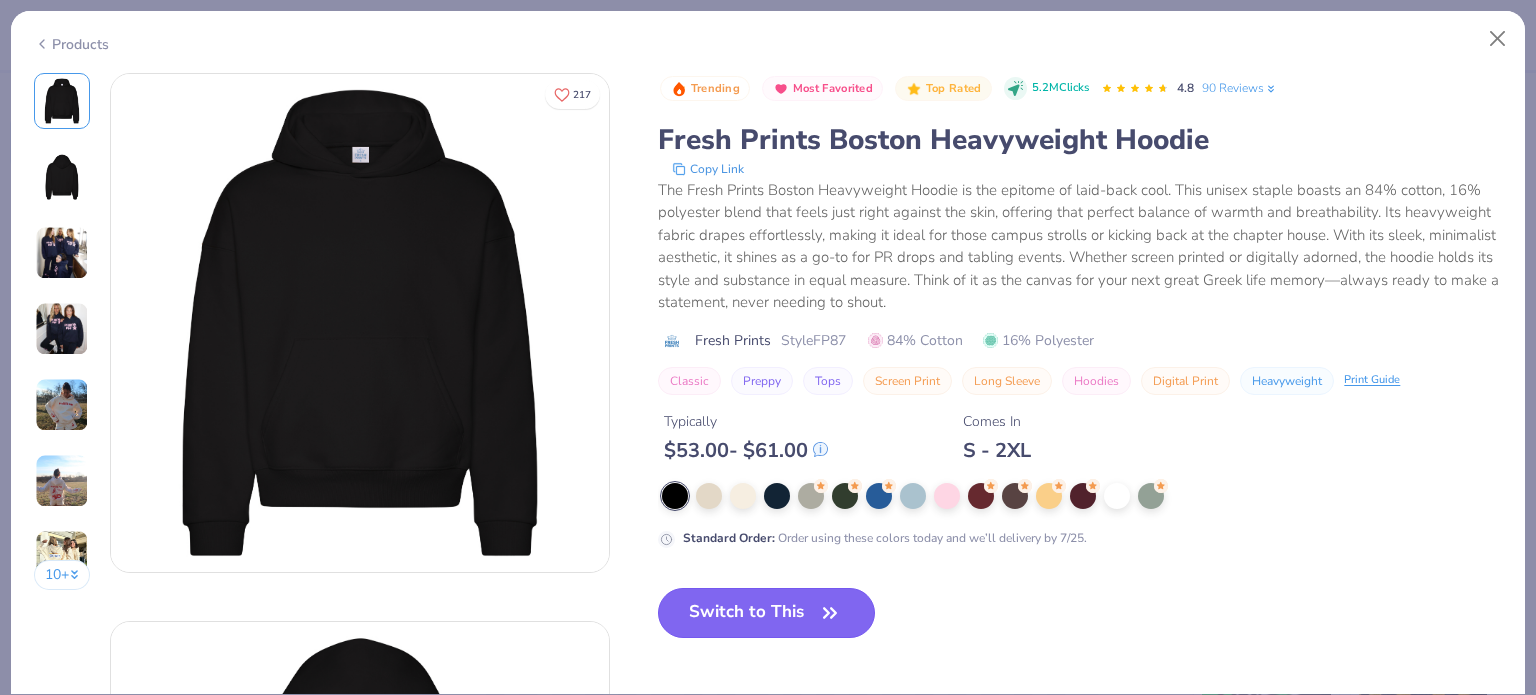 click on "Switch to This" at bounding box center [766, 613] 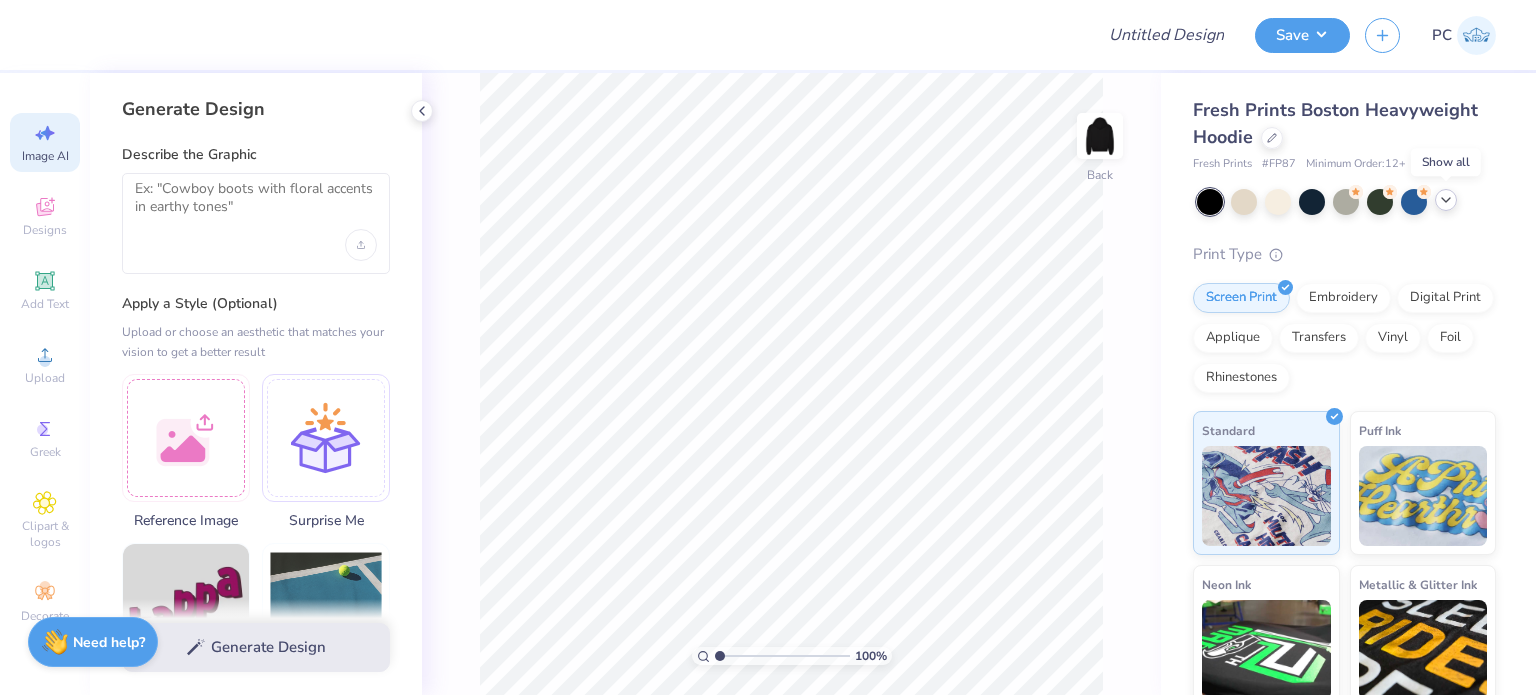 click at bounding box center (1446, 200) 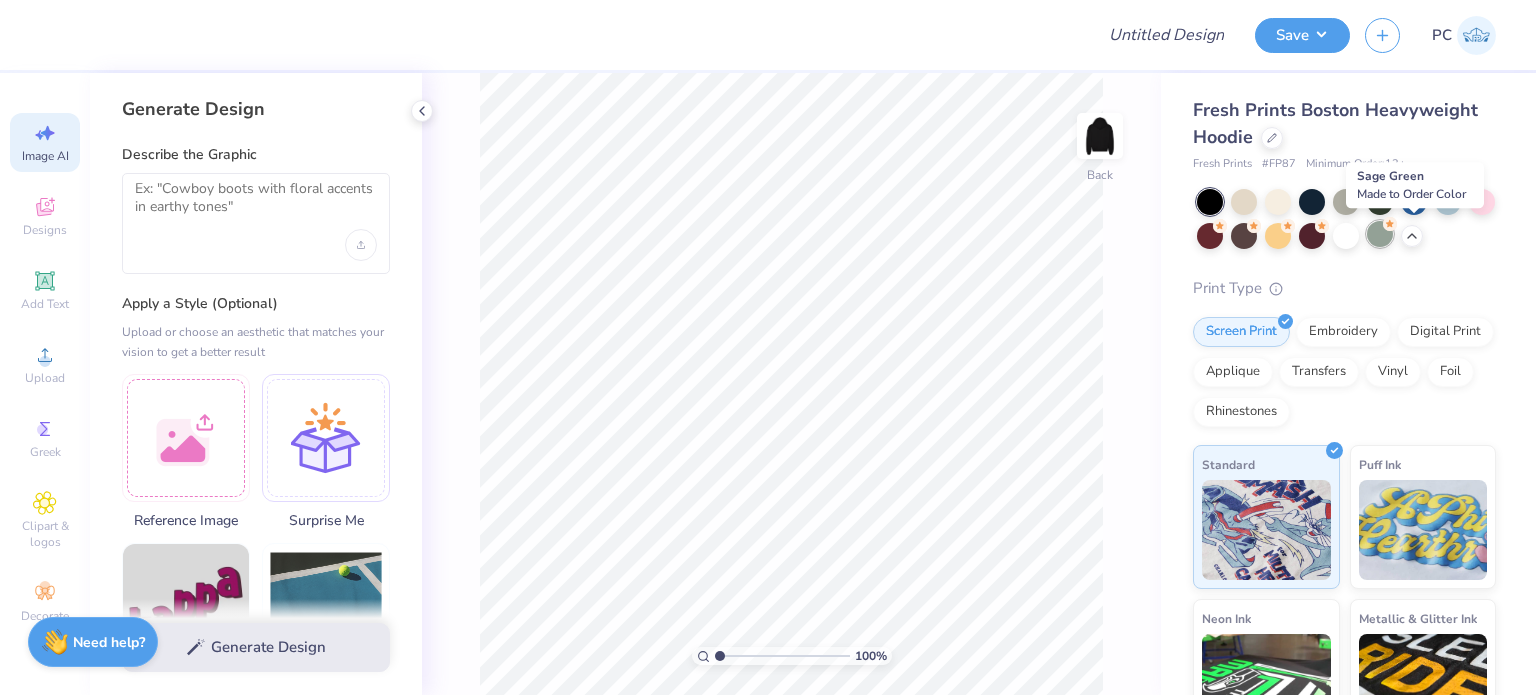 click at bounding box center [1380, 234] 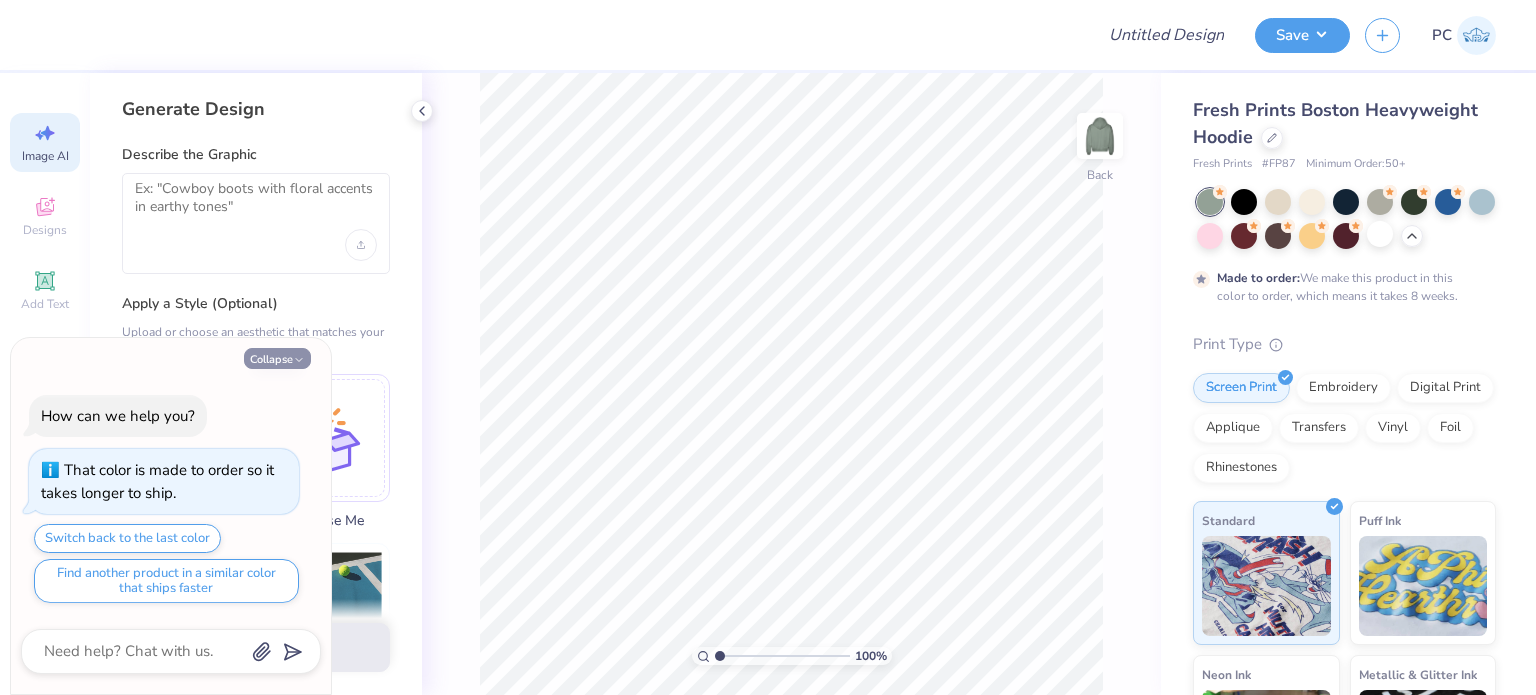 click on "Collapse" at bounding box center [277, 358] 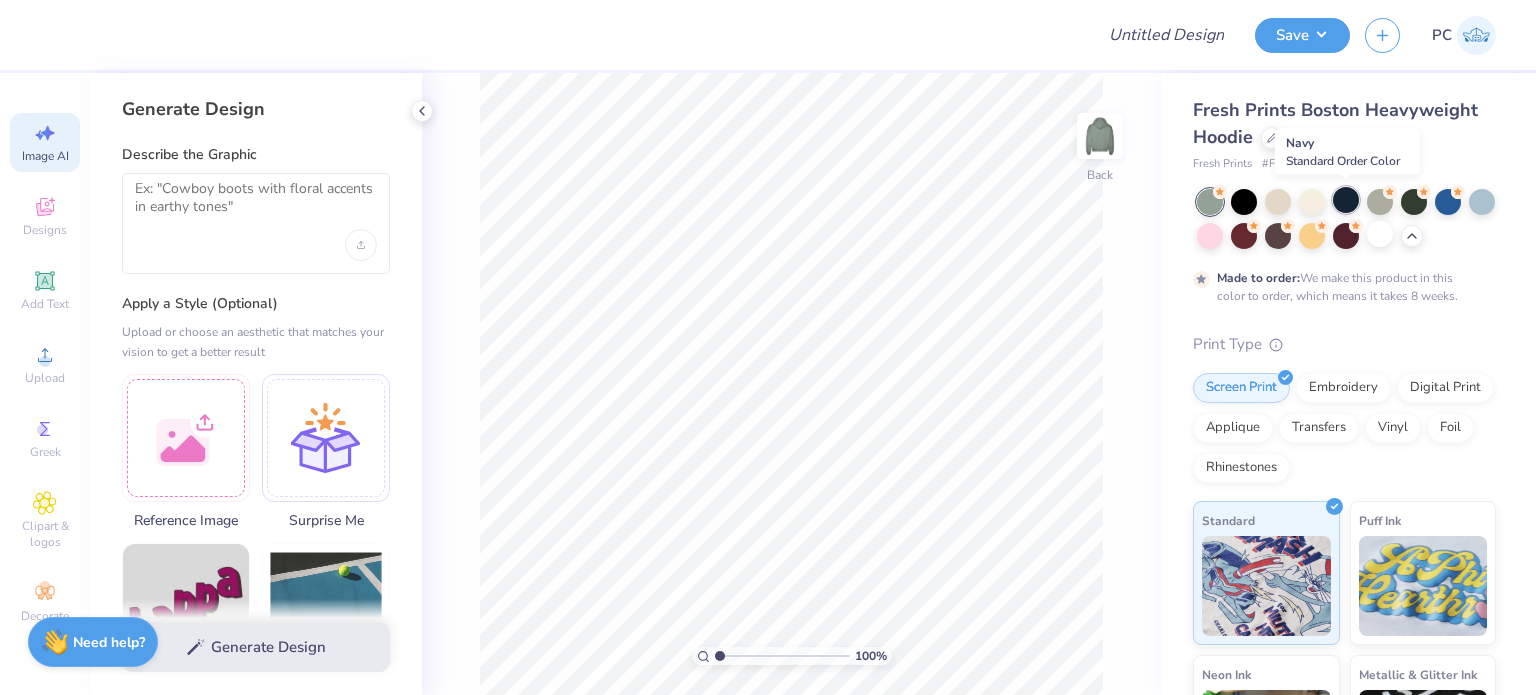 click at bounding box center (1346, 200) 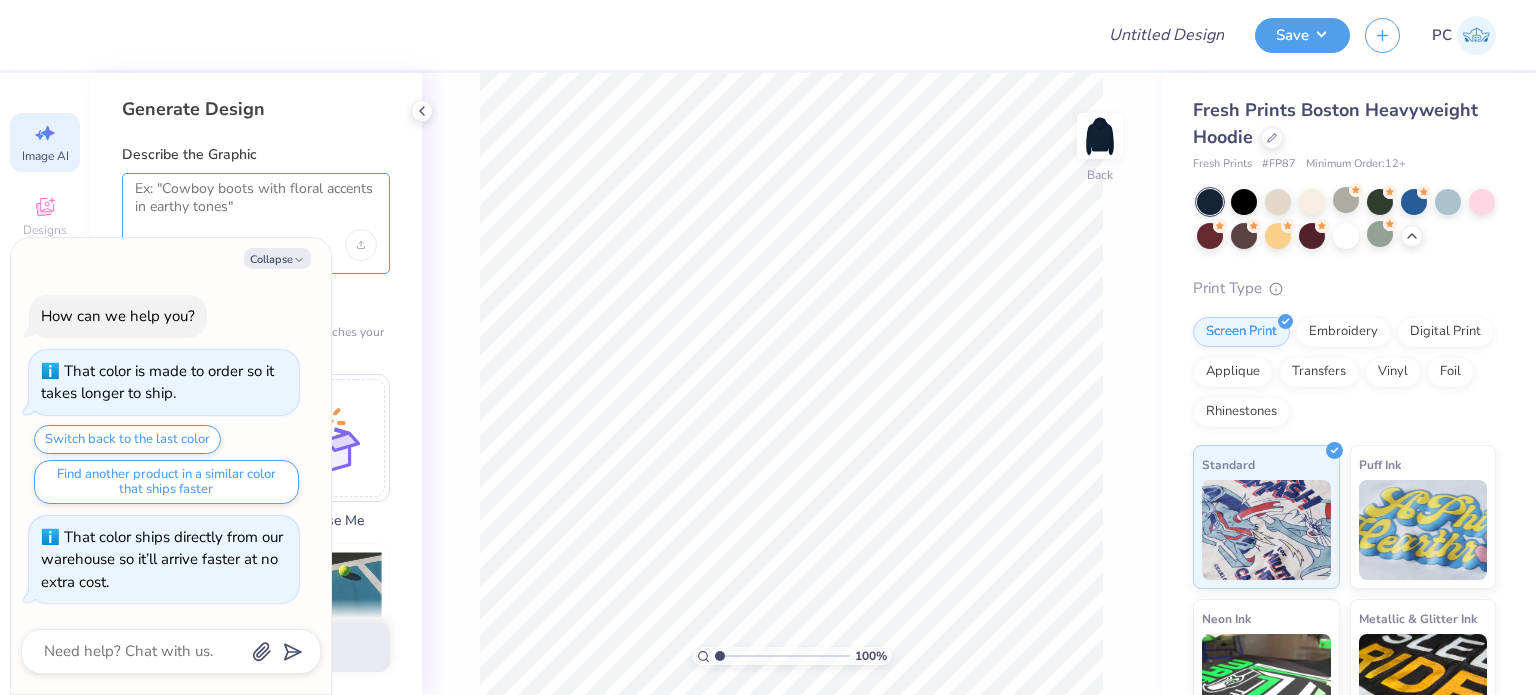 click at bounding box center [256, 205] 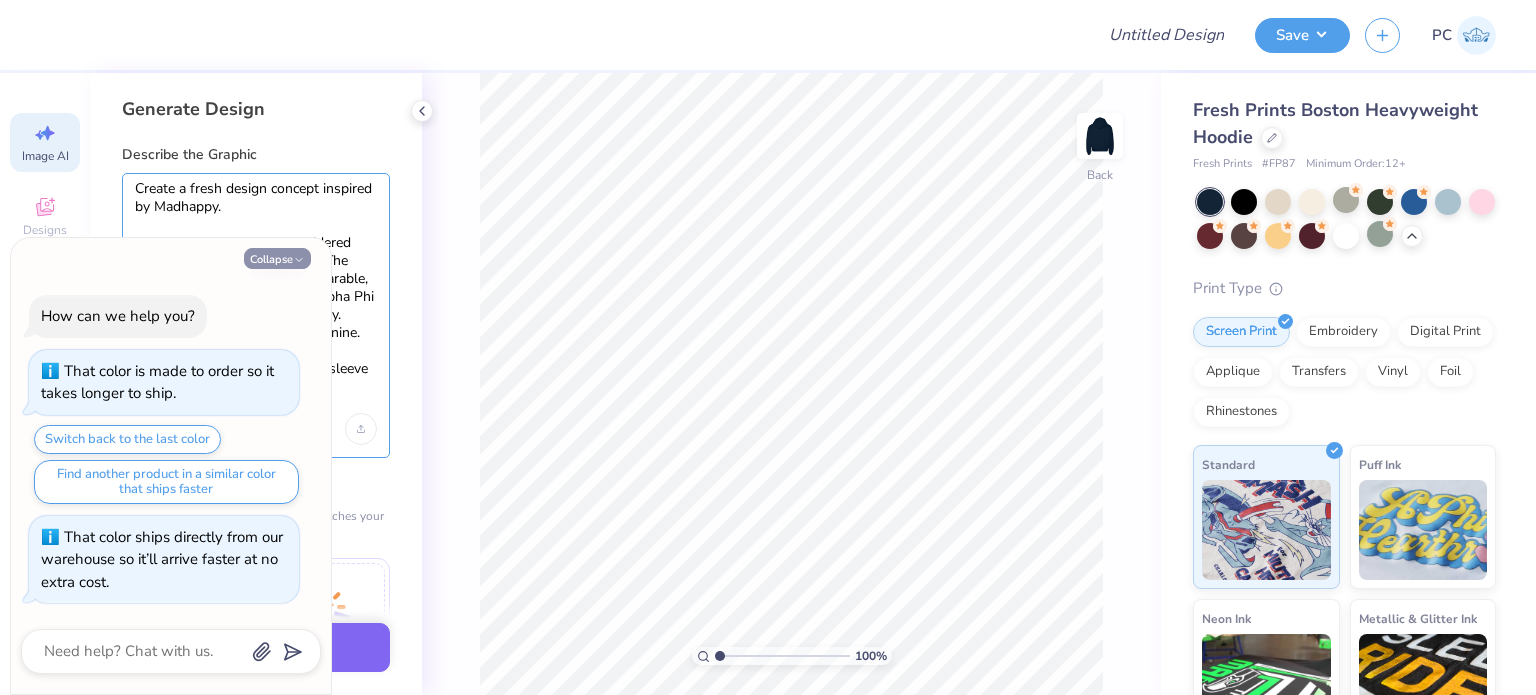 type on "Create a fresh design concept inspired by Madhappy.
The design should be embroidered with cover stitch on the hood. The designs should be modern, wearable, and have sorority branding,  Alpha Phi integrated subtly but impactfully. Think cozy, minimalist, and feminine.
Add a woven patch on the left sleeve saying alpha phi." 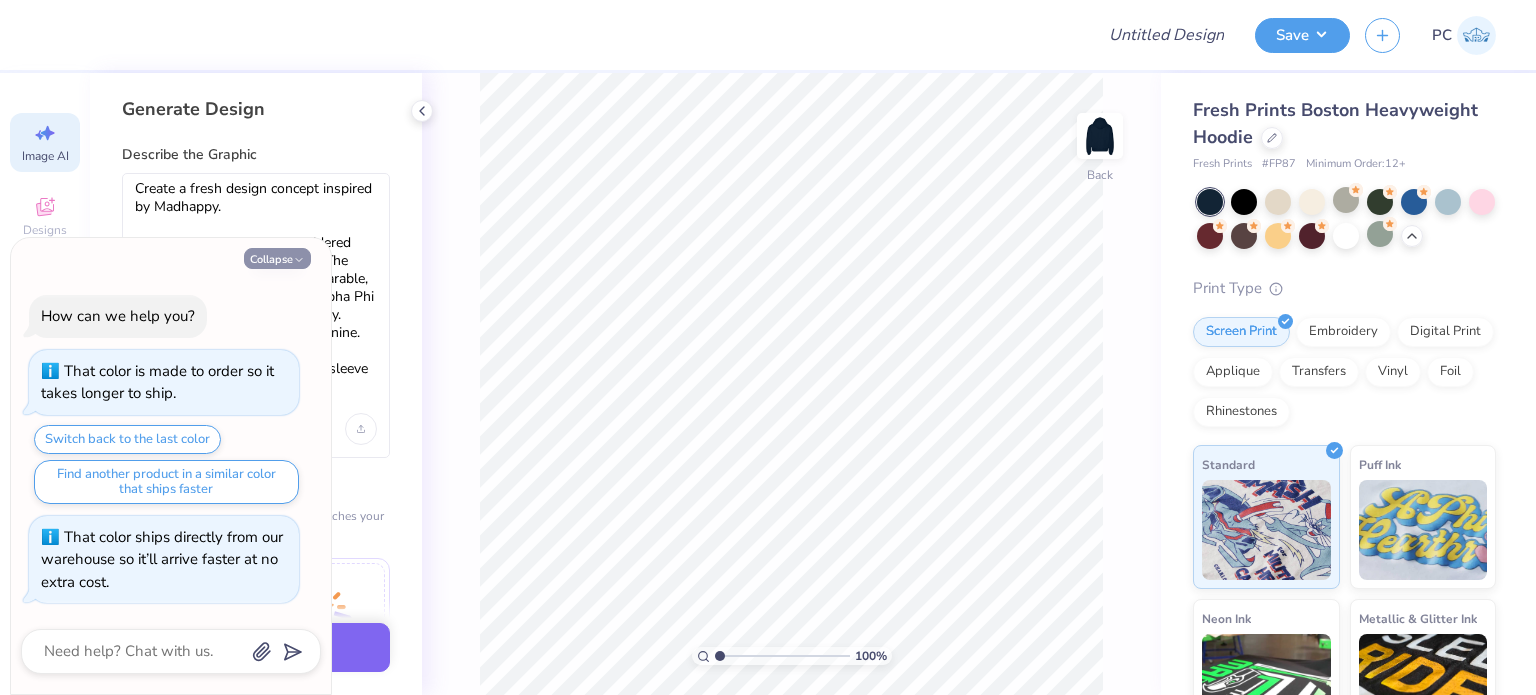click on "Collapse" at bounding box center (277, 258) 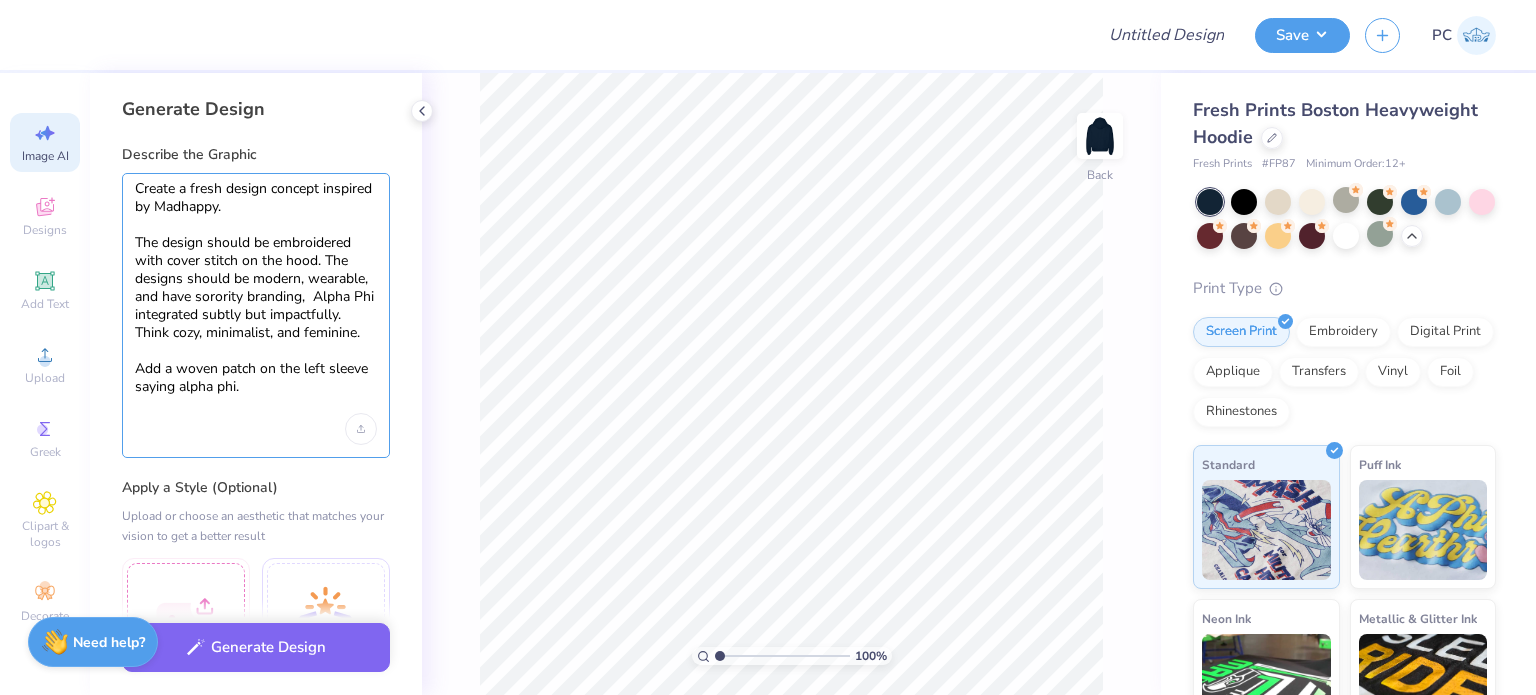 click on "Create a fresh design concept inspired by Madhappy.
The design should be embroidered with cover stitch on the hood. The designs should be modern, wearable, and have sorority branding,  Alpha Phi integrated subtly but impactfully. Think cozy, minimalist, and feminine.
Add a woven patch on the left sleeve saying alpha phi." at bounding box center (256, 297) 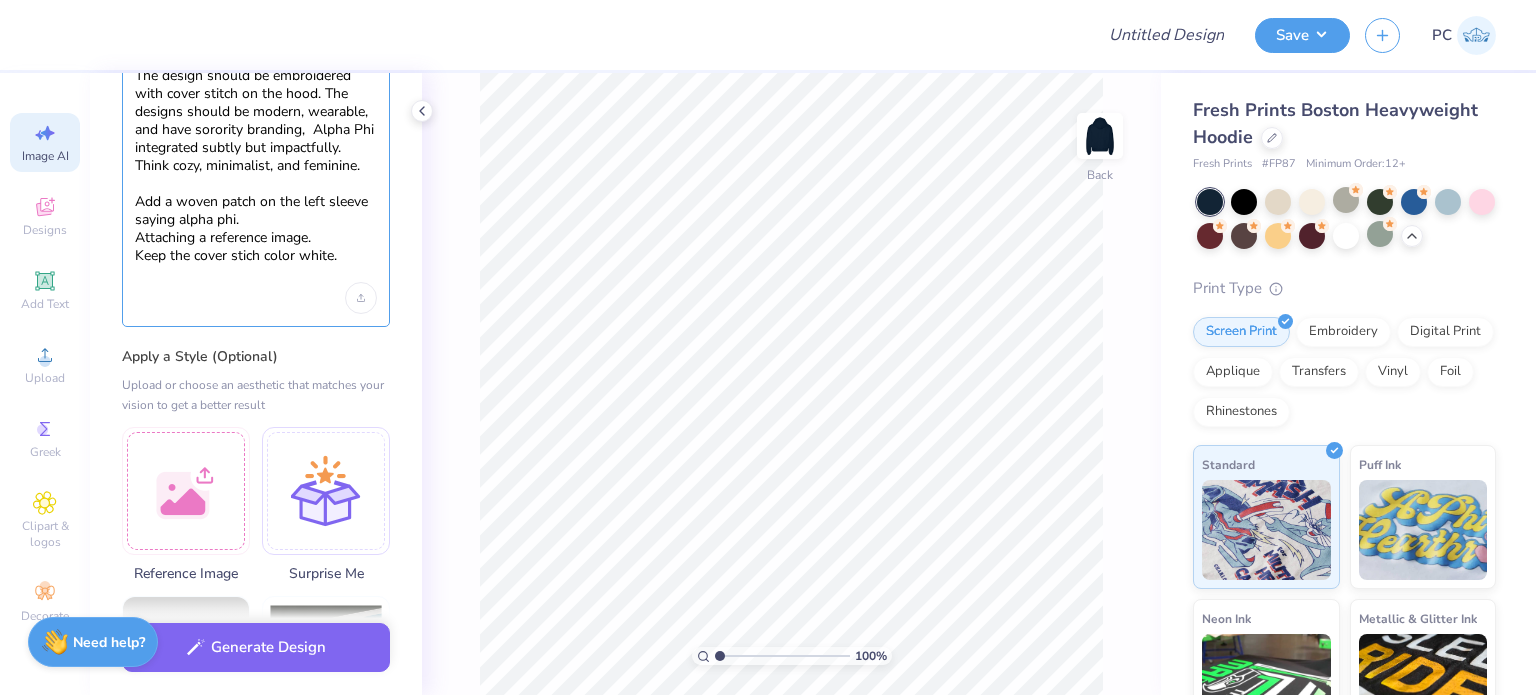 scroll, scrollTop: 168, scrollLeft: 0, axis: vertical 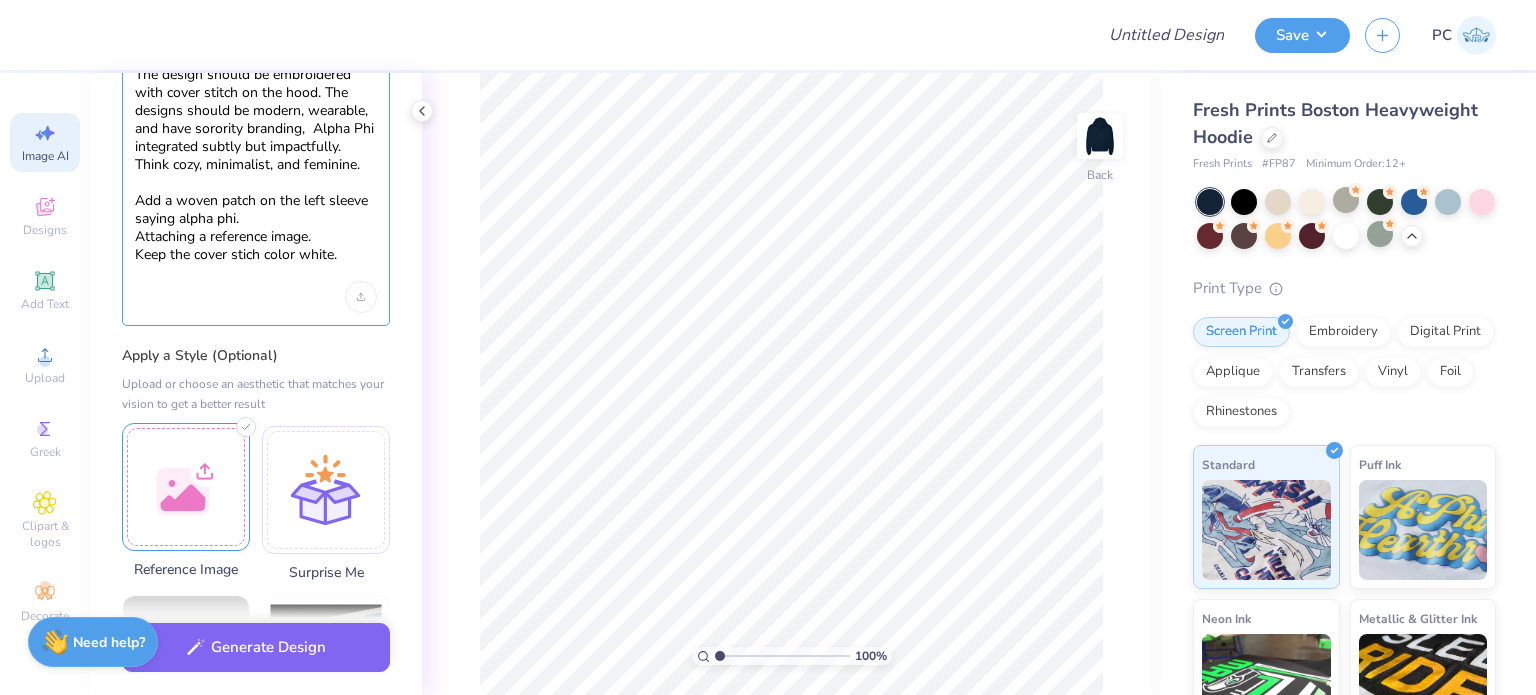 type on "Create a fresh design concept inspired by Madhappy.
The design should be embroidered with cover stitch on the hood. The designs should be modern, wearable, and have sorority branding,  Alpha Phi integrated subtly but impactfully. Think cozy, minimalist, and feminine.
Add a woven patch on the left sleeve saying alpha phi.
Attaching a reference image.
Keep the cover stich color white." 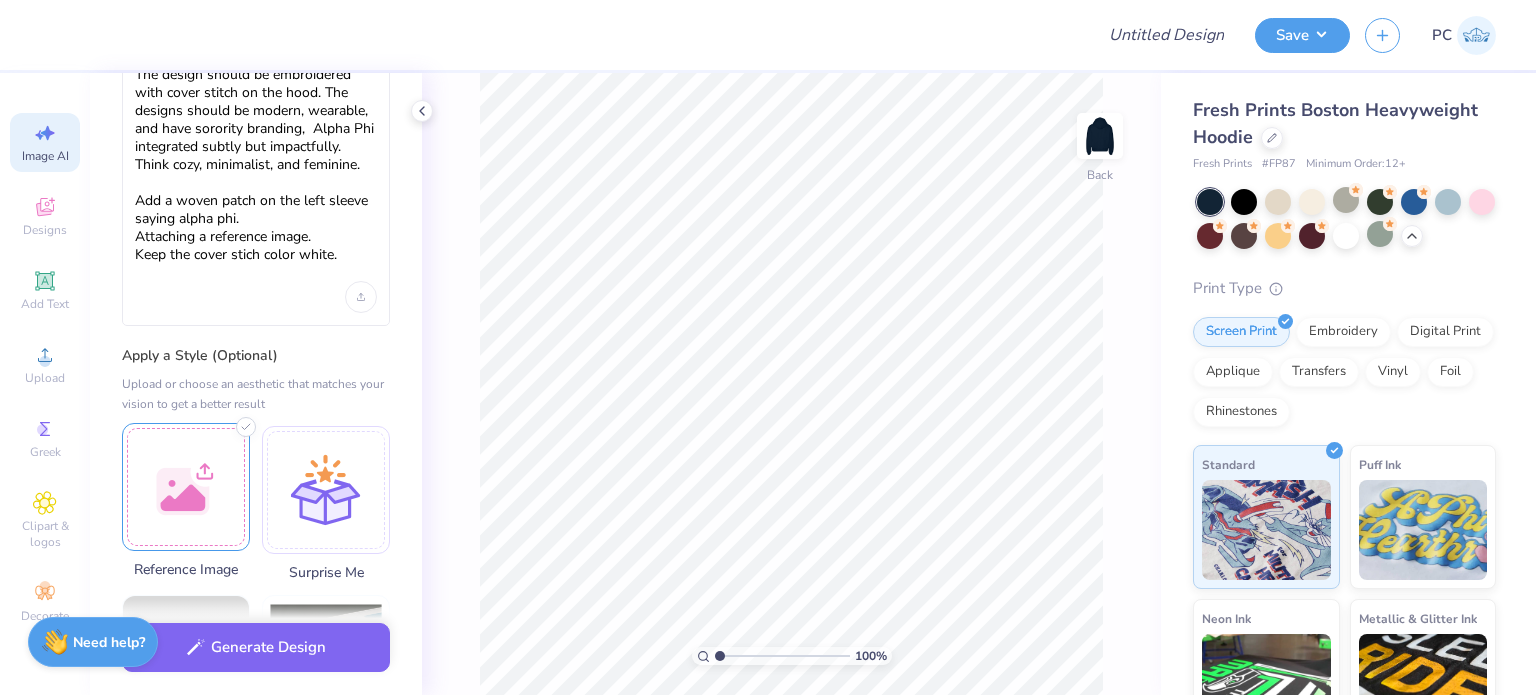 click at bounding box center (186, 487) 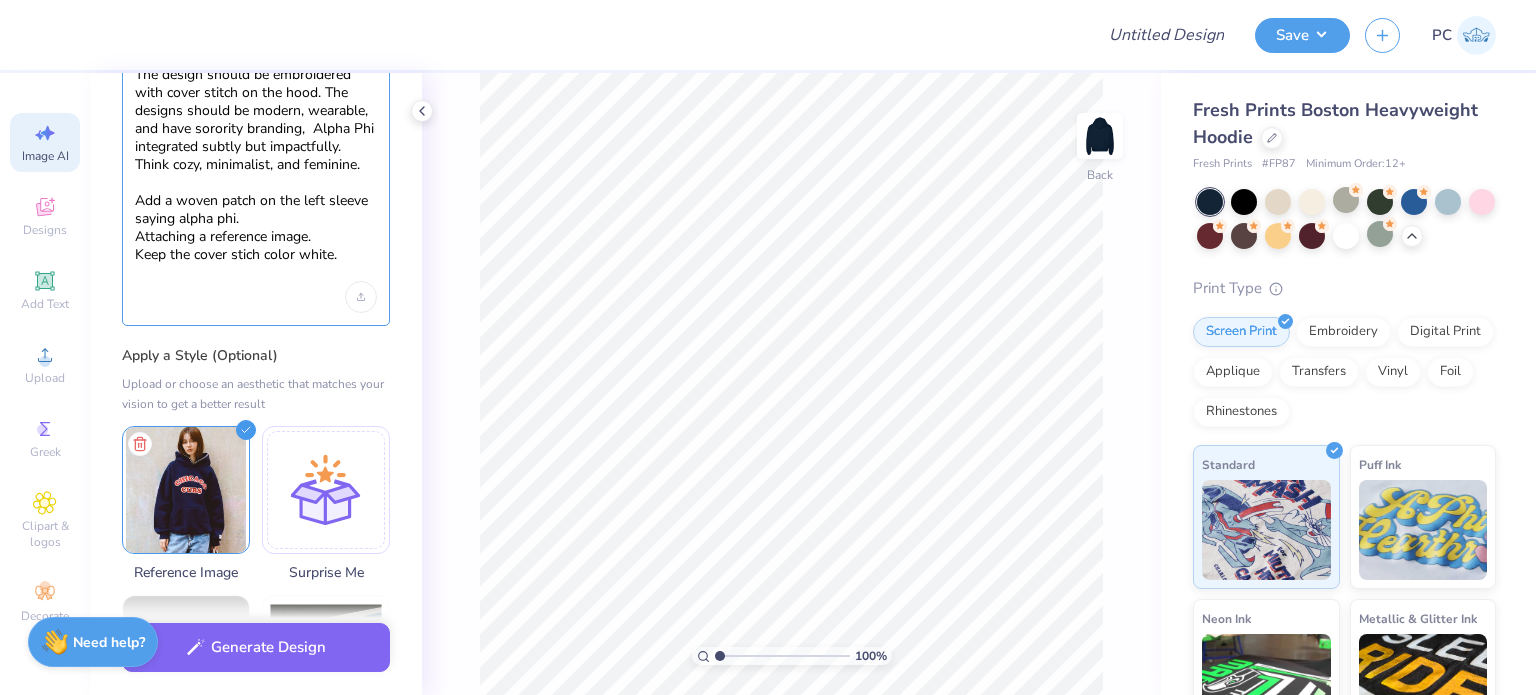 click on "Create a fresh design concept inspired by Madhappy.
The design should be embroidered with cover stitch on the hood. The designs should be modern, wearable, and have sorority branding,  Alpha Phi integrated subtly but impactfully. Think cozy, minimalist, and feminine.
Add a woven patch on the left sleeve saying alpha phi.
Attaching a reference image.
Keep the cover stich color white." at bounding box center [256, 147] 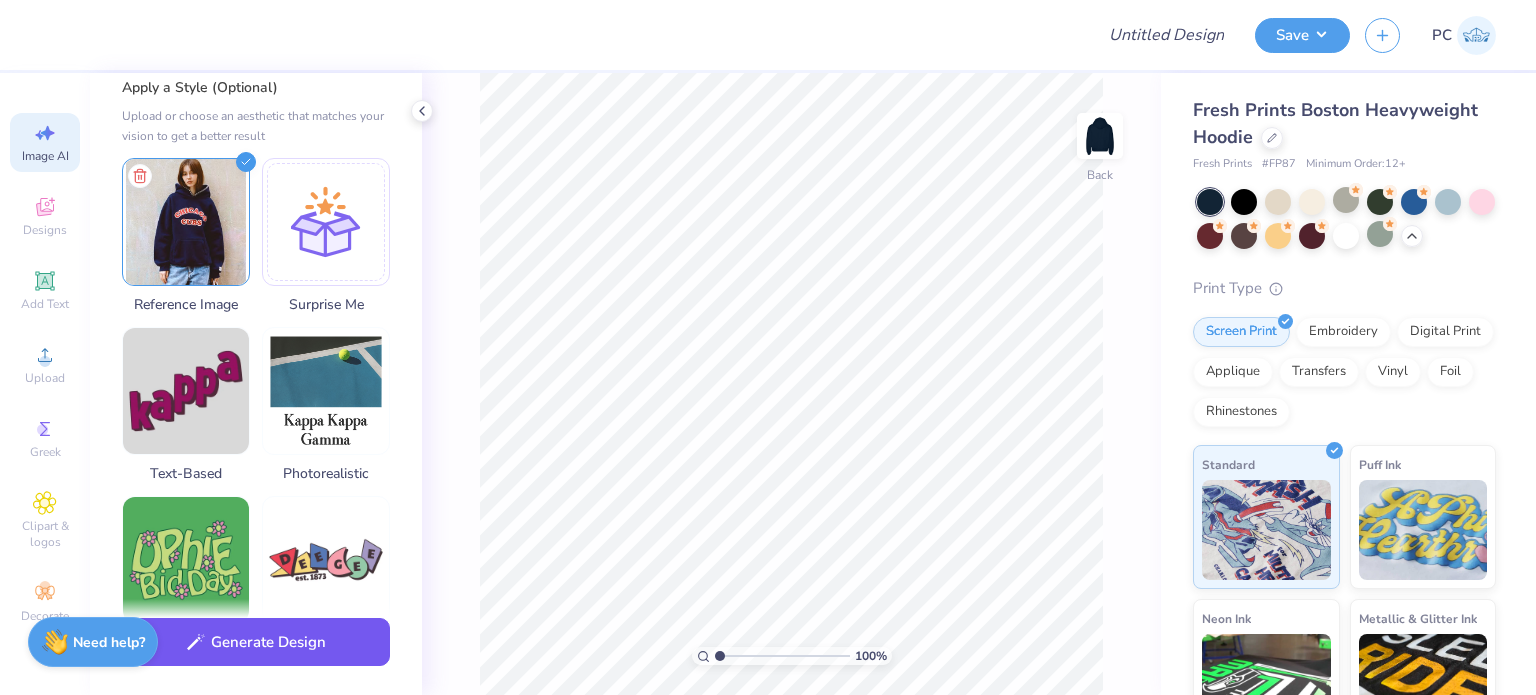 click on "Generate Design" at bounding box center [256, 642] 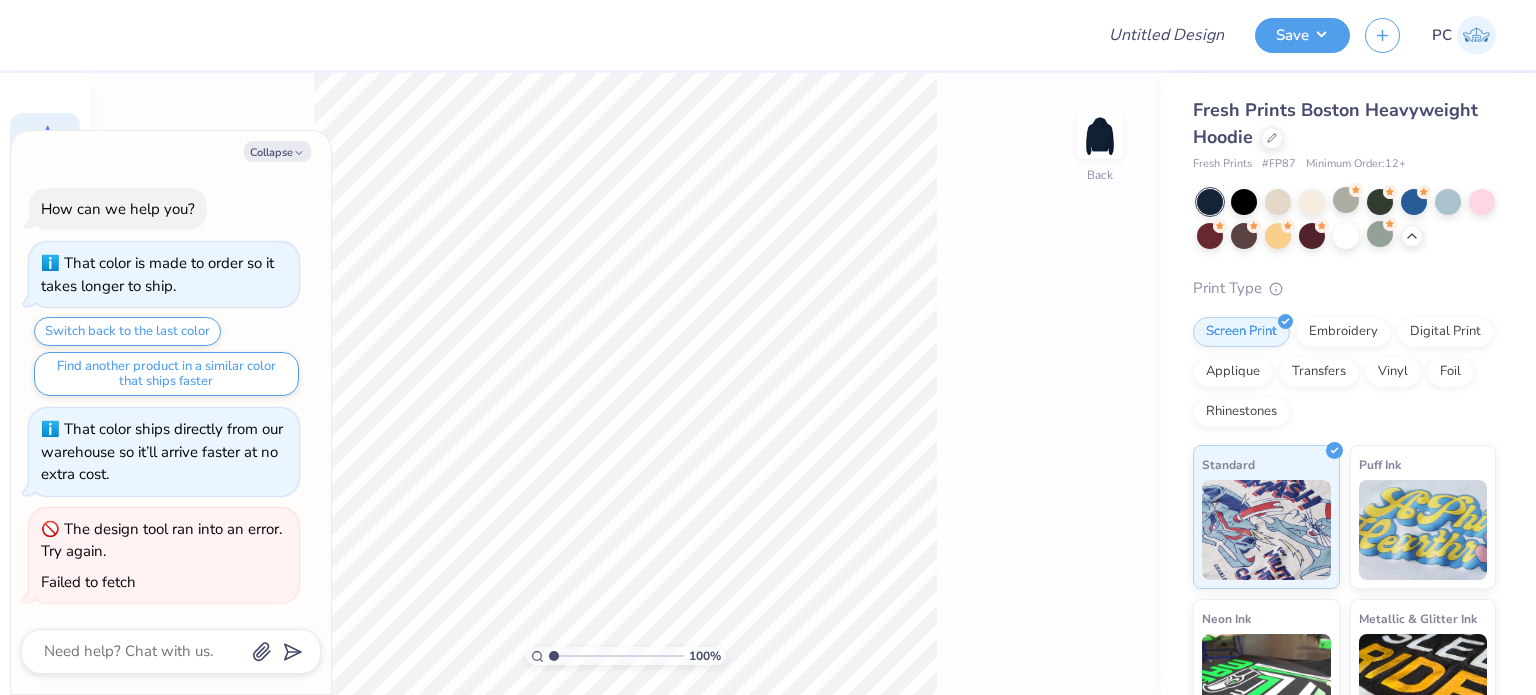 scroll, scrollTop: 0, scrollLeft: 44, axis: horizontal 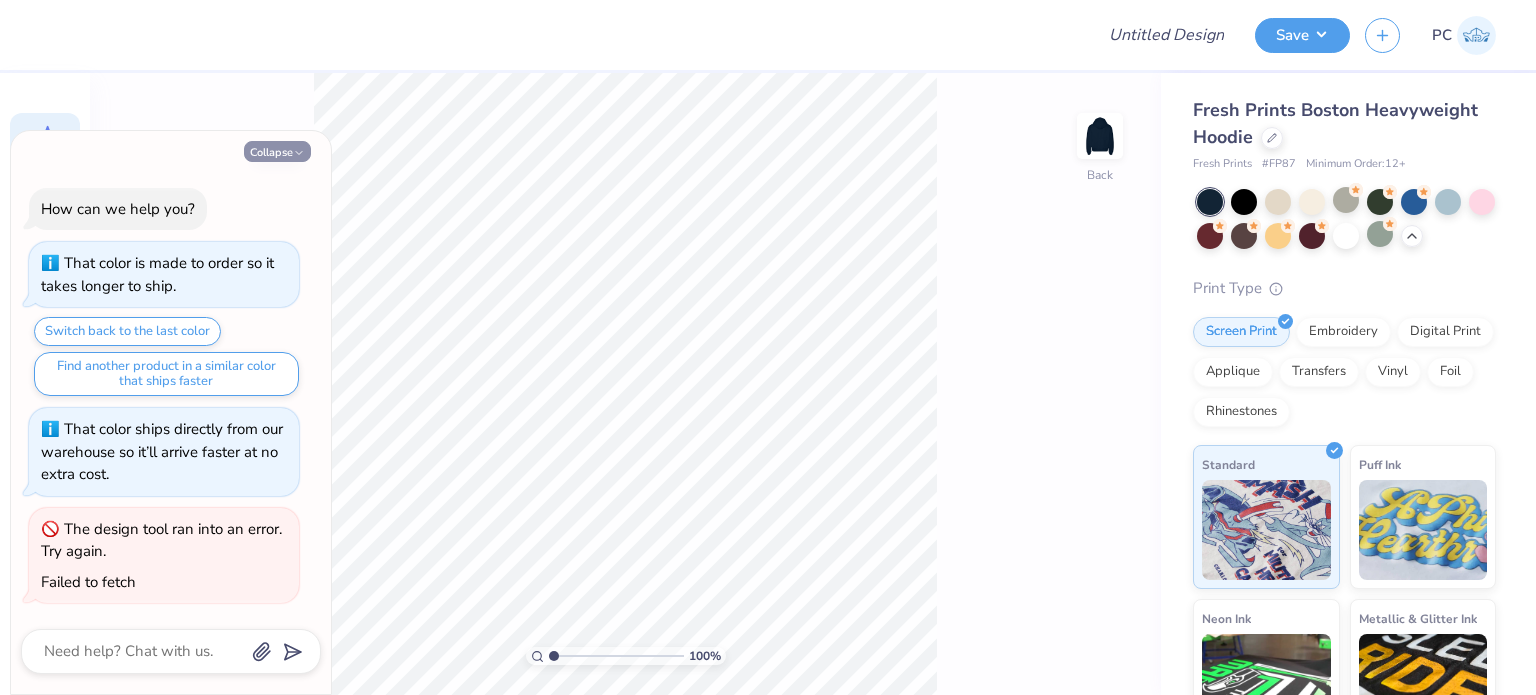 click 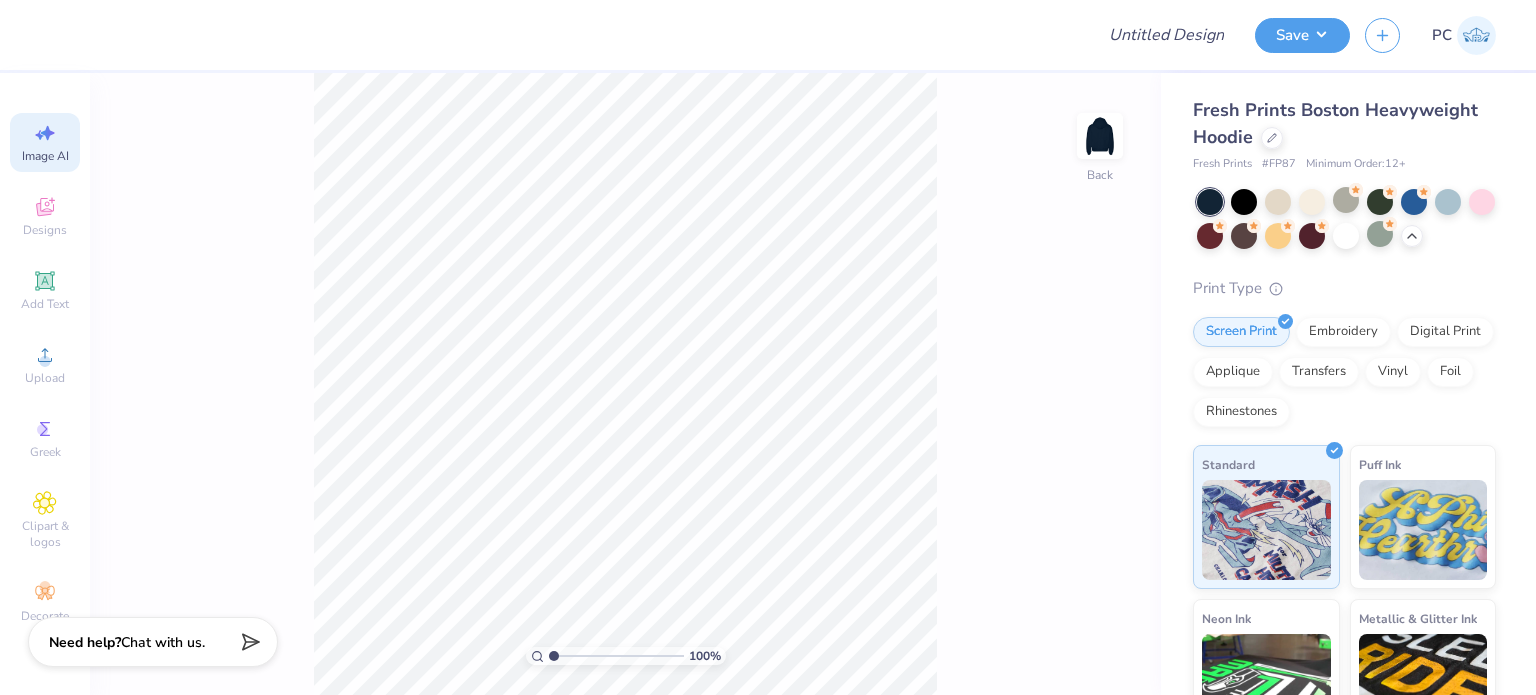 click on "Image AI" at bounding box center [45, 142] 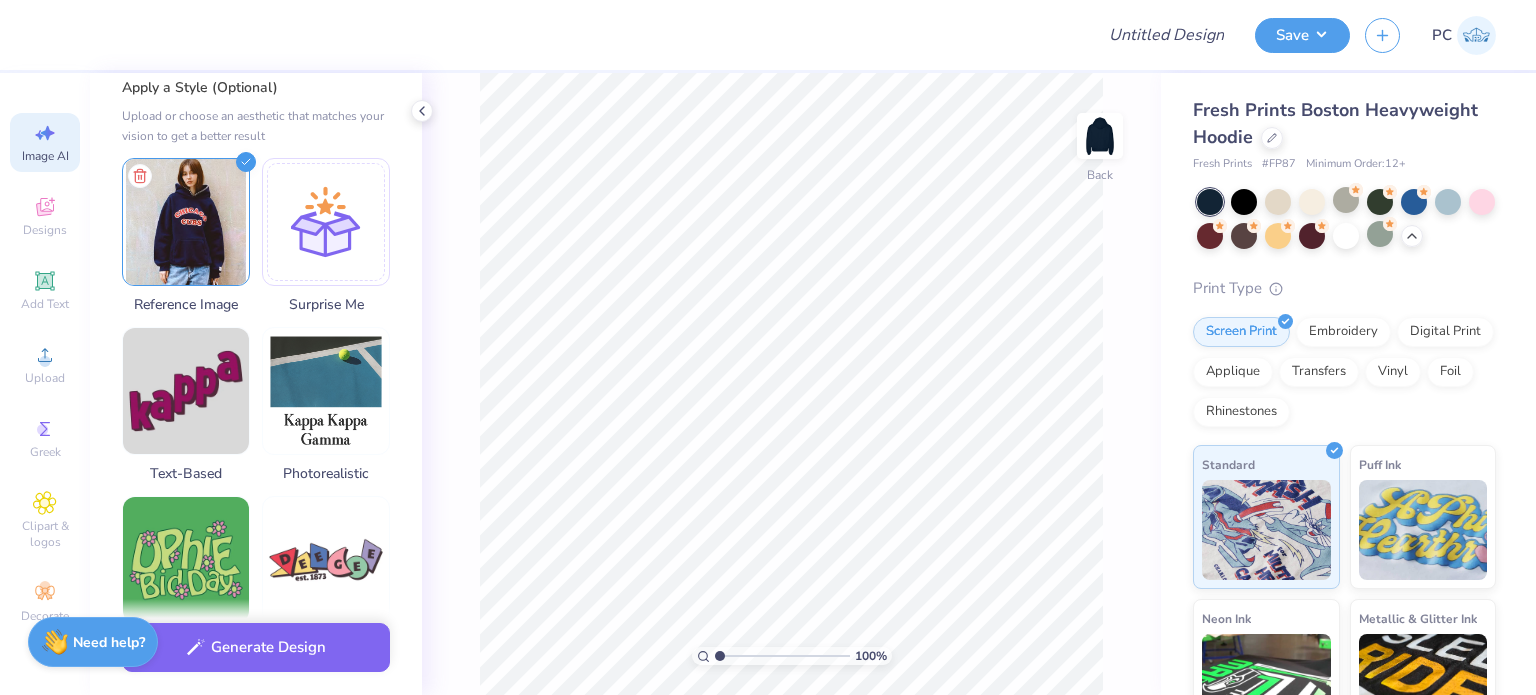 scroll, scrollTop: 0, scrollLeft: 0, axis: both 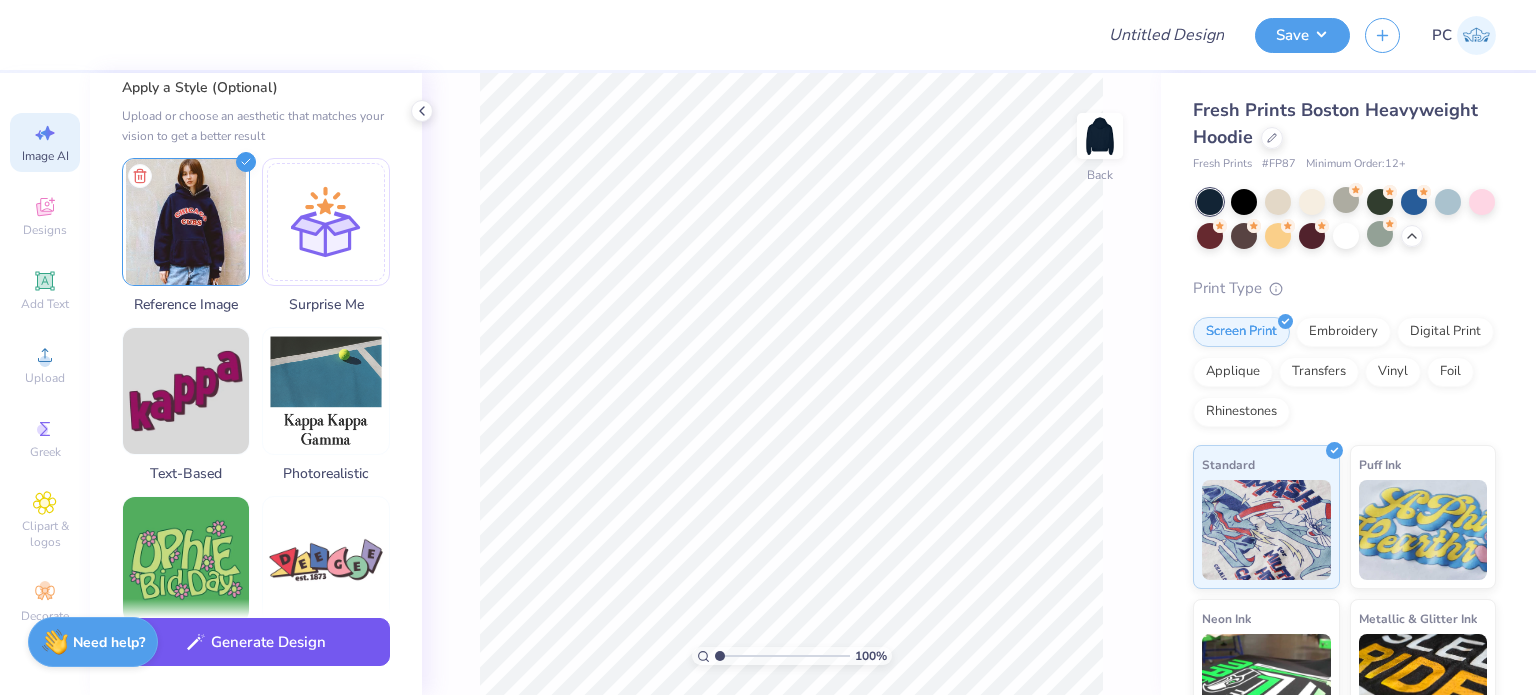 click on "Generate Design" at bounding box center [256, 642] 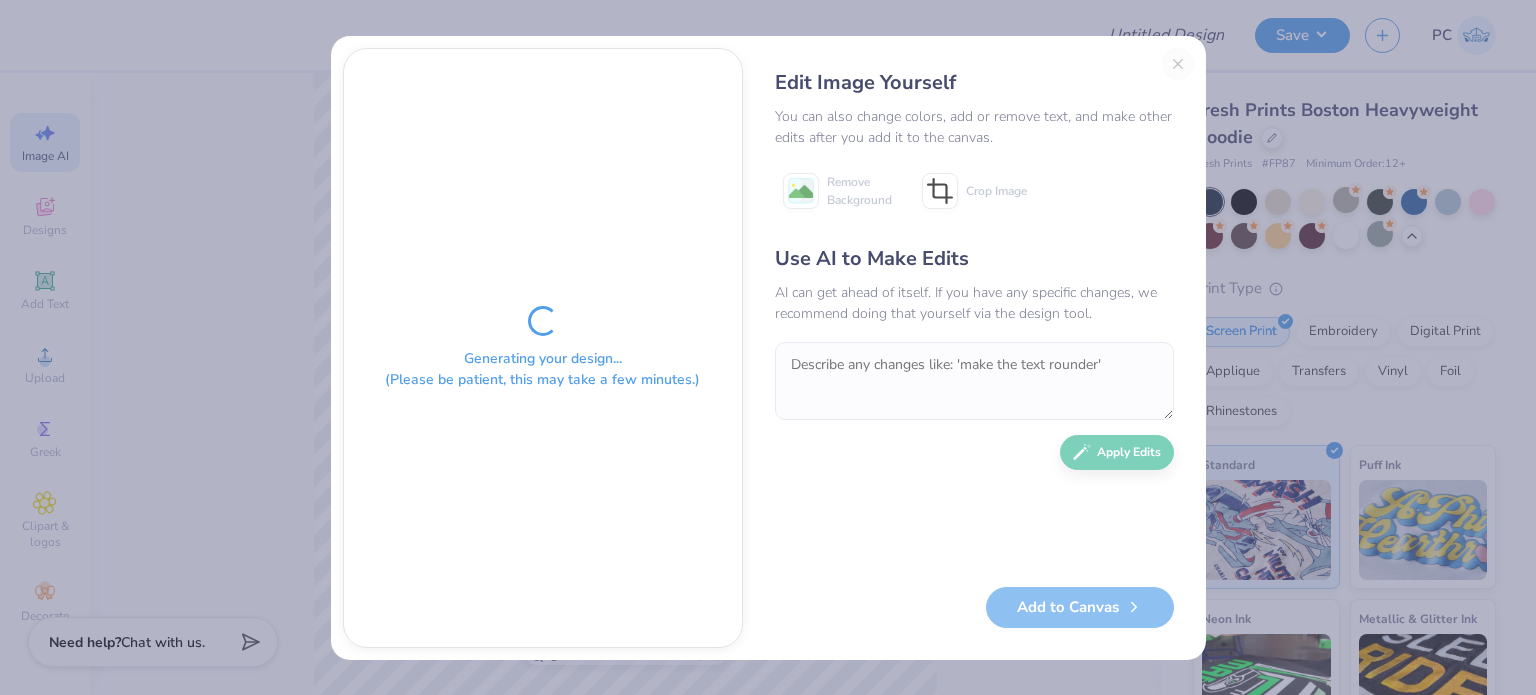 drag, startPoint x: 1159, startPoint y: 74, endPoint x: 1171, endPoint y: 71, distance: 12.369317 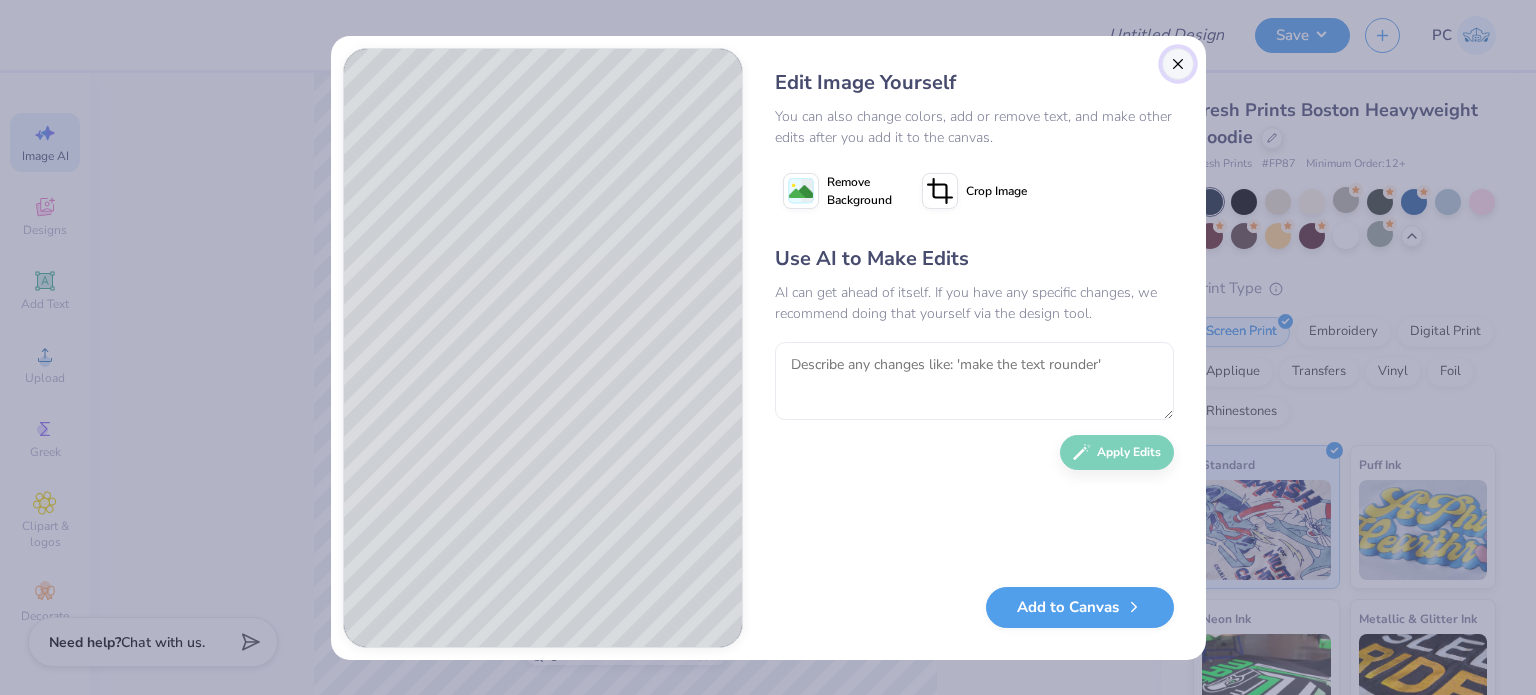 click at bounding box center [1178, 64] 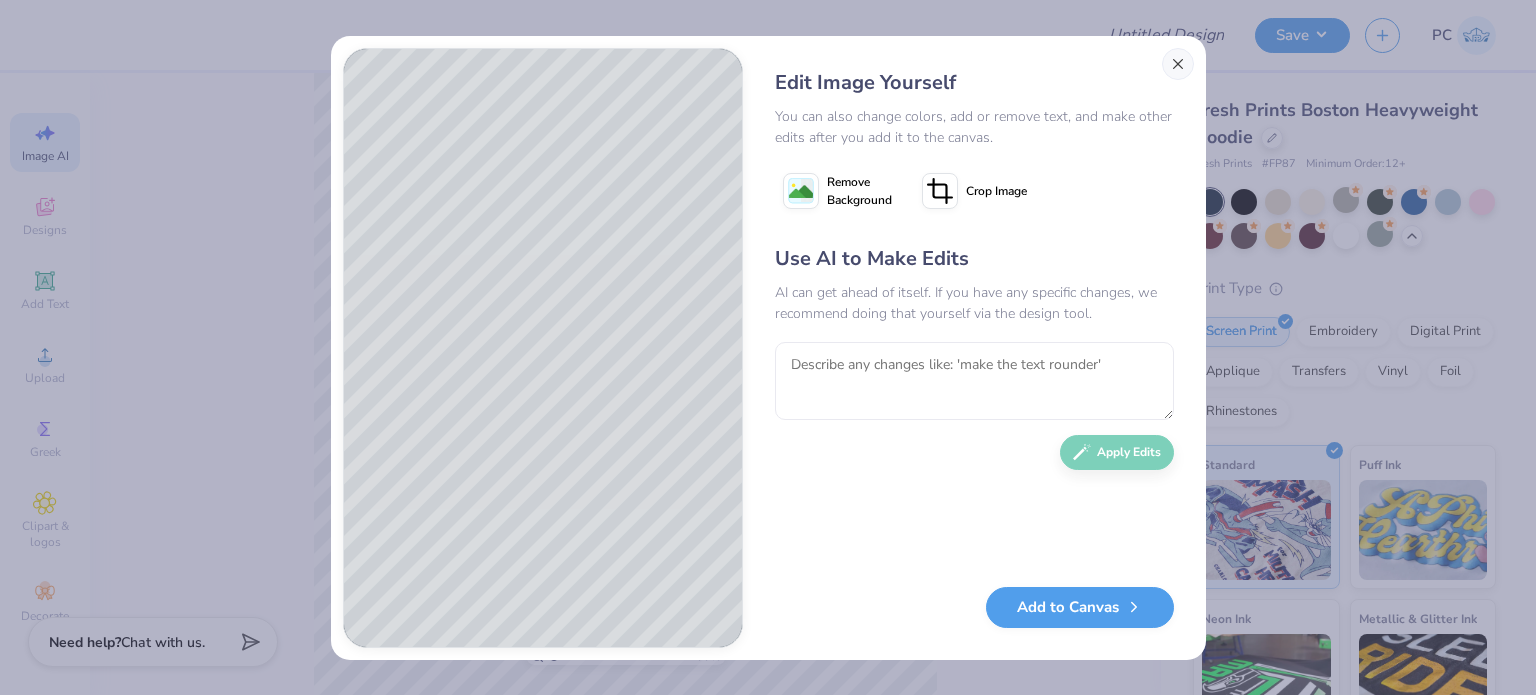 scroll, scrollTop: 0, scrollLeft: 44, axis: horizontal 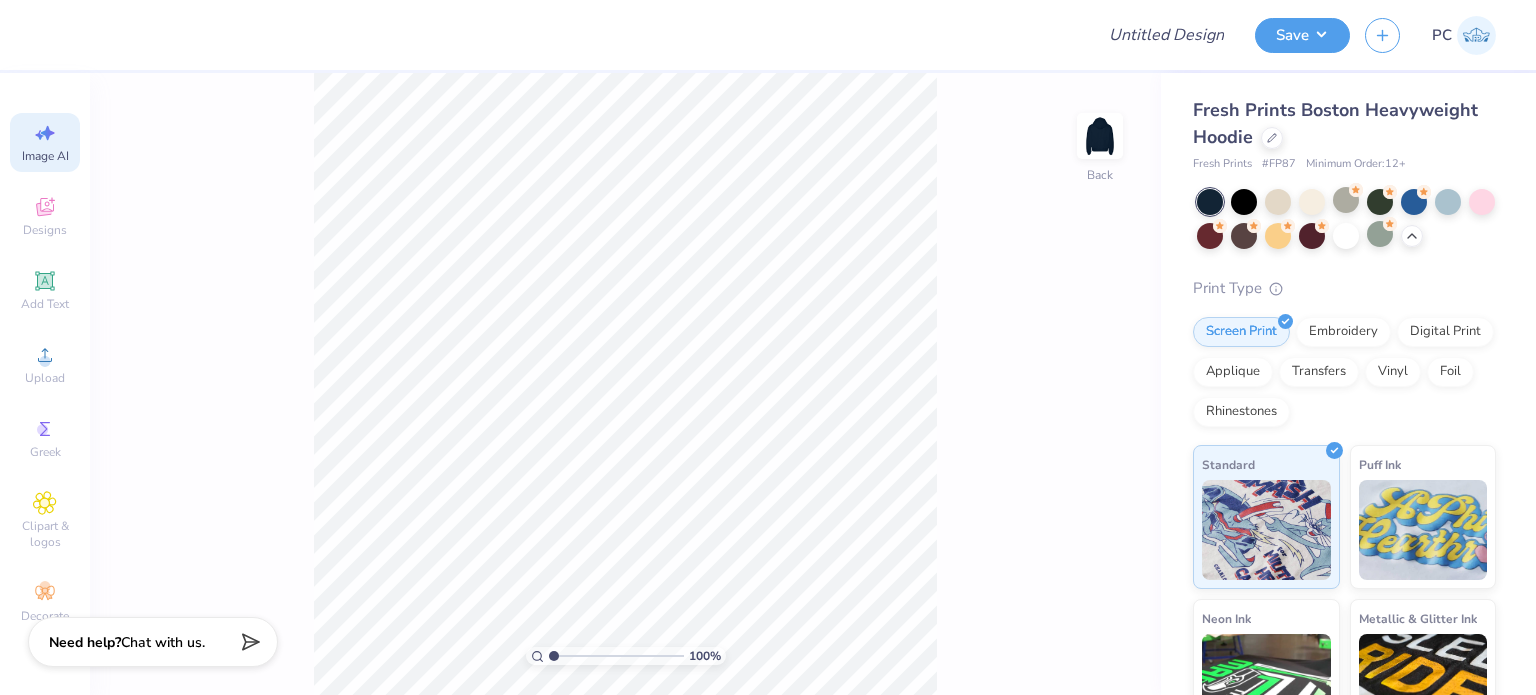 click 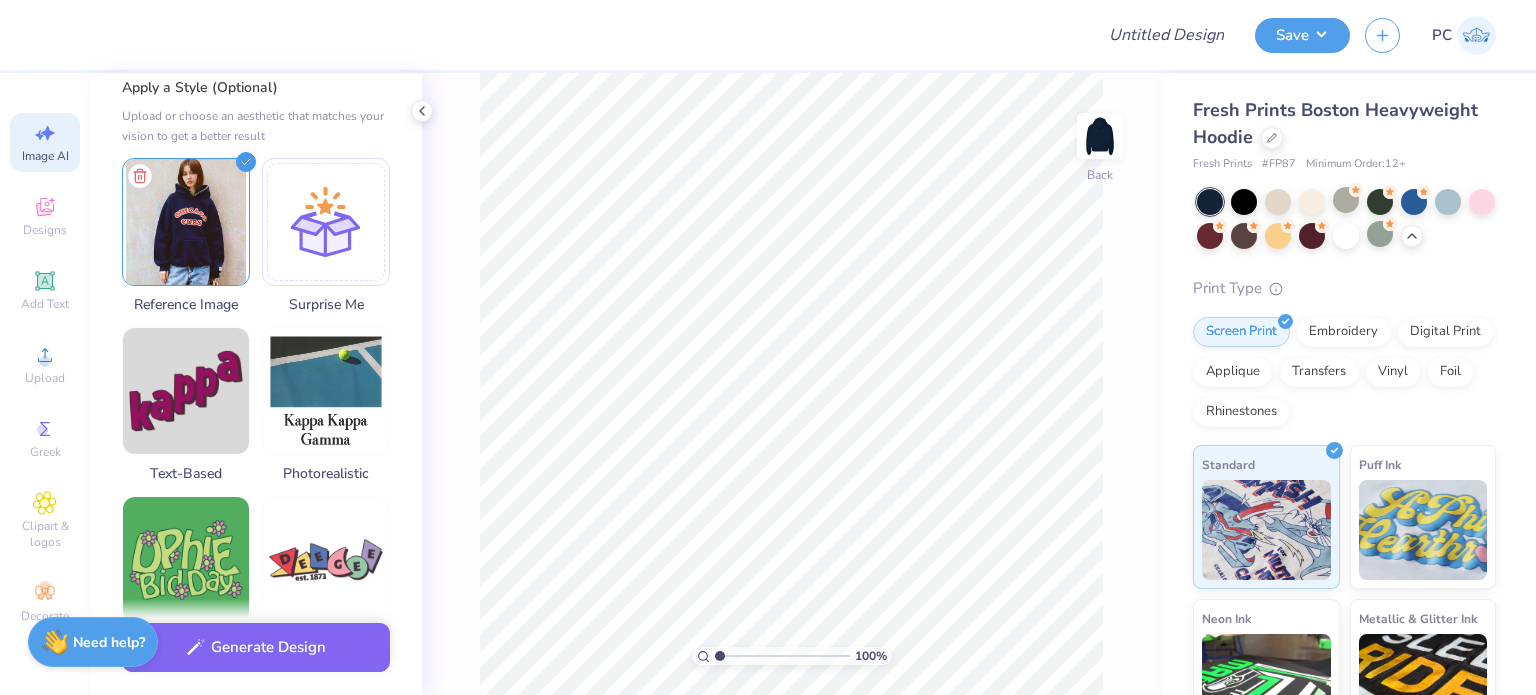 scroll, scrollTop: 0, scrollLeft: 0, axis: both 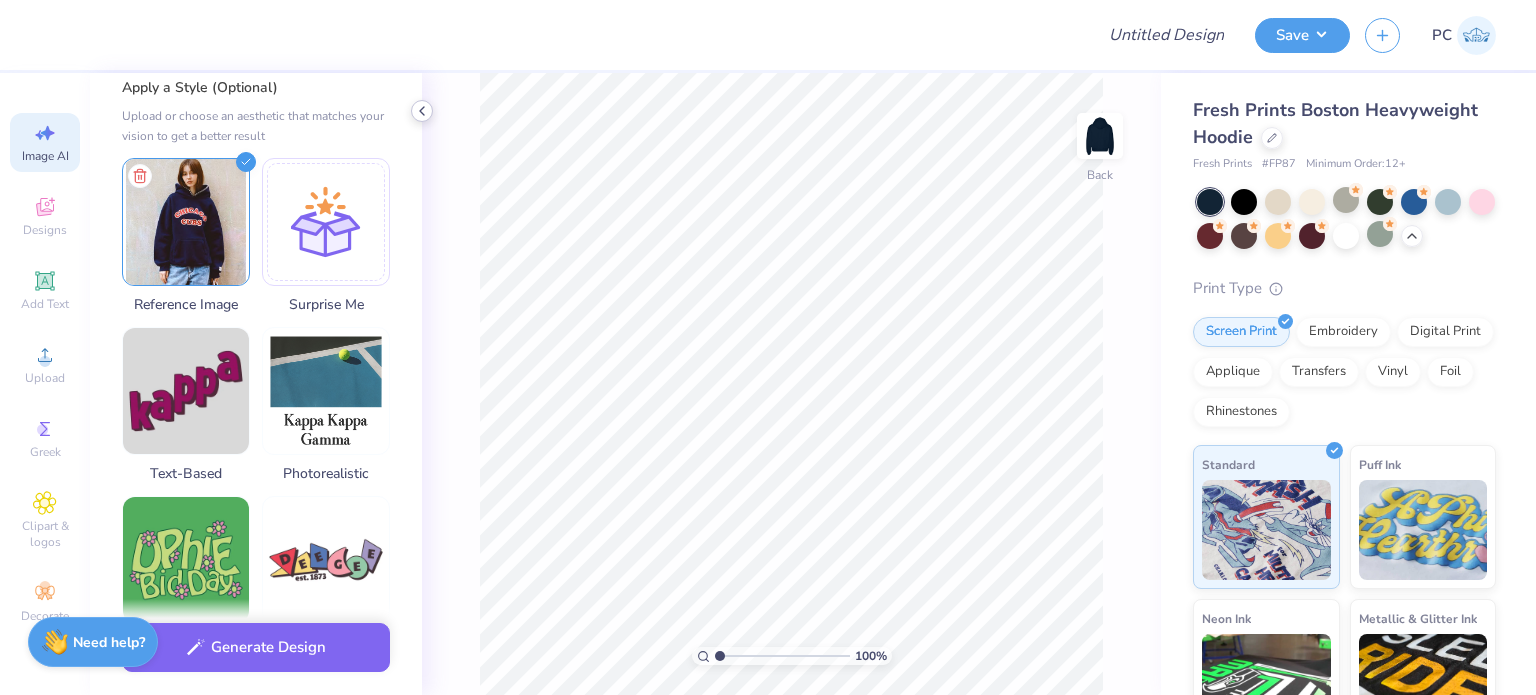 click 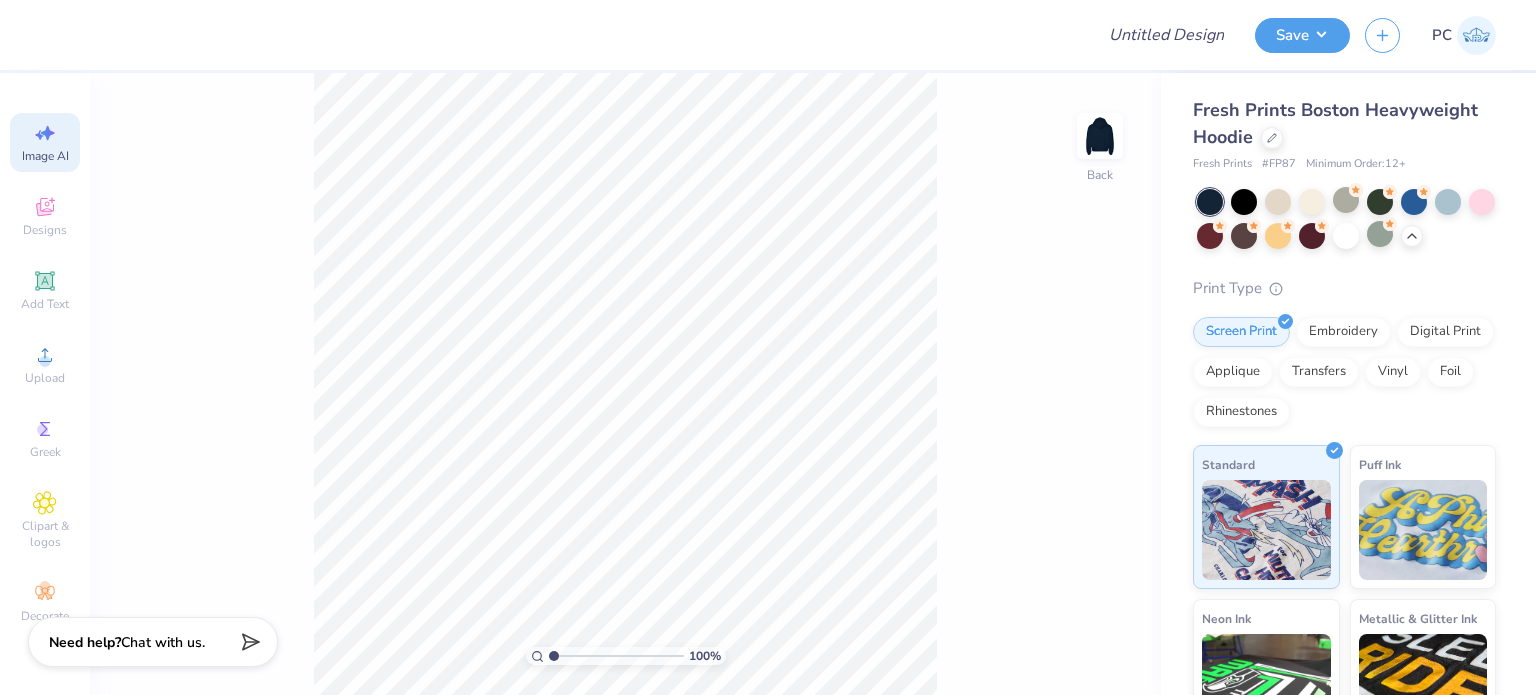 click on "Image AI" at bounding box center (45, 156) 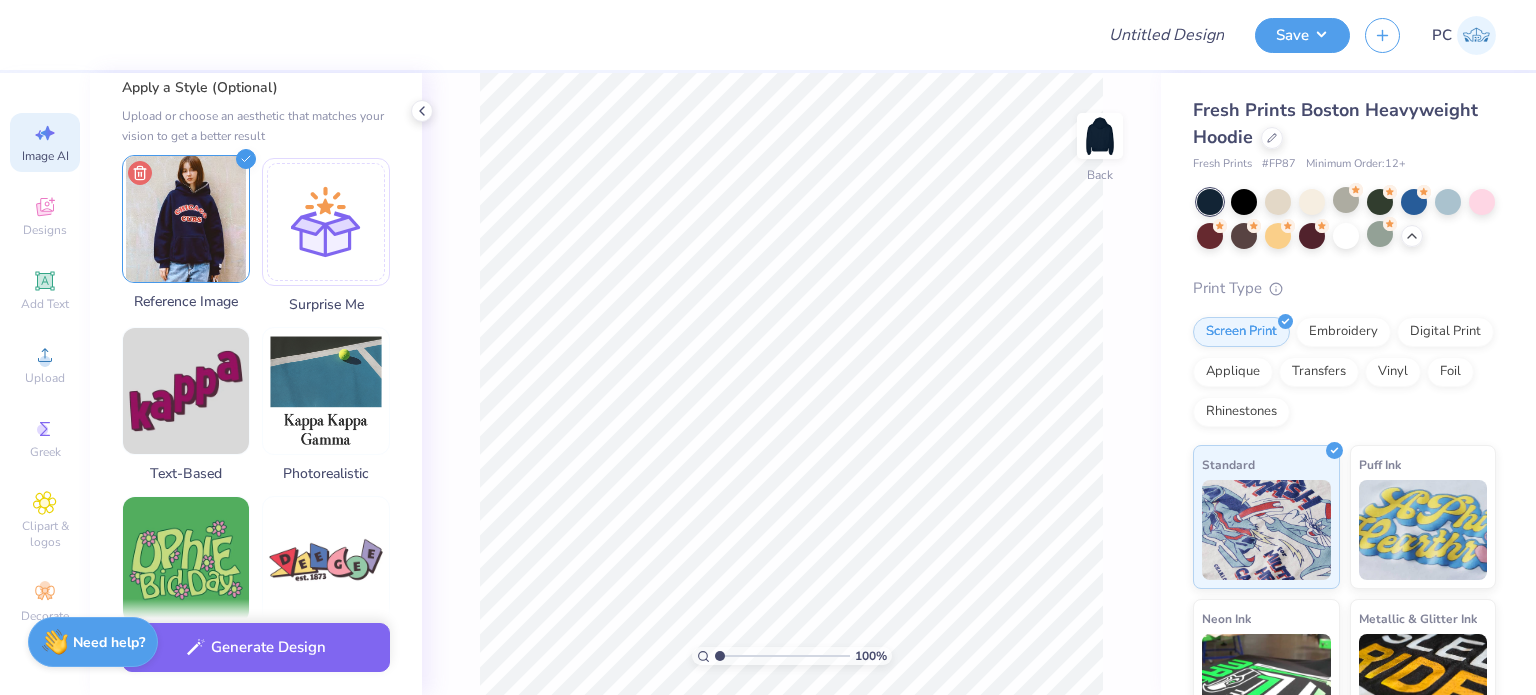 click 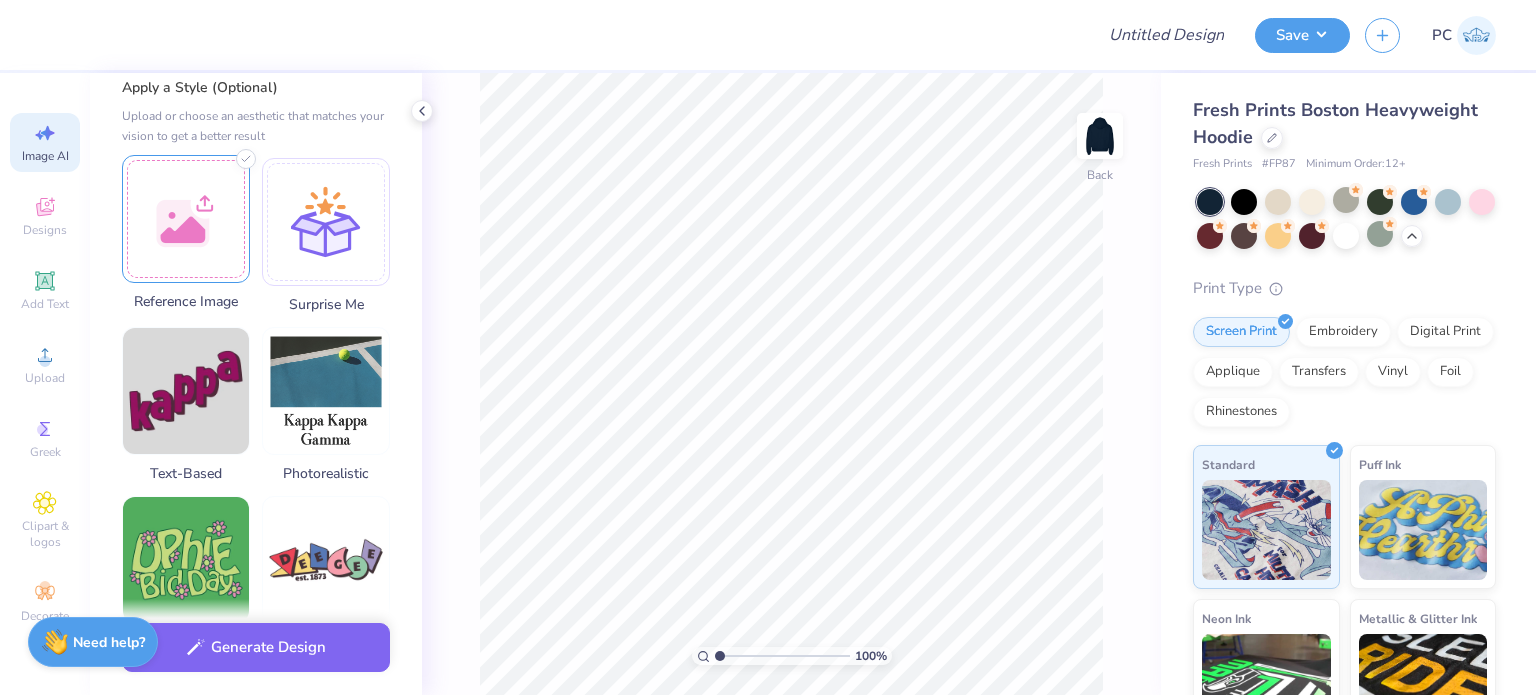 scroll, scrollTop: 0, scrollLeft: 0, axis: both 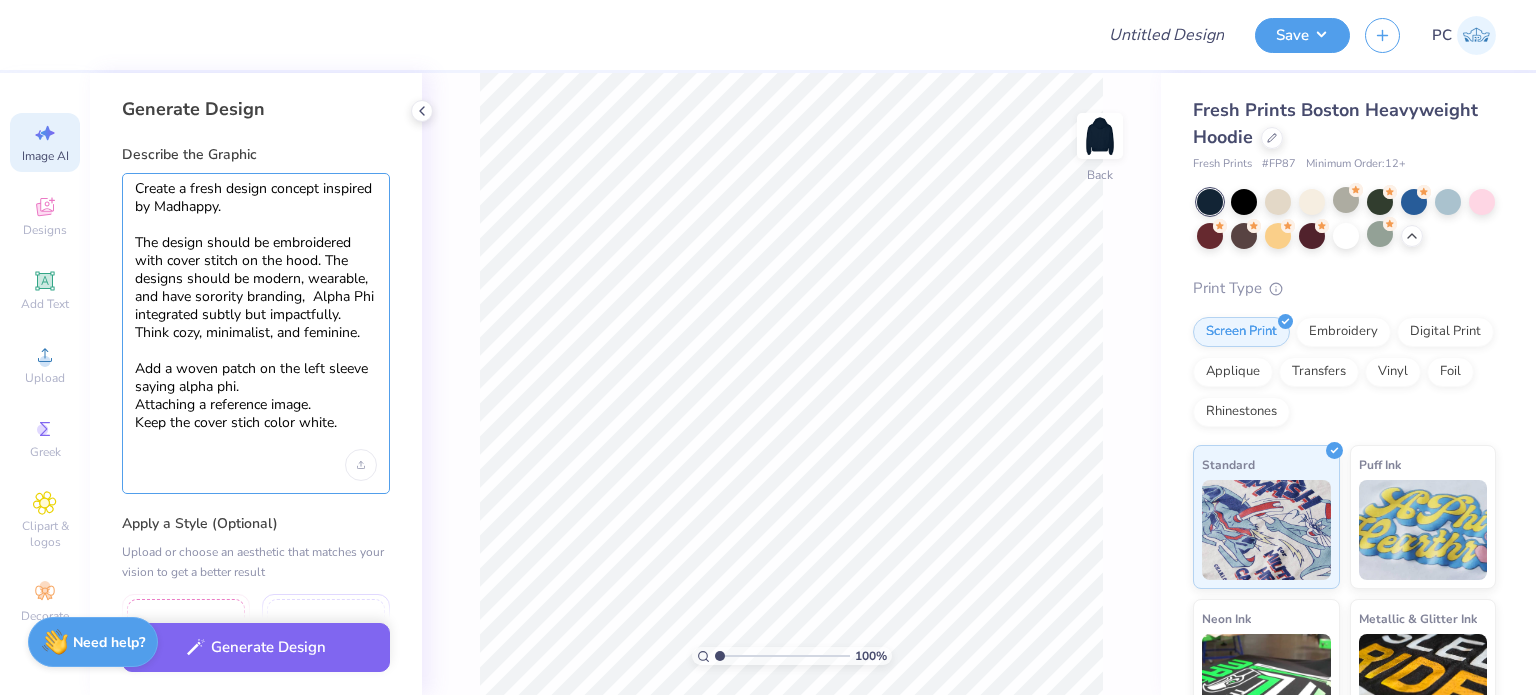 click on "Create a fresh design concept inspired by Madhappy.
The design should be embroidered with cover stitch on the hood. The designs should be modern, wearable, and have sorority branding,  Alpha Phi integrated subtly but impactfully. Think cozy, minimalist, and feminine.
Add a woven patch on the left sleeve saying alpha phi.
Attaching a reference image.
Keep the cover stich color white." at bounding box center [256, 315] 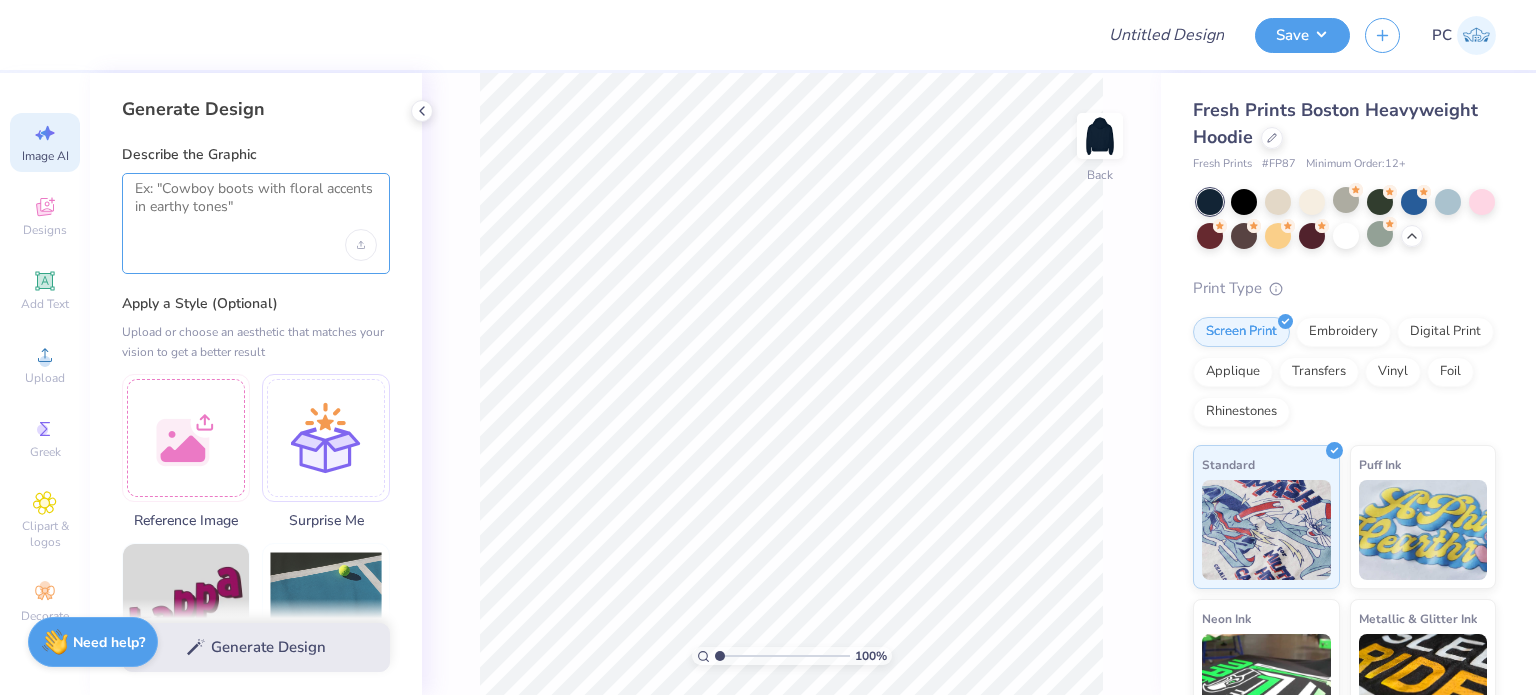 paste on "Create a fresh design concept inspired by the brand Dior.
The design should be embroidered with cover stitch on the hood. The designs should be modern, wearable, and have sorority branding,  Alpha Phi integrated subtly but impactfully. Think cozy, minimalist, and feminine.
Text - Generous hearts and Alpha Phi.
Create a design with hearts and tender flowers and use 3-4 pastel colors. Incorporate the alpha phi greek letters in the design too!" 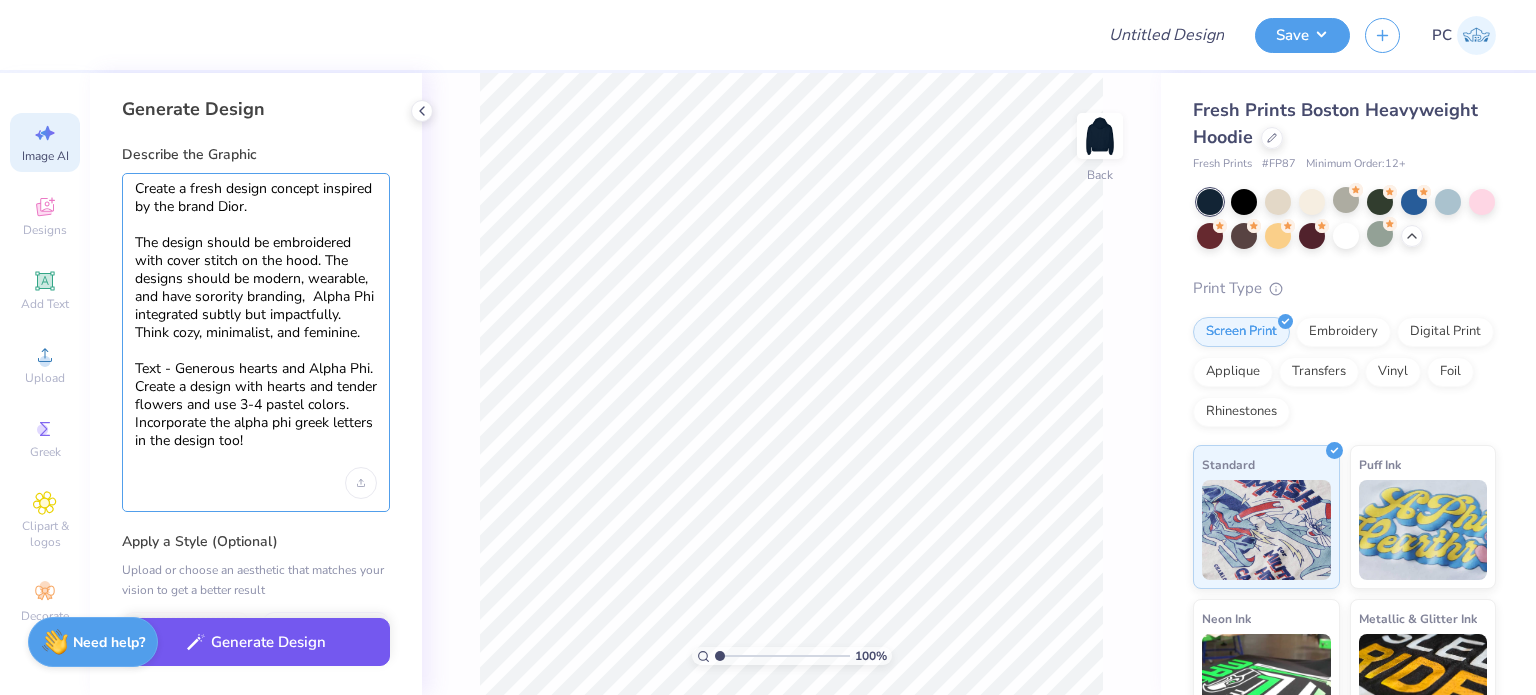 type on "Create a fresh design concept inspired by the brand Dior.
The design should be embroidered with cover stitch on the hood. The designs should be modern, wearable, and have sorority branding,  Alpha Phi integrated subtly but impactfully. Think cozy, minimalist, and feminine.
Text - Generous hearts and Alpha Phi.
Create a design with hearts and tender flowers and use 3-4 pastel colors. Incorporate the alpha phi greek letters in the design too!" 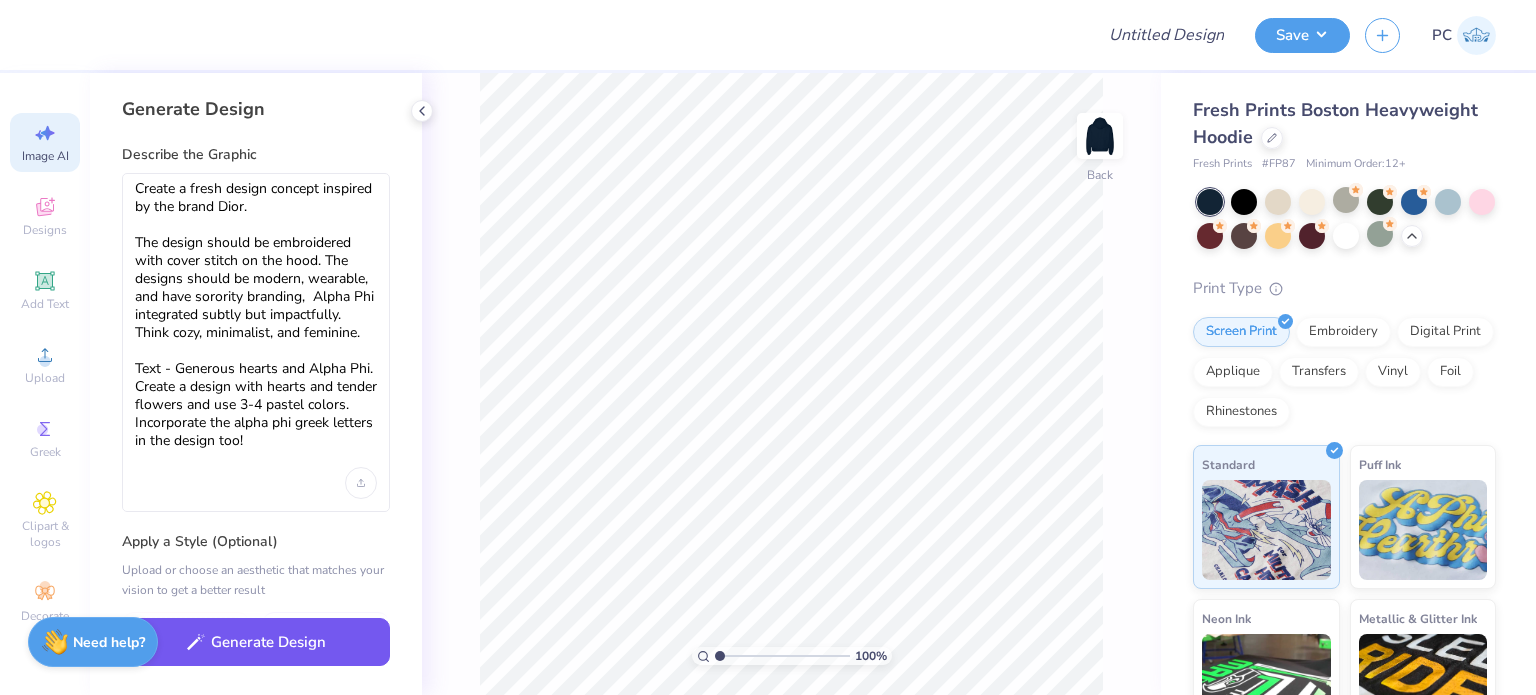 click on "Generate Design" at bounding box center (256, 642) 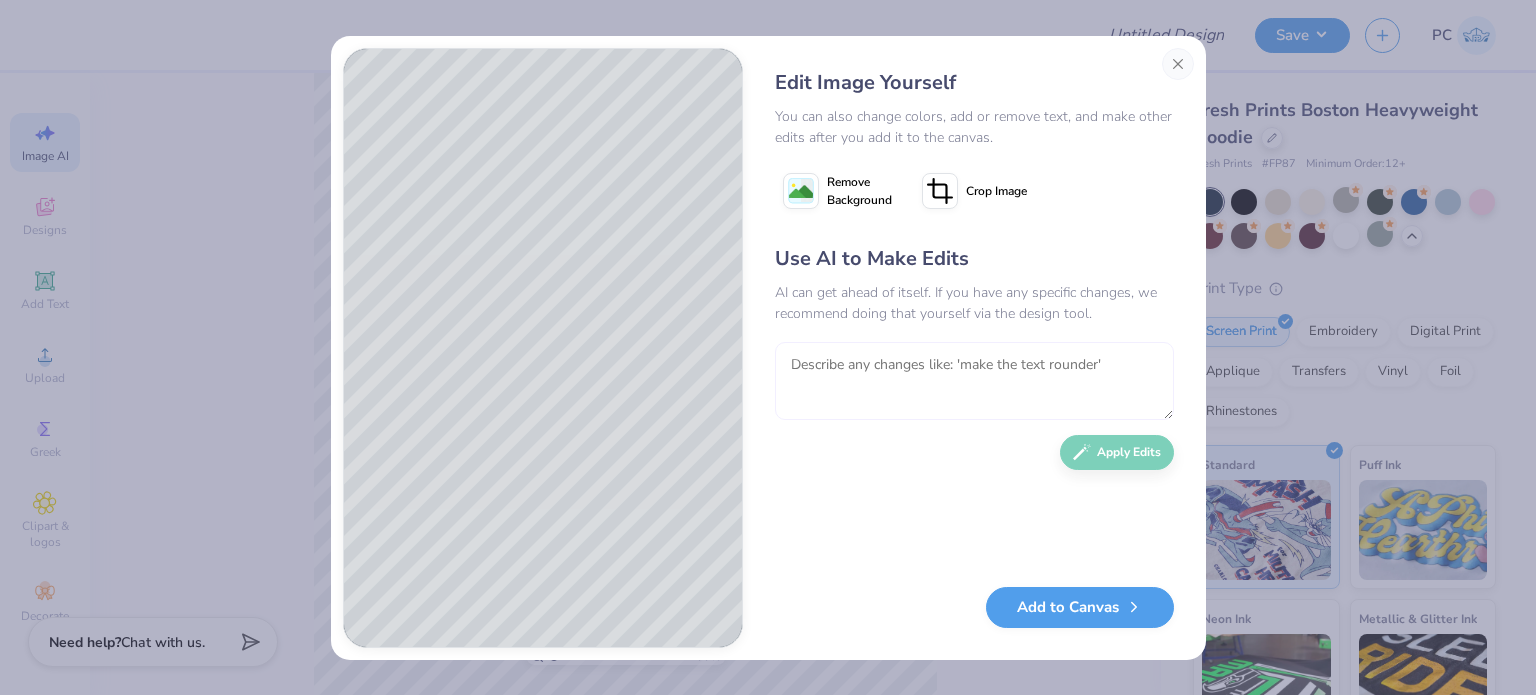 click at bounding box center (974, 381) 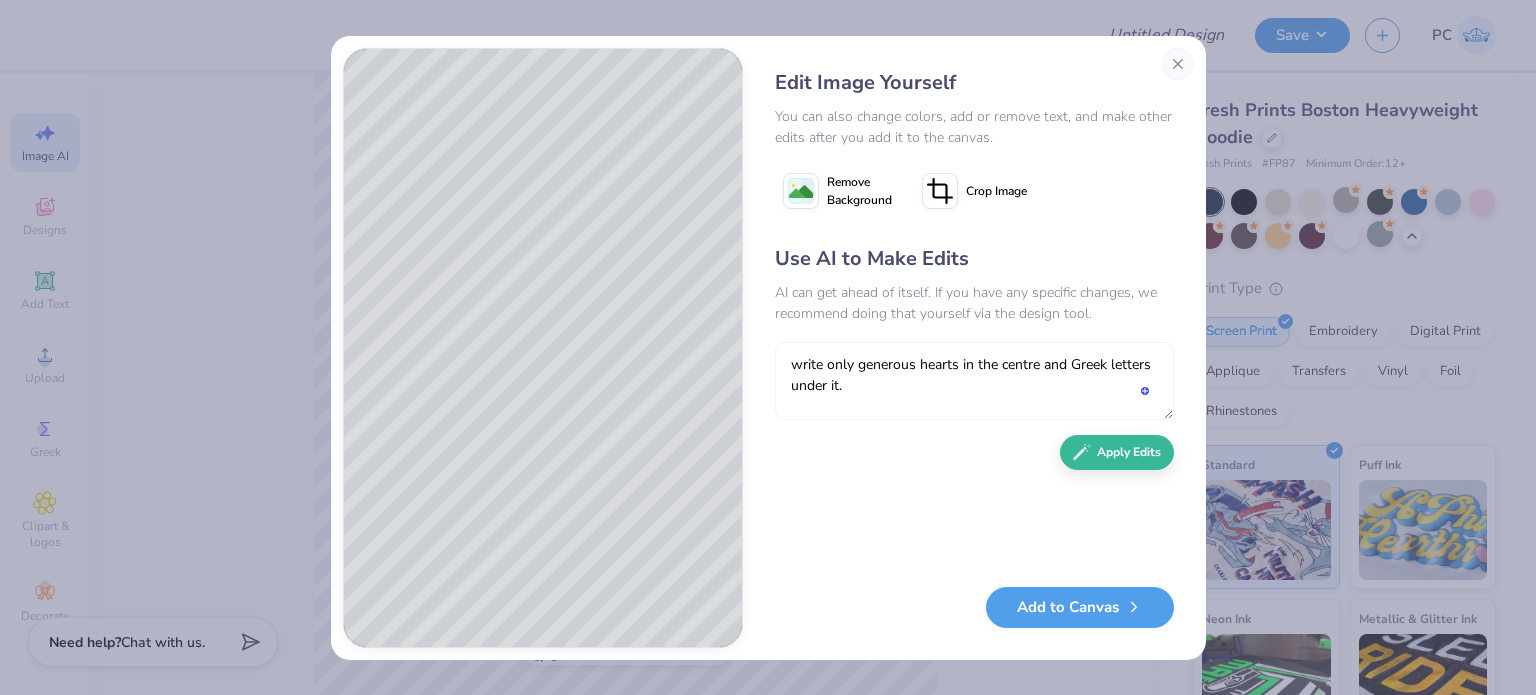 type on "write only generous hearts in the centre and Greek letters under it." 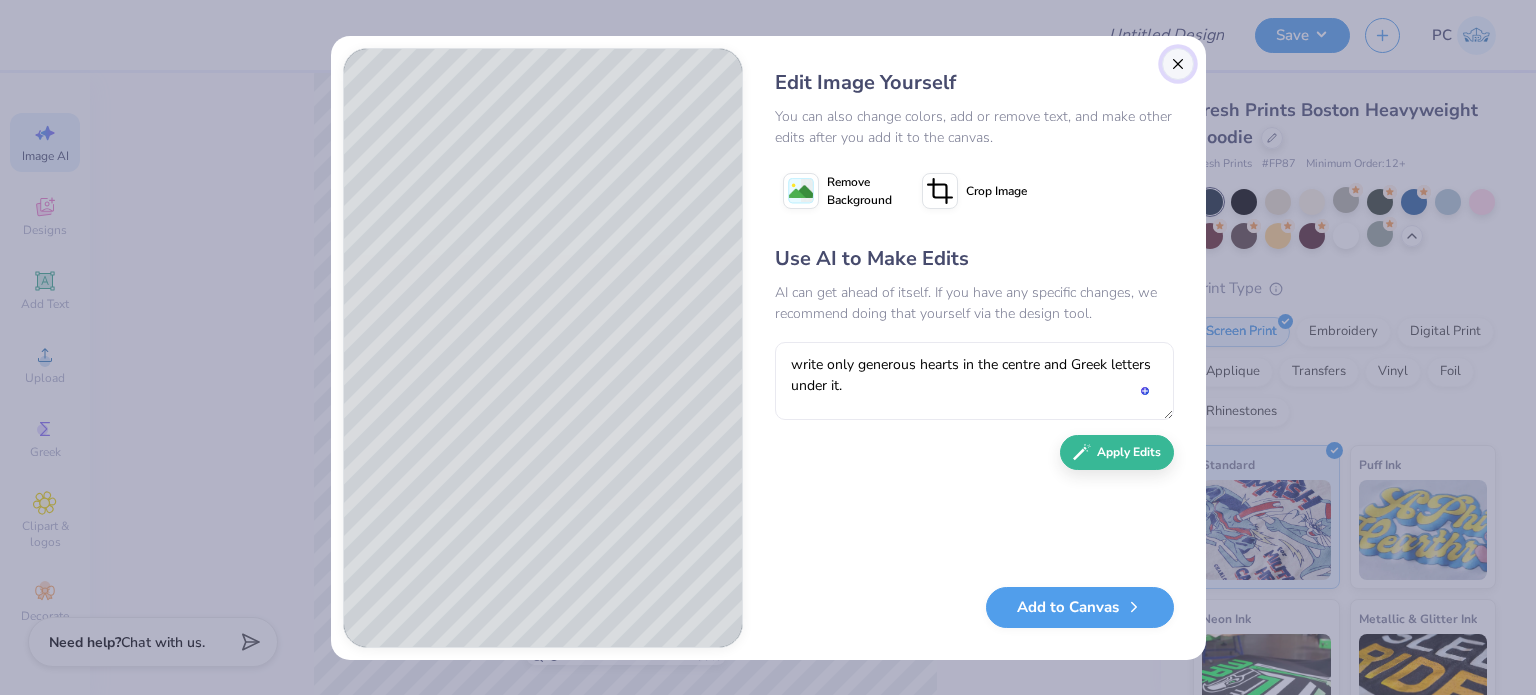 click at bounding box center [1178, 64] 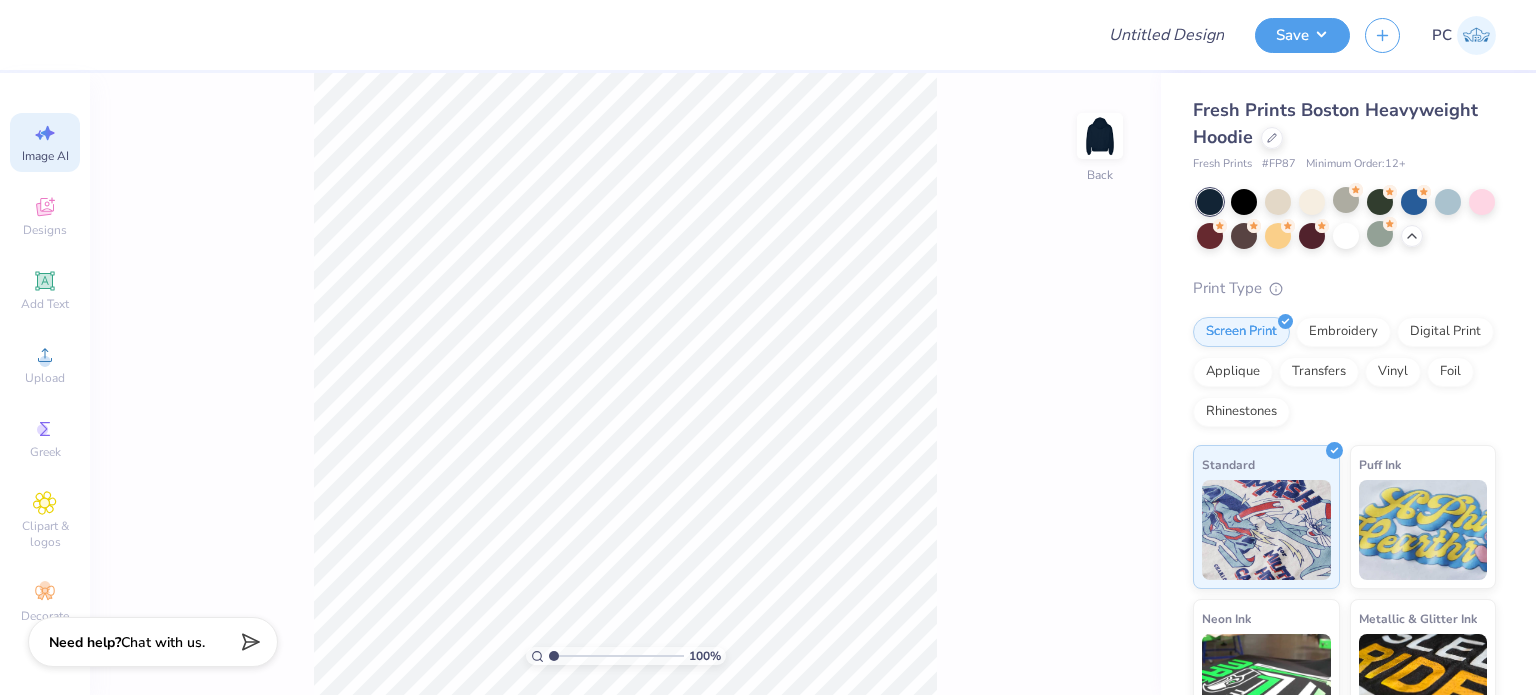 scroll, scrollTop: 0, scrollLeft: 44, axis: horizontal 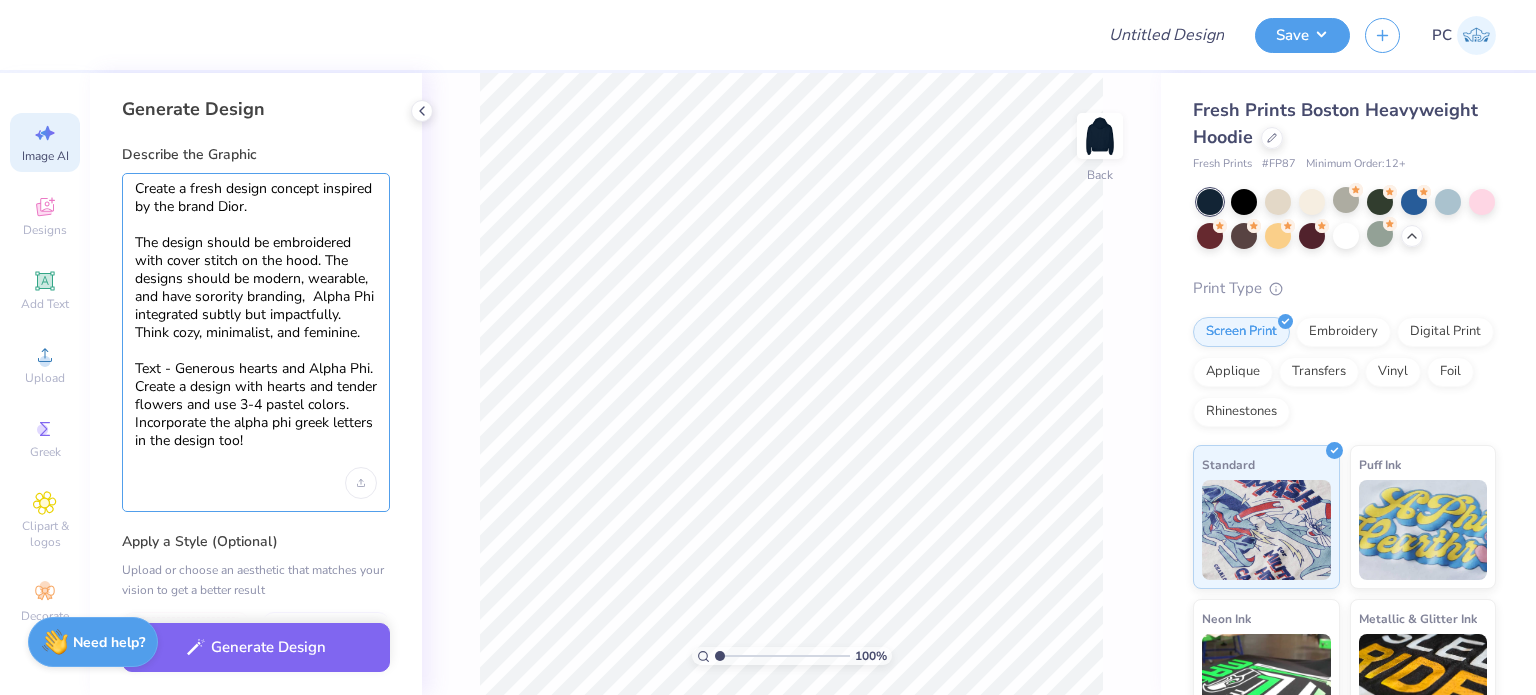 click on "Create a fresh design concept inspired by the brand Dior.
The design should be embroidered with cover stitch on the hood. The designs should be modern, wearable, and have sorority branding,  Alpha Phi integrated subtly but impactfully. Think cozy, minimalist, and feminine.
Text - Generous hearts and Alpha Phi.
Create a design with hearts and tender flowers and use 3-4 pastel colors. Incorporate the alpha phi greek letters in the design too!" at bounding box center [256, 324] 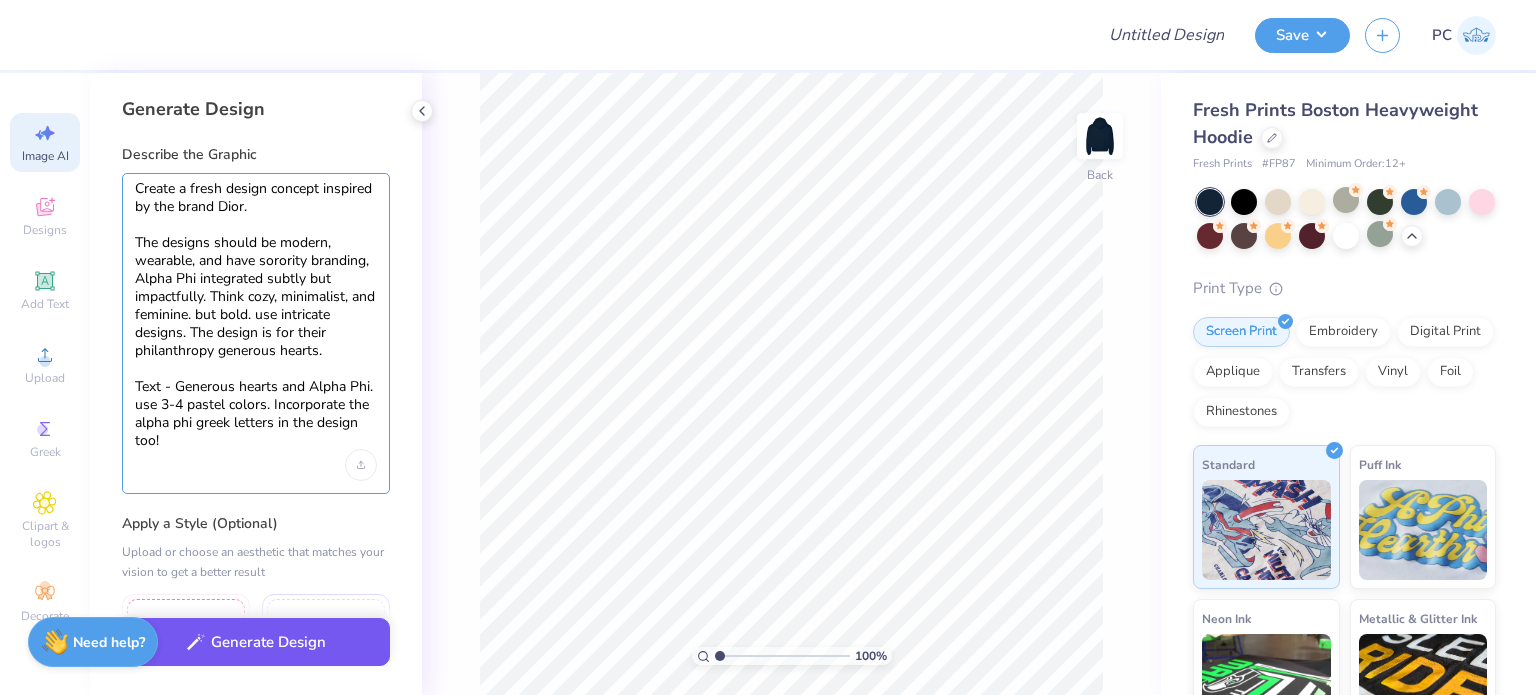 type on "Create a fresh design concept inspired by the brand Dior.
The designs should be modern, wearable, and have sorority branding,  Alpha Phi integrated subtly but impactfully. Think cozy, minimalist, and feminine. but bold. use intricate designs. The design is for their philanthropy generous hearts.
Text - Generous hearts and Alpha Phi.
use 3-4 pastel colors. Incorporate the alpha phi greek letters in the design too!" 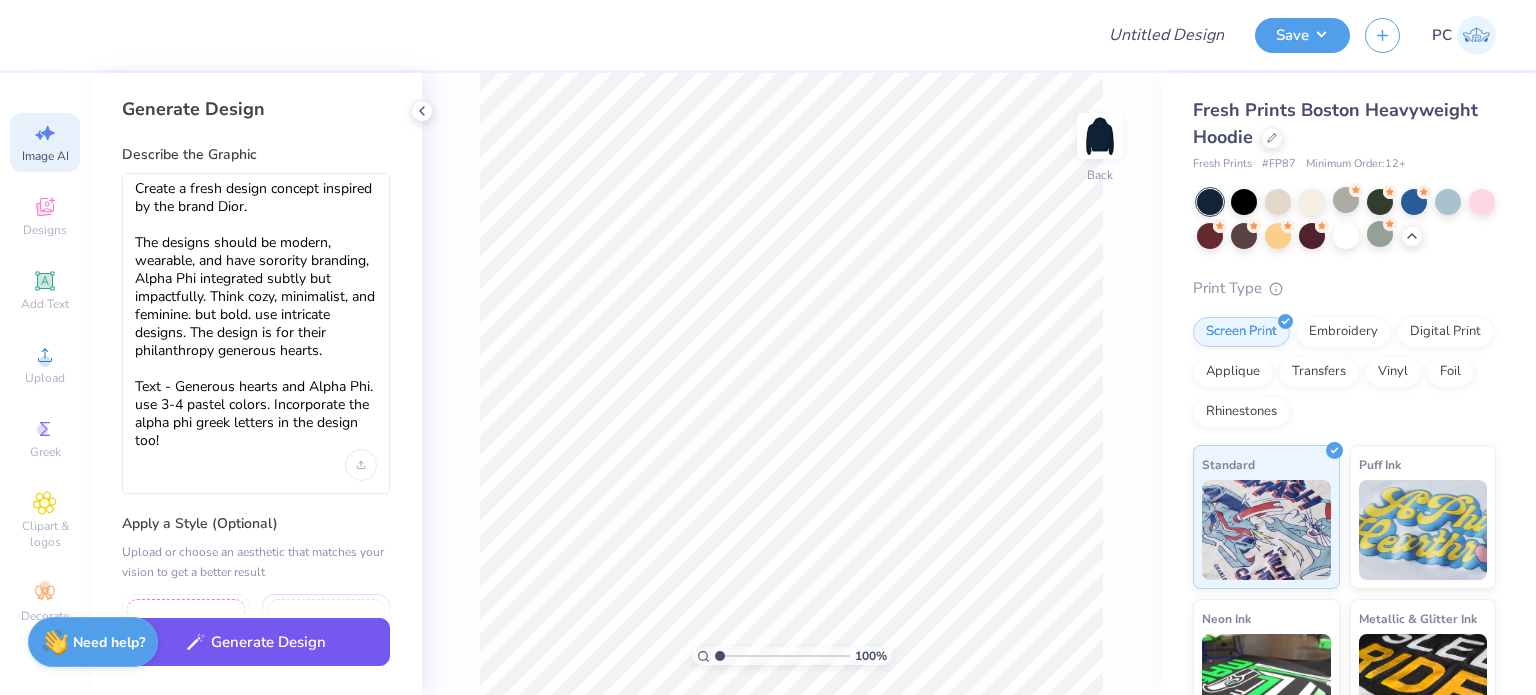 click on "Generate Design" at bounding box center [256, 642] 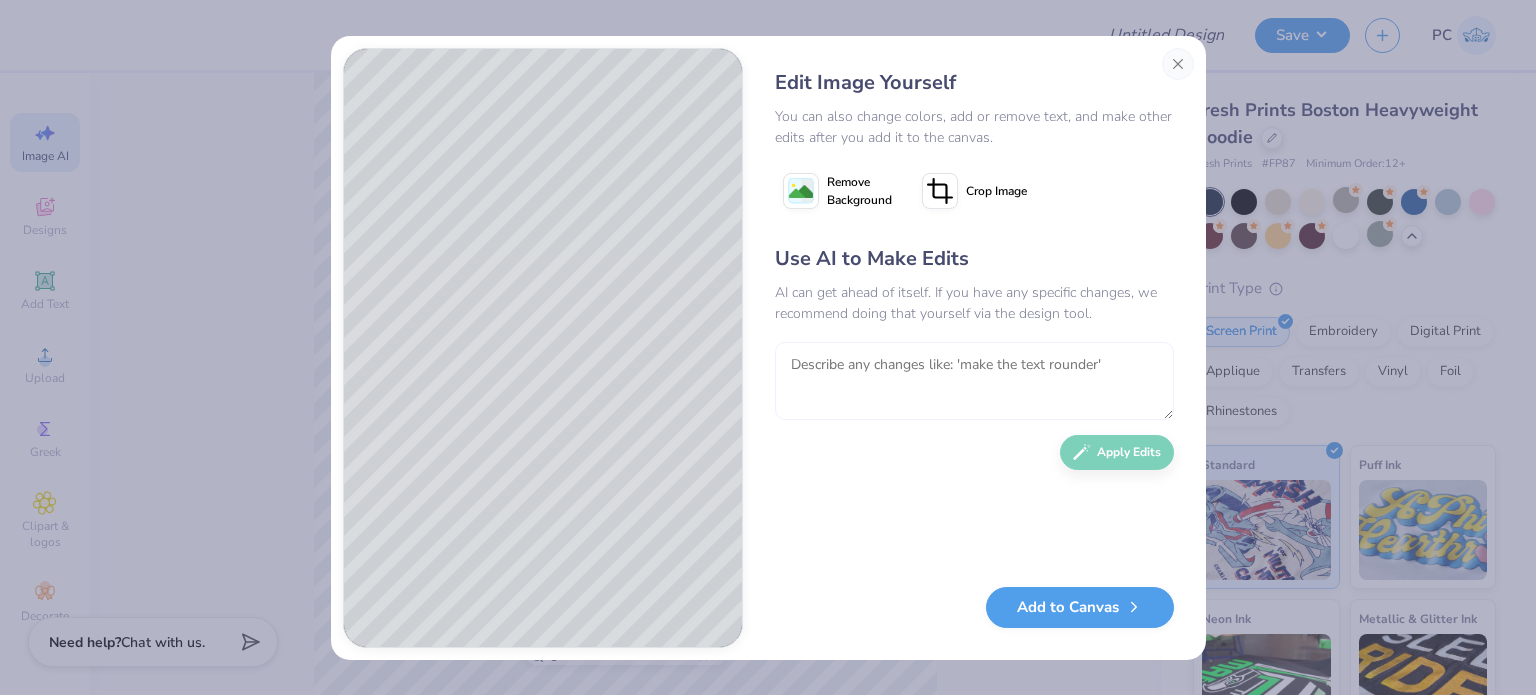 click at bounding box center (974, 381) 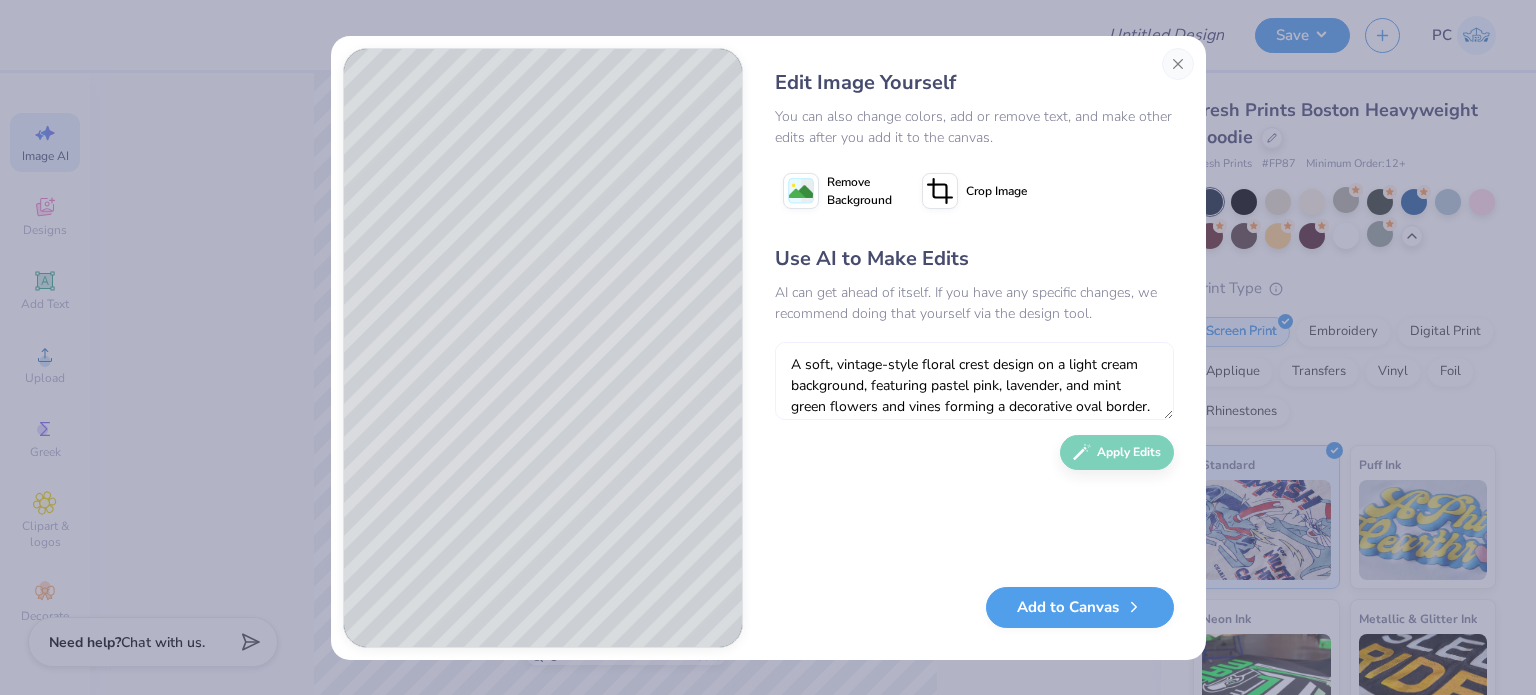 click on "A soft, vintage-style floral crest design on a light cream background, featuring pastel pink, lavender, and mint green flowers and vines forming a decorative oval border. Inside the border, place large, elegant Greek letters 'ΑΦ' (Alpha Phi) in soft lavender serif font. Below the floral border, include the words 'ALPHA PHI' in matching lavender serif text. The overall style should be delicate, feminine, and romantic, with a hand-drawn, screen-printed texture and a retro aesthetic." at bounding box center (974, 381) 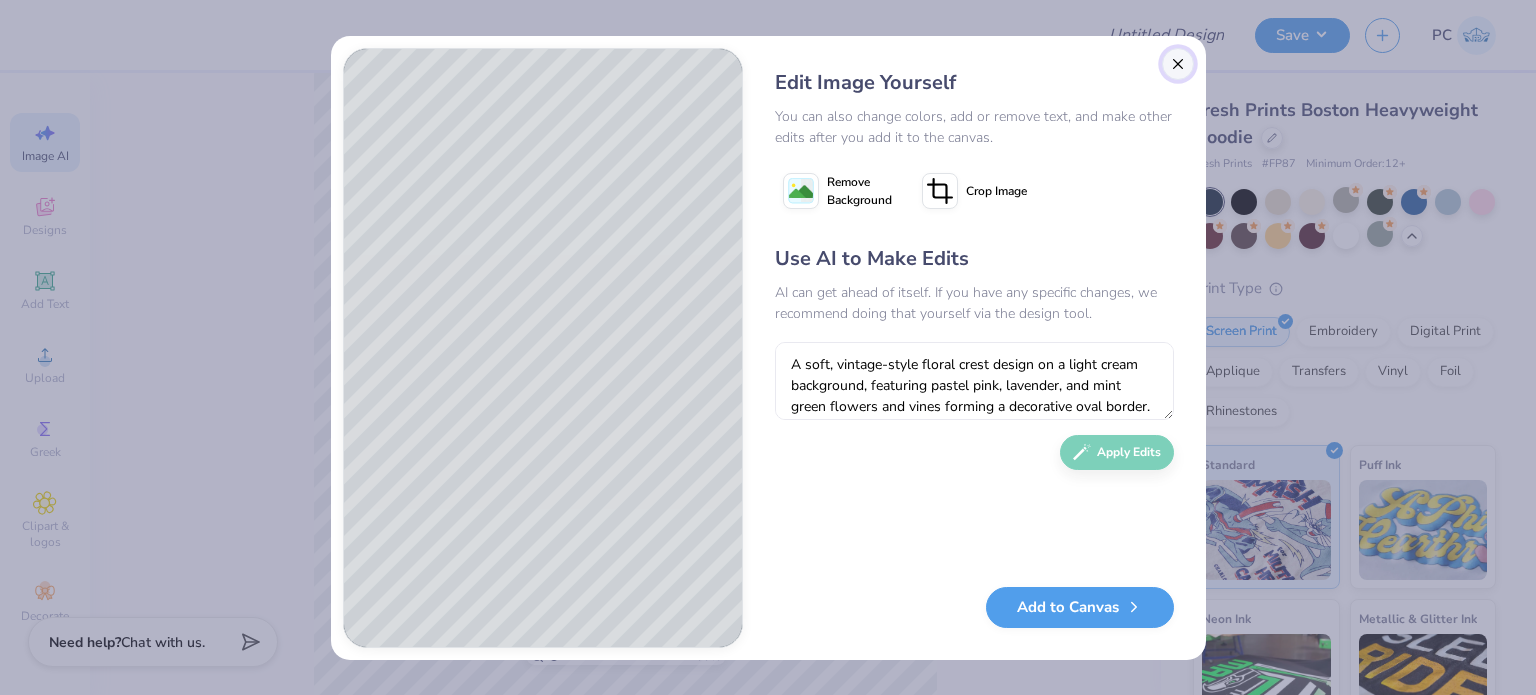click at bounding box center [1178, 64] 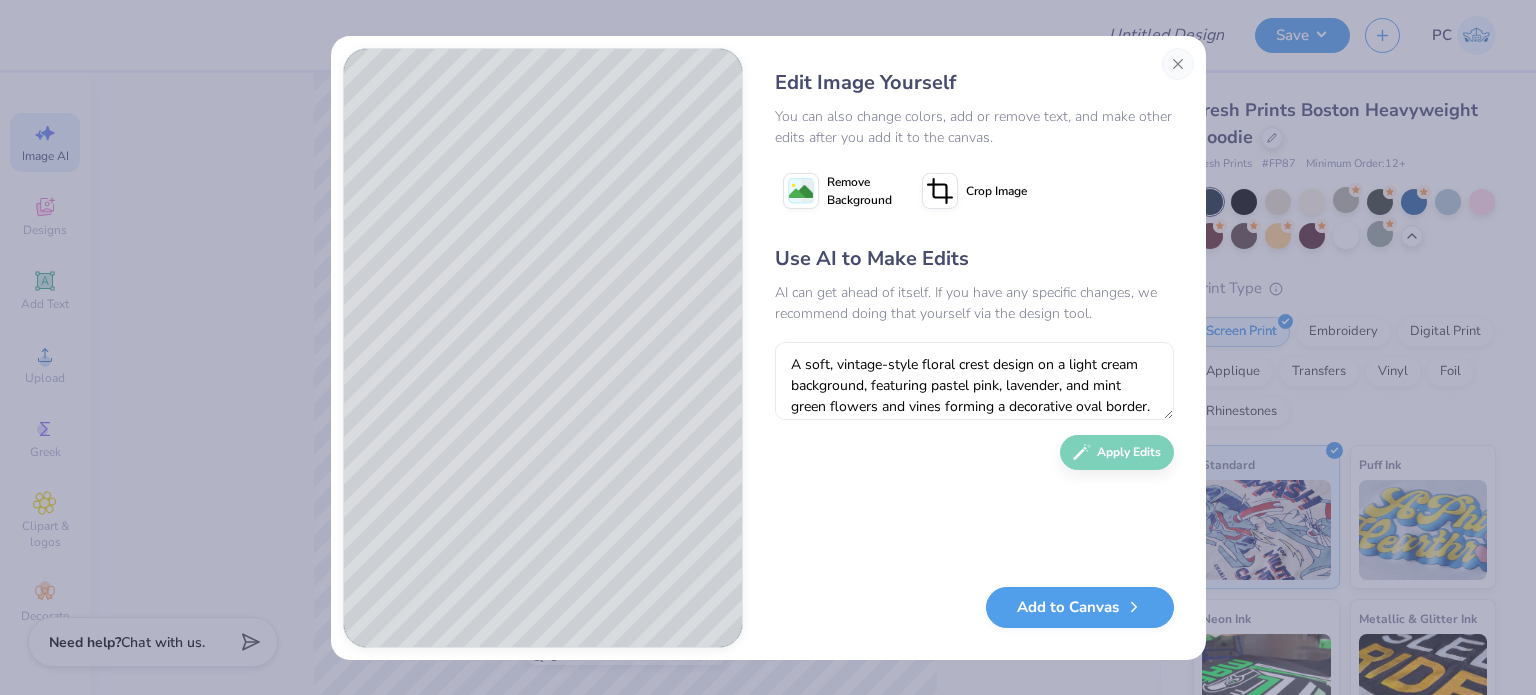 click on "Design Title" at bounding box center (1166, 35) 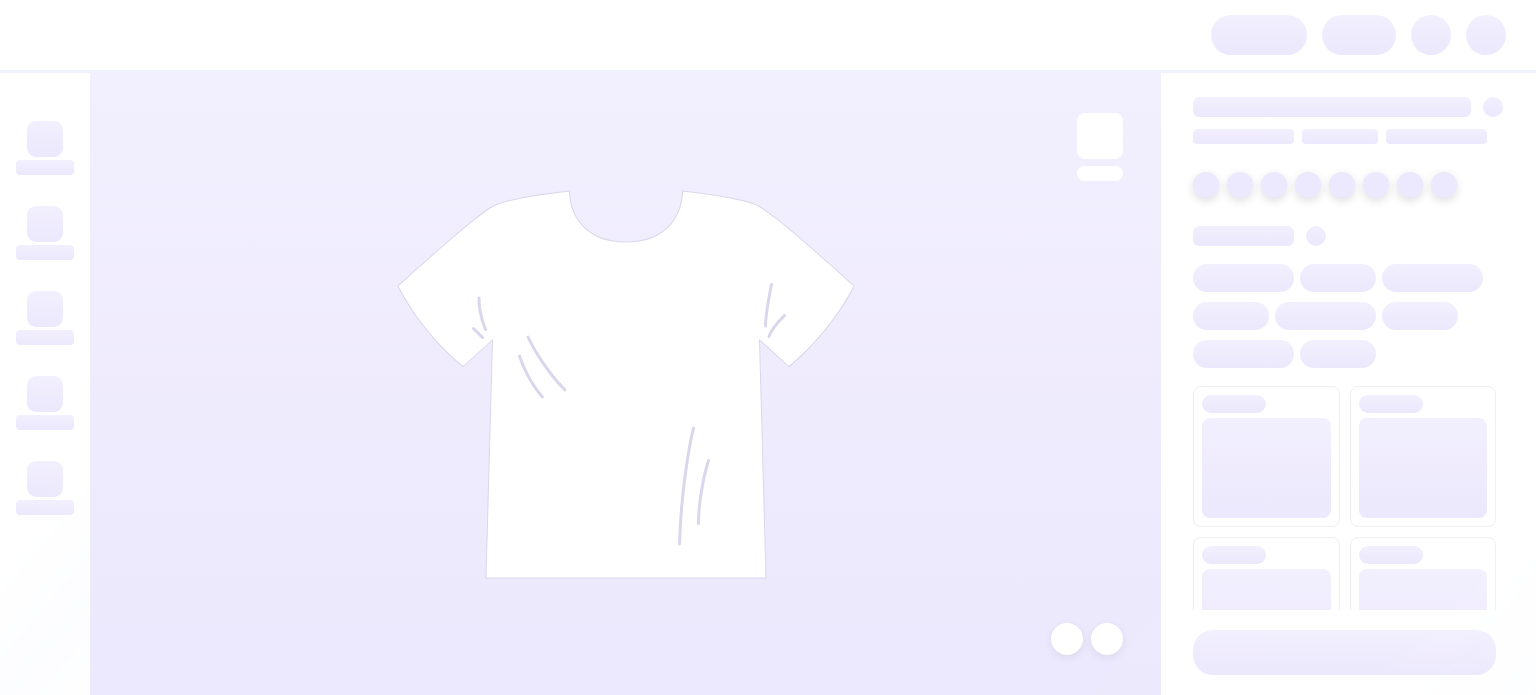 scroll, scrollTop: 0, scrollLeft: 0, axis: both 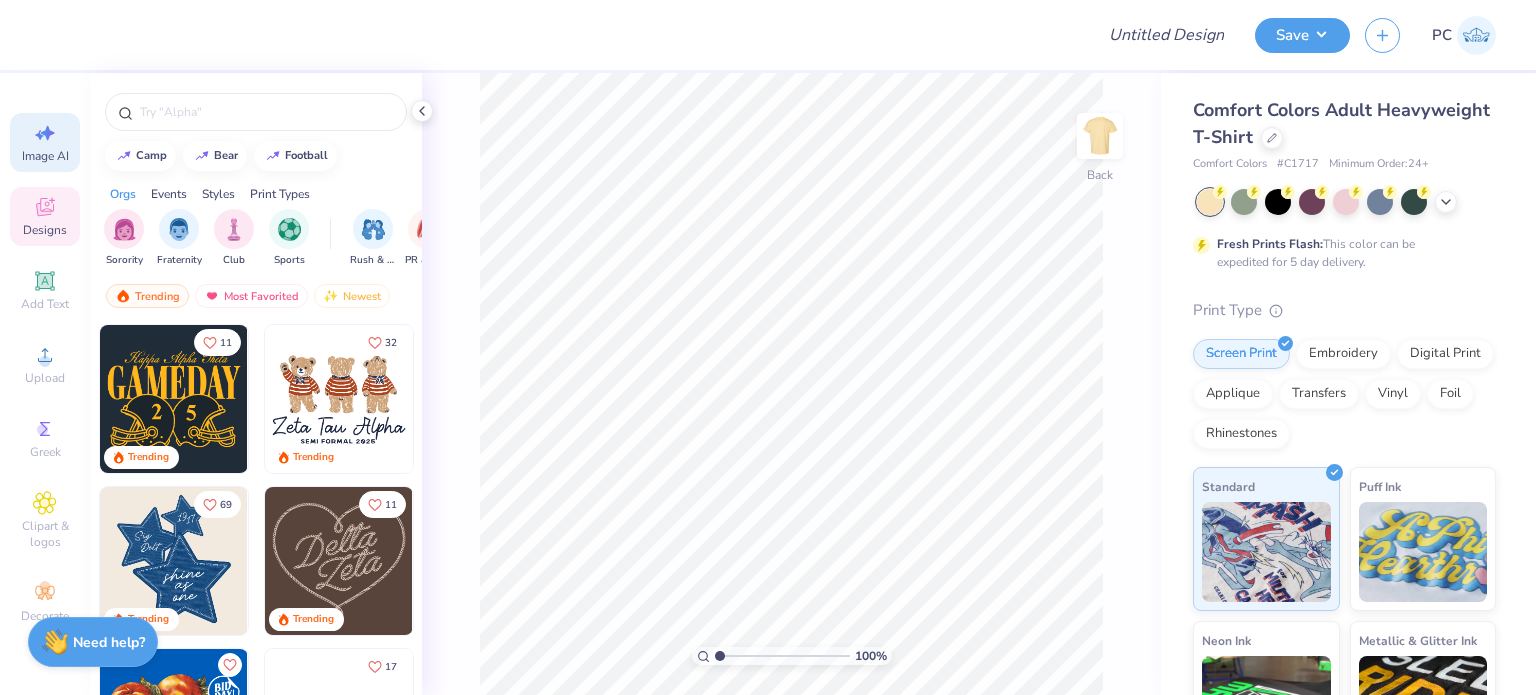 click 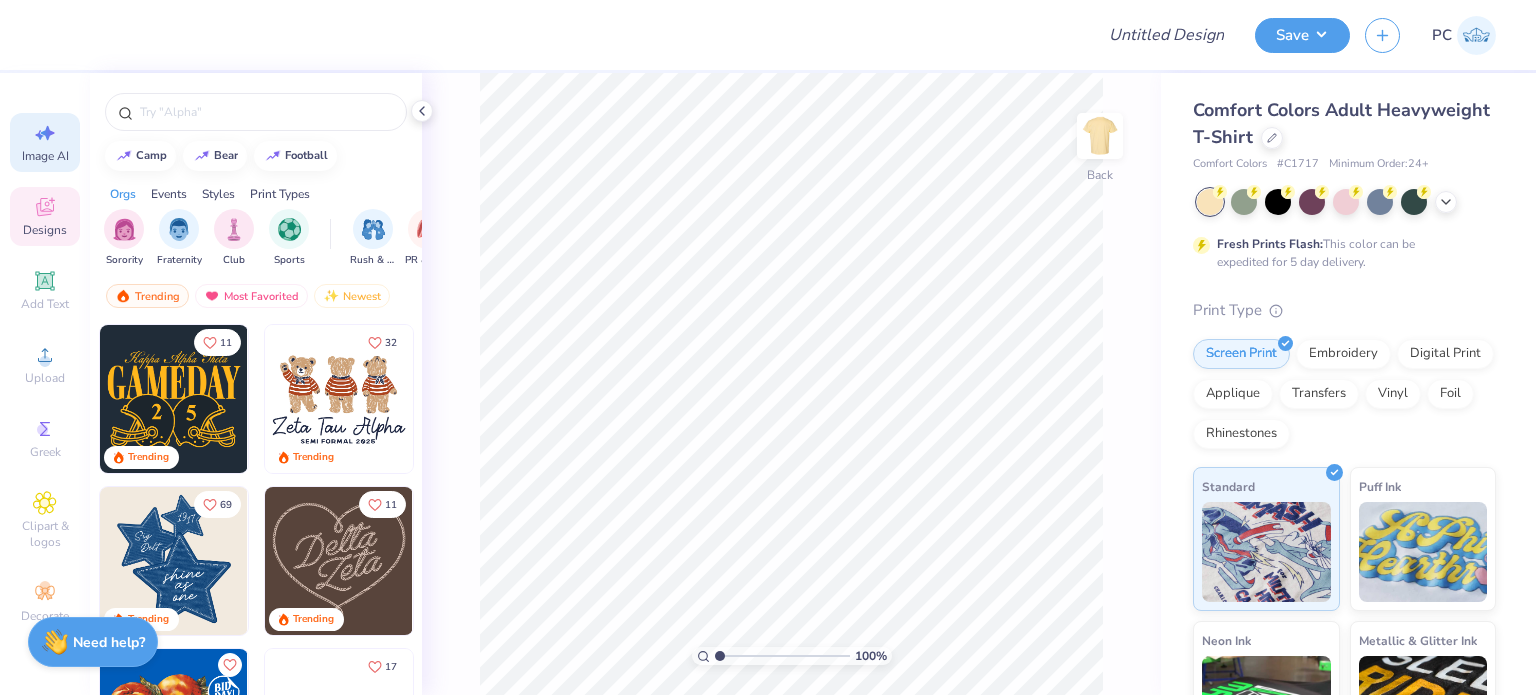 select on "4" 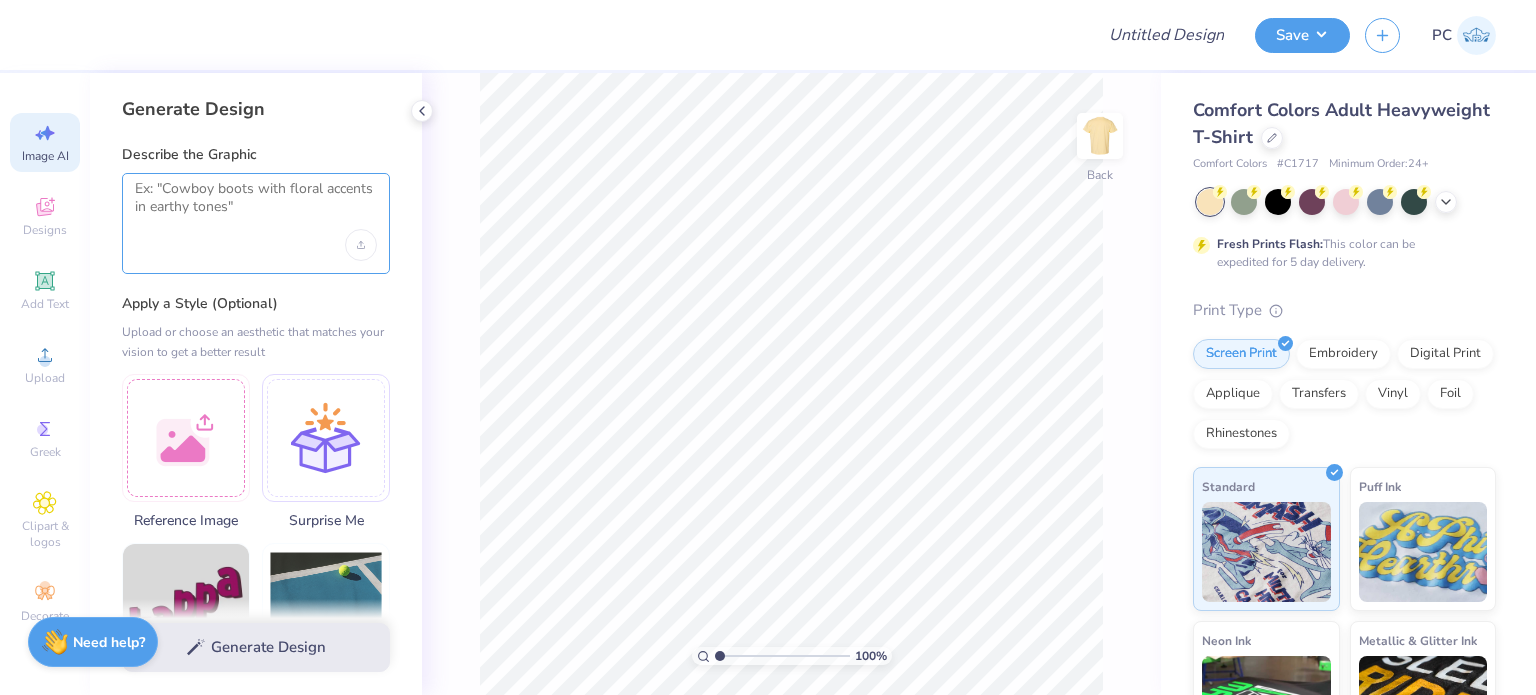 click at bounding box center (256, 205) 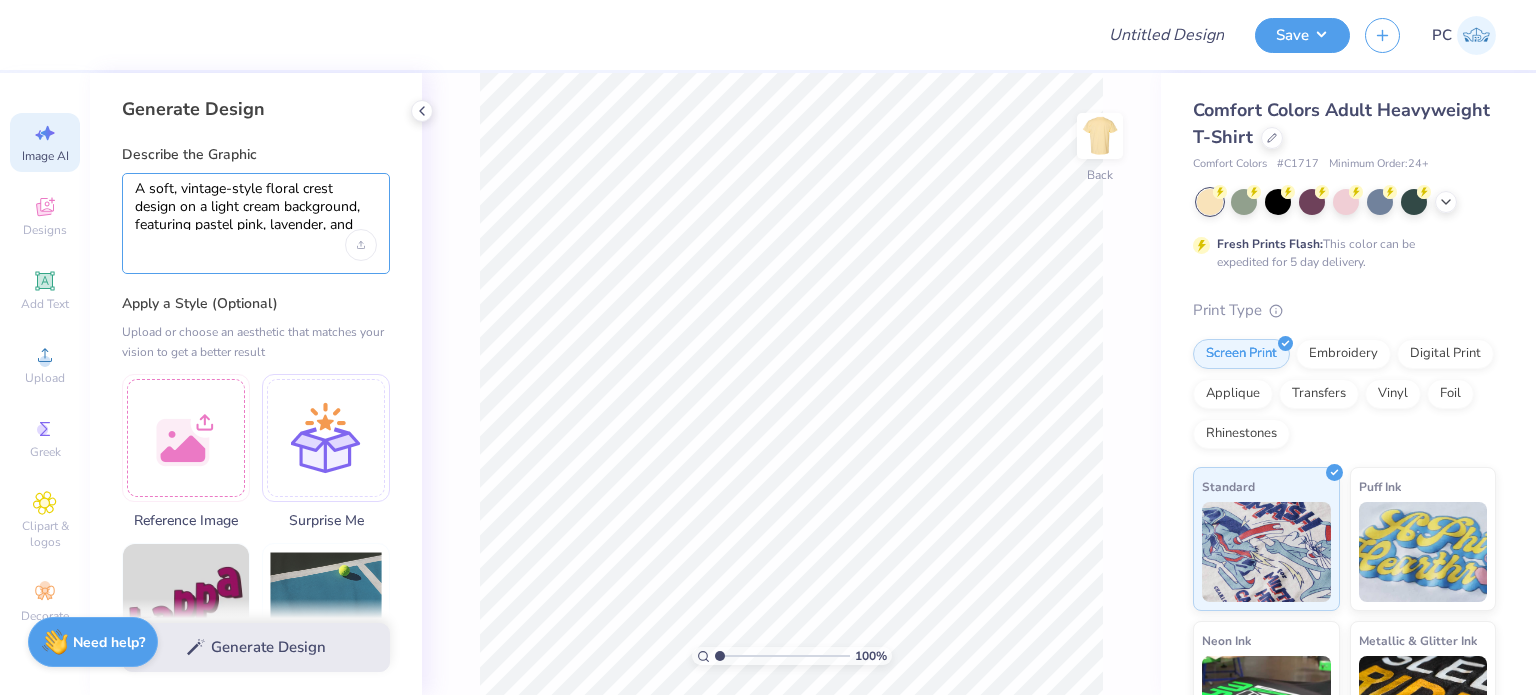 scroll, scrollTop: 0, scrollLeft: 0, axis: both 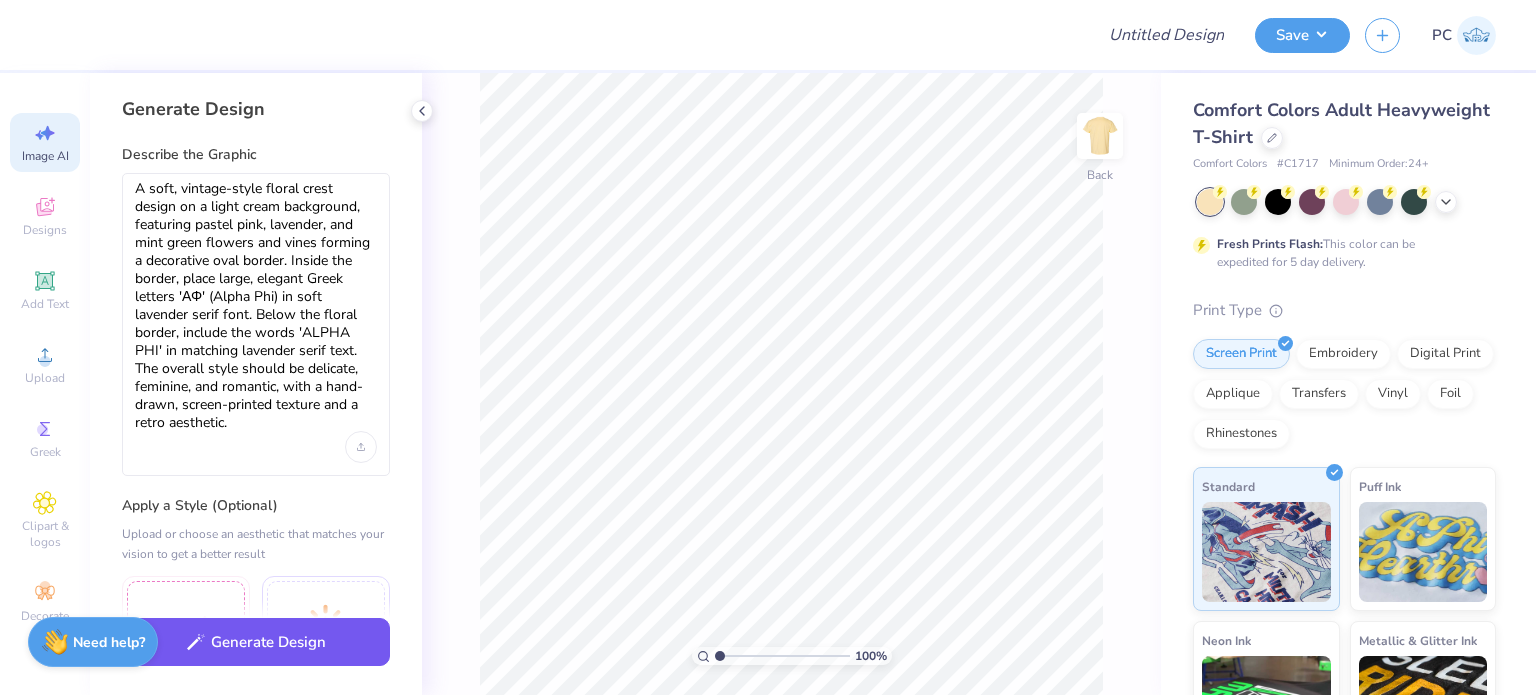 click on "Generate Design" at bounding box center [256, 642] 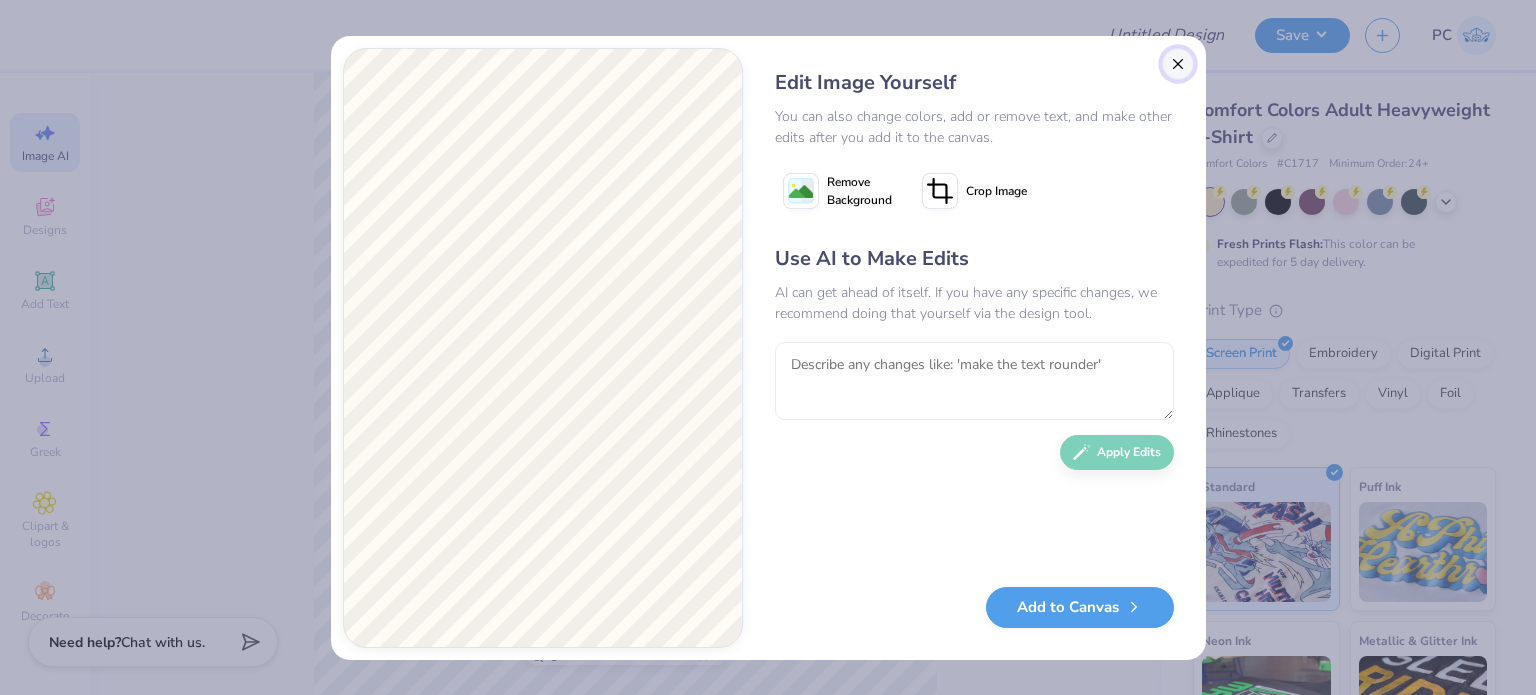 click at bounding box center [1178, 64] 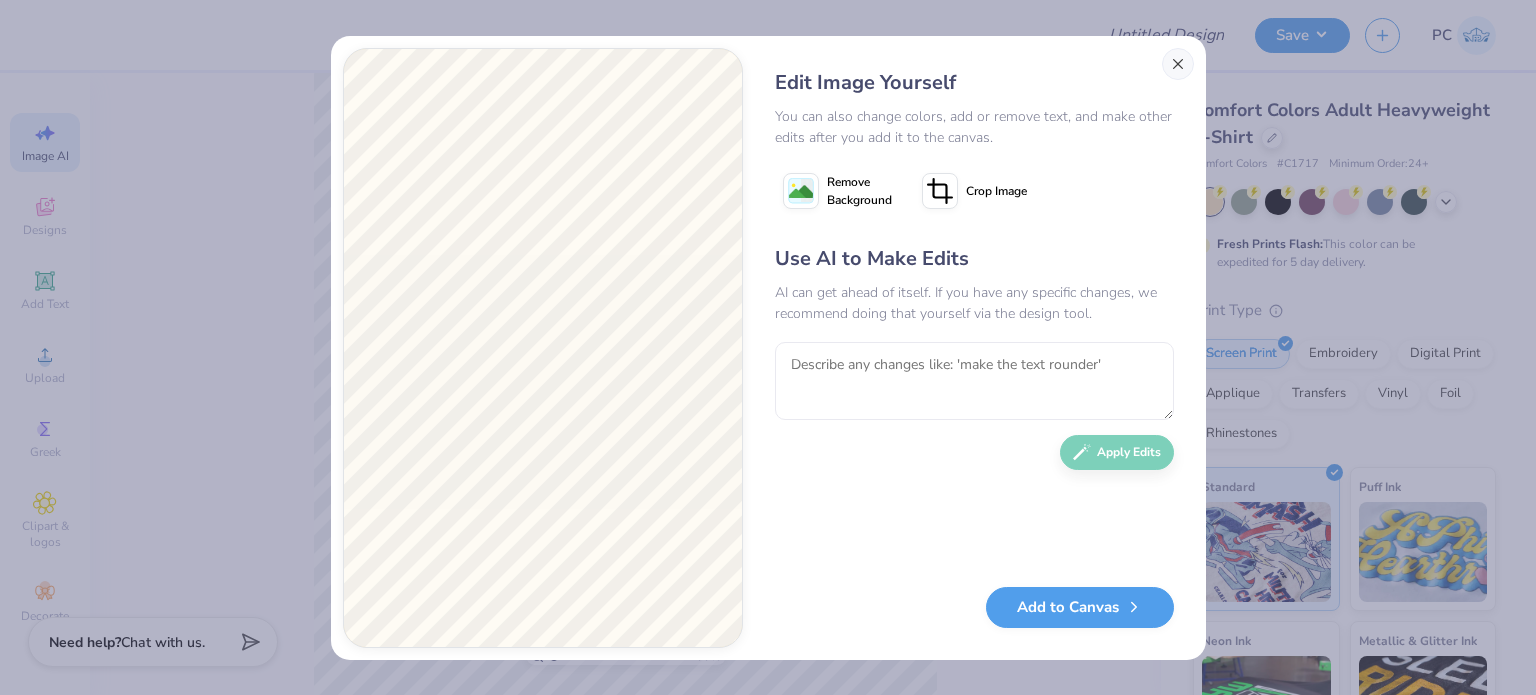 scroll, scrollTop: 0, scrollLeft: 44, axis: horizontal 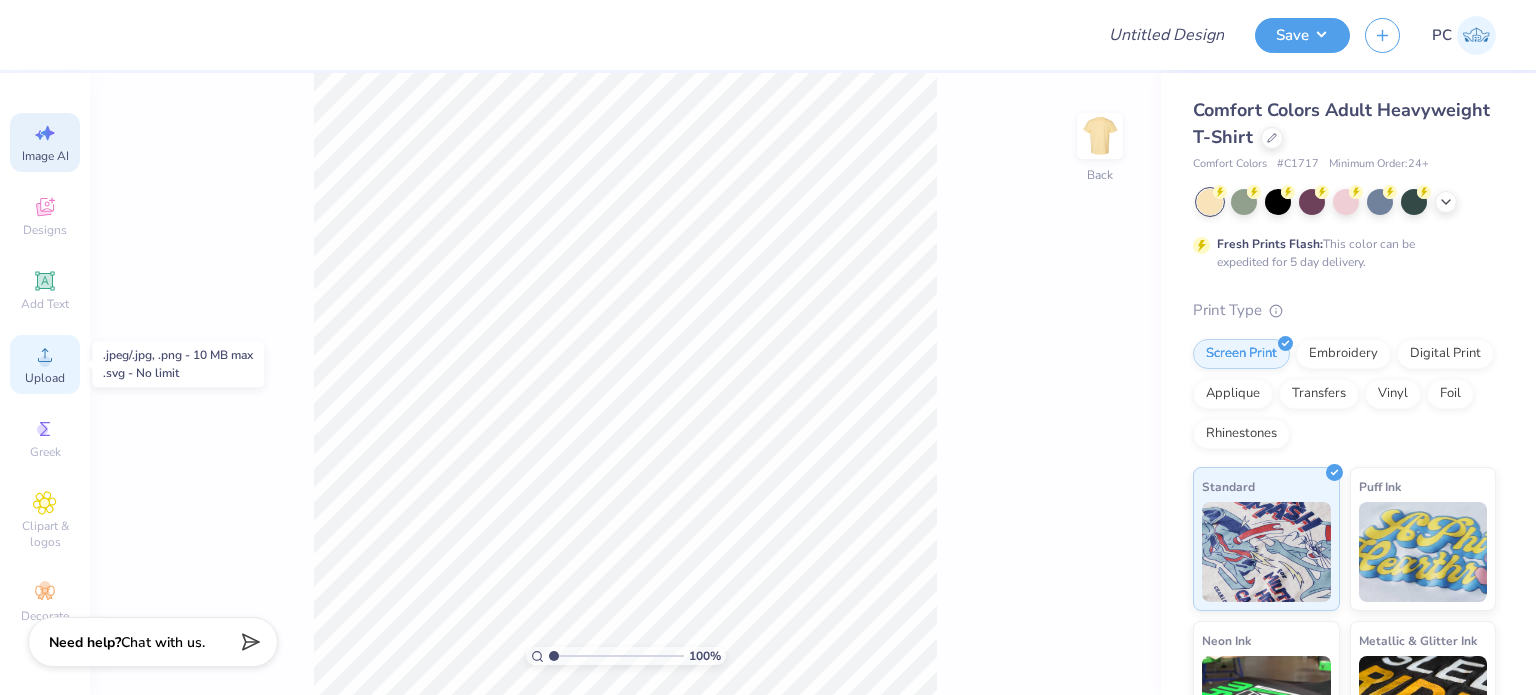click 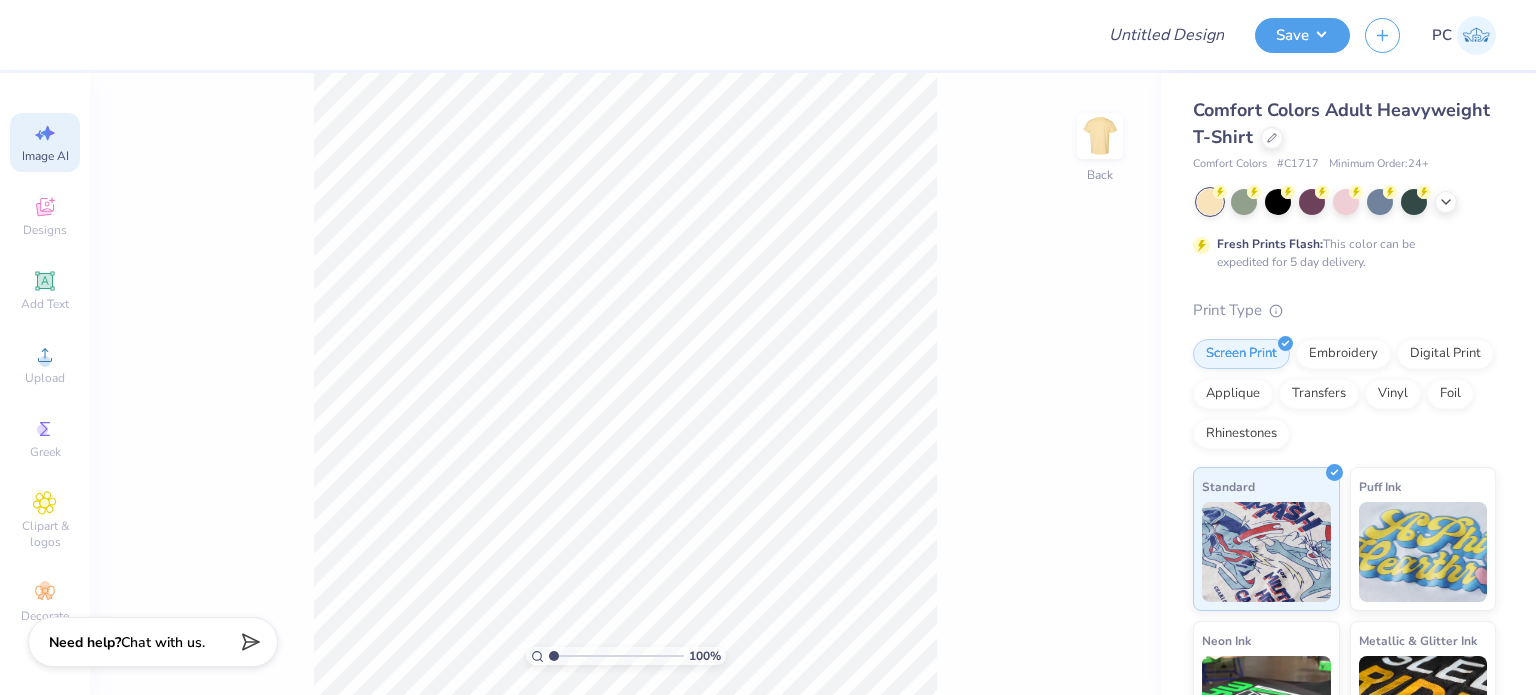 click 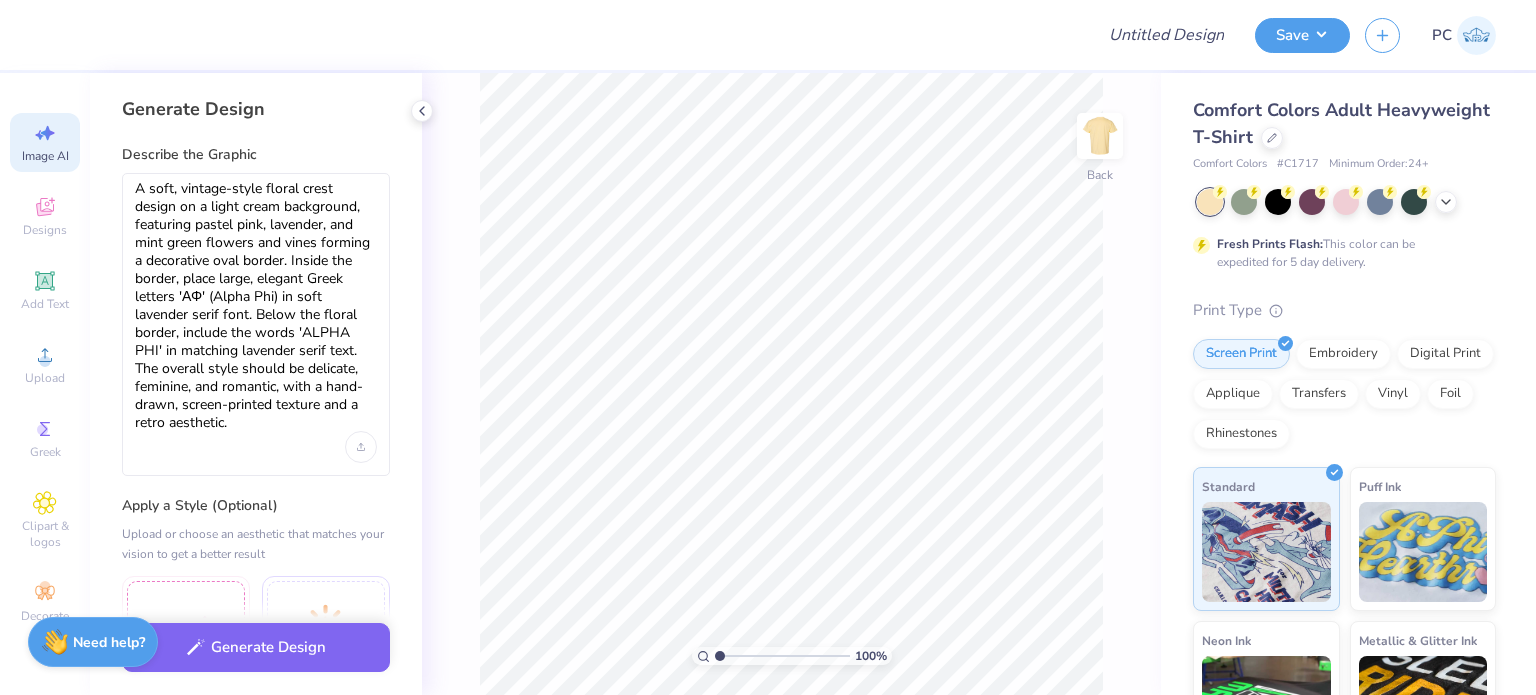 scroll, scrollTop: 0, scrollLeft: 0, axis: both 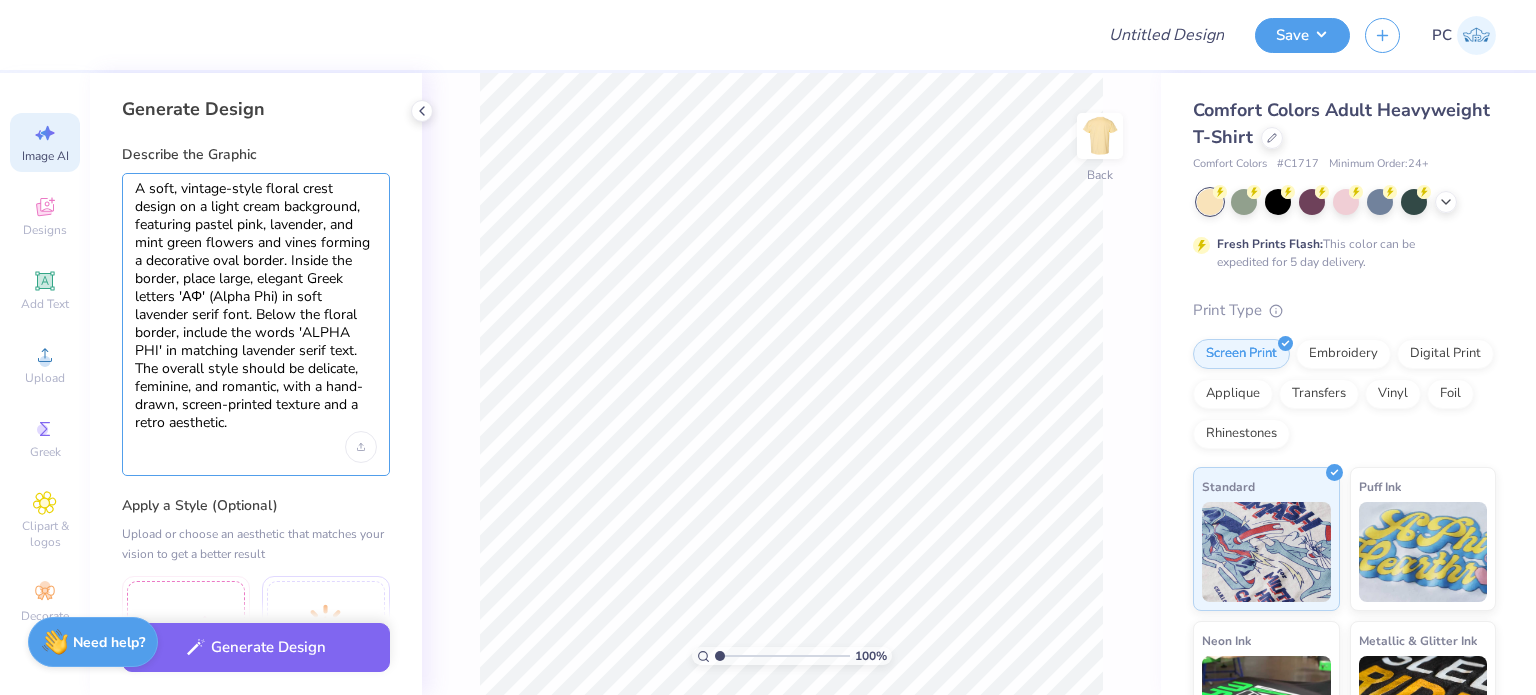 click on "A soft, vintage-style floral crest design on a light cream background, featuring pastel pink, lavender, and mint green flowers and vines forming a decorative oval border. Inside the border, place large, elegant Greek letters 'ΑΦ' (Alpha Phi) in soft lavender serif font. Below the floral border, include the words 'ALPHA PHI' in matching lavender serif text. The overall style should be delicate, feminine, and romantic, with a hand-drawn, screen-printed texture and a retro aesthetic." at bounding box center [256, 306] 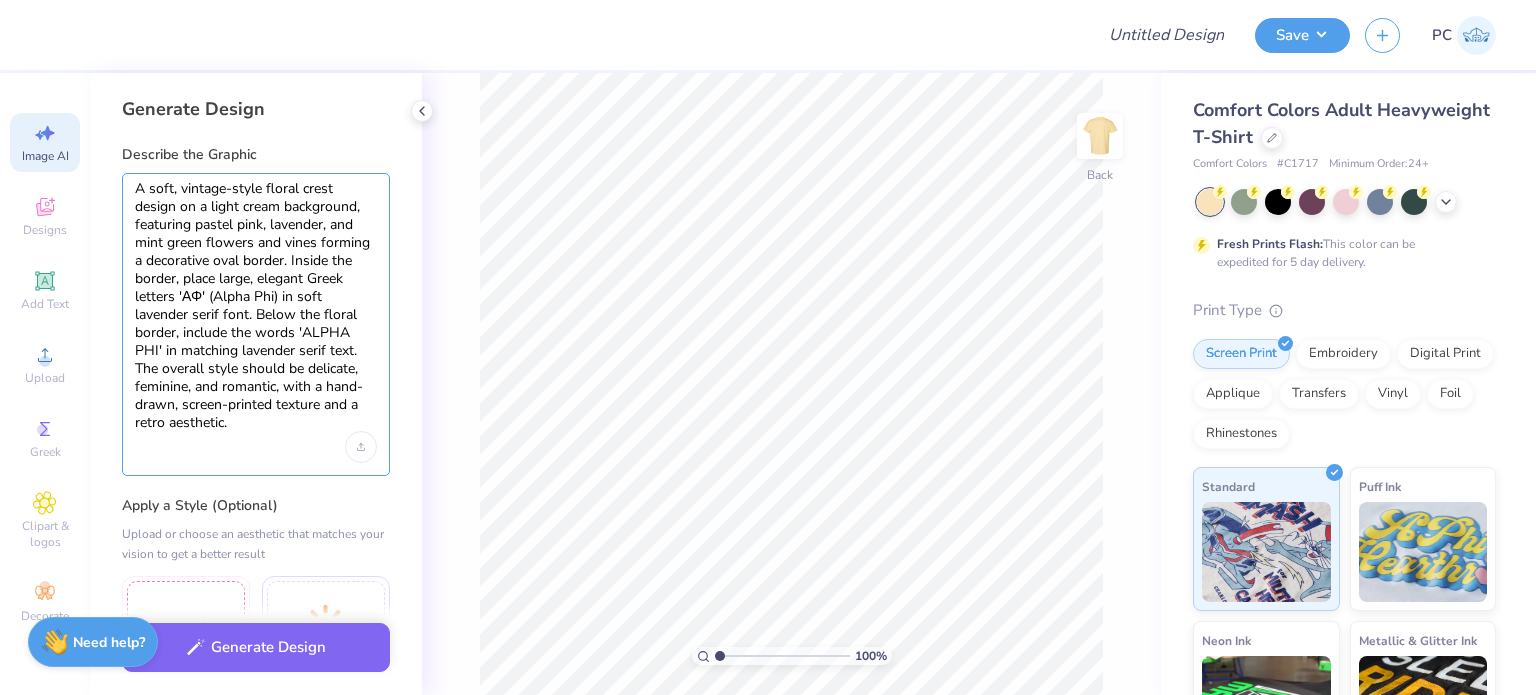 click on "A soft, vintage-style floral crest design on a light cream background, featuring pastel pink, lavender, and mint green flowers and vines forming a decorative oval border. Inside the border, place large, elegant Greek letters 'ΑΦ' (Alpha Phi) in soft lavender serif font. Below the floral border, include the words 'ALPHA PHI' in matching lavender serif text. The overall style should be delicate, feminine, and romantic, with a hand-drawn, screen-printed texture and a retro aesthetic." at bounding box center [256, 306] 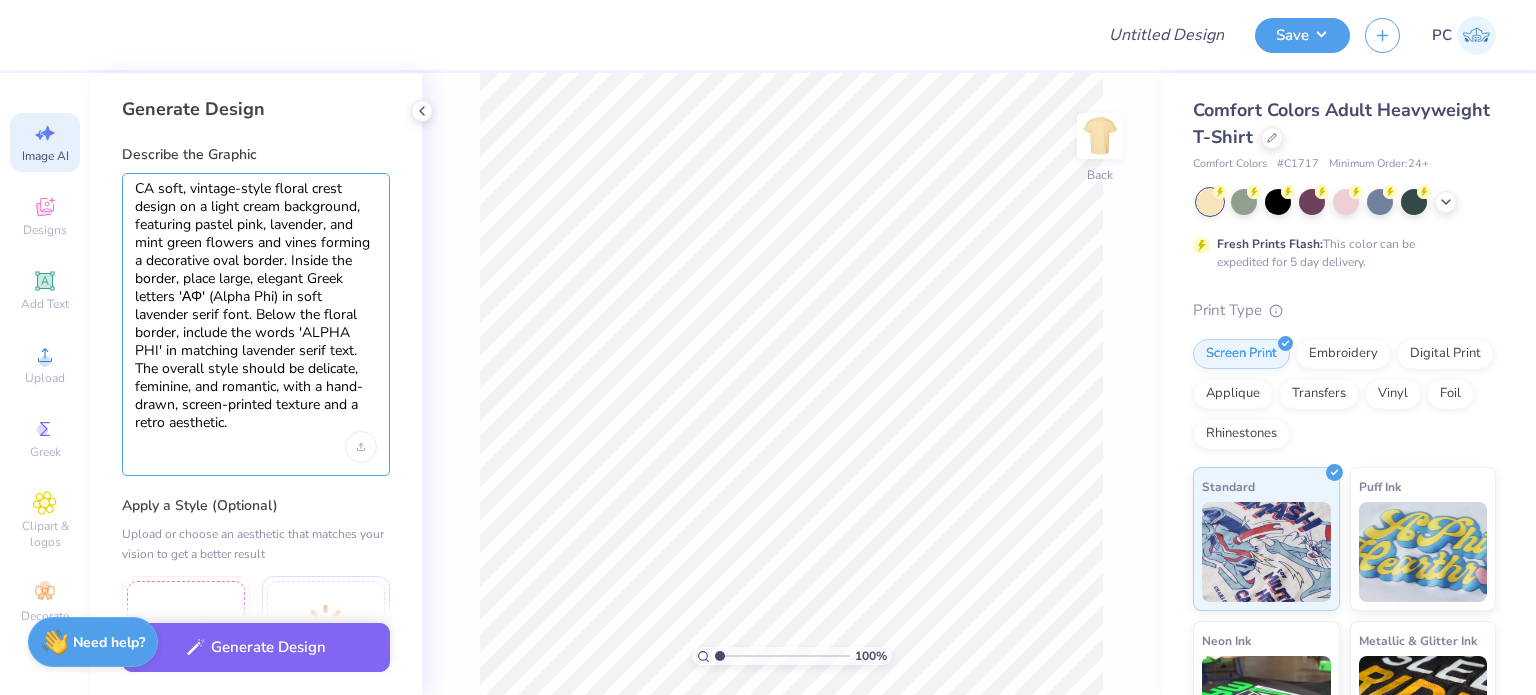 scroll, scrollTop: 0, scrollLeft: 0, axis: both 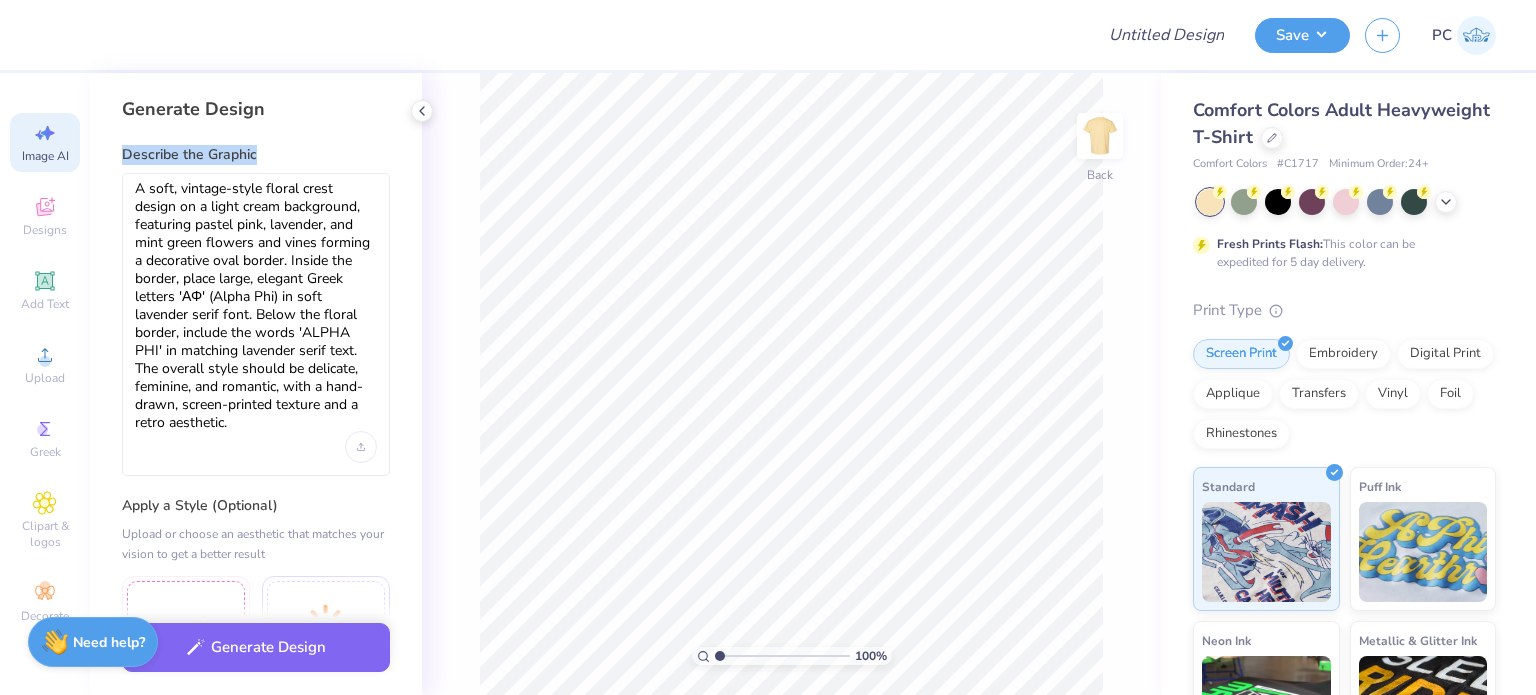 drag, startPoint x: 242, startPoint y: 461, endPoint x: 127, endPoint y: 148, distance: 333.45764 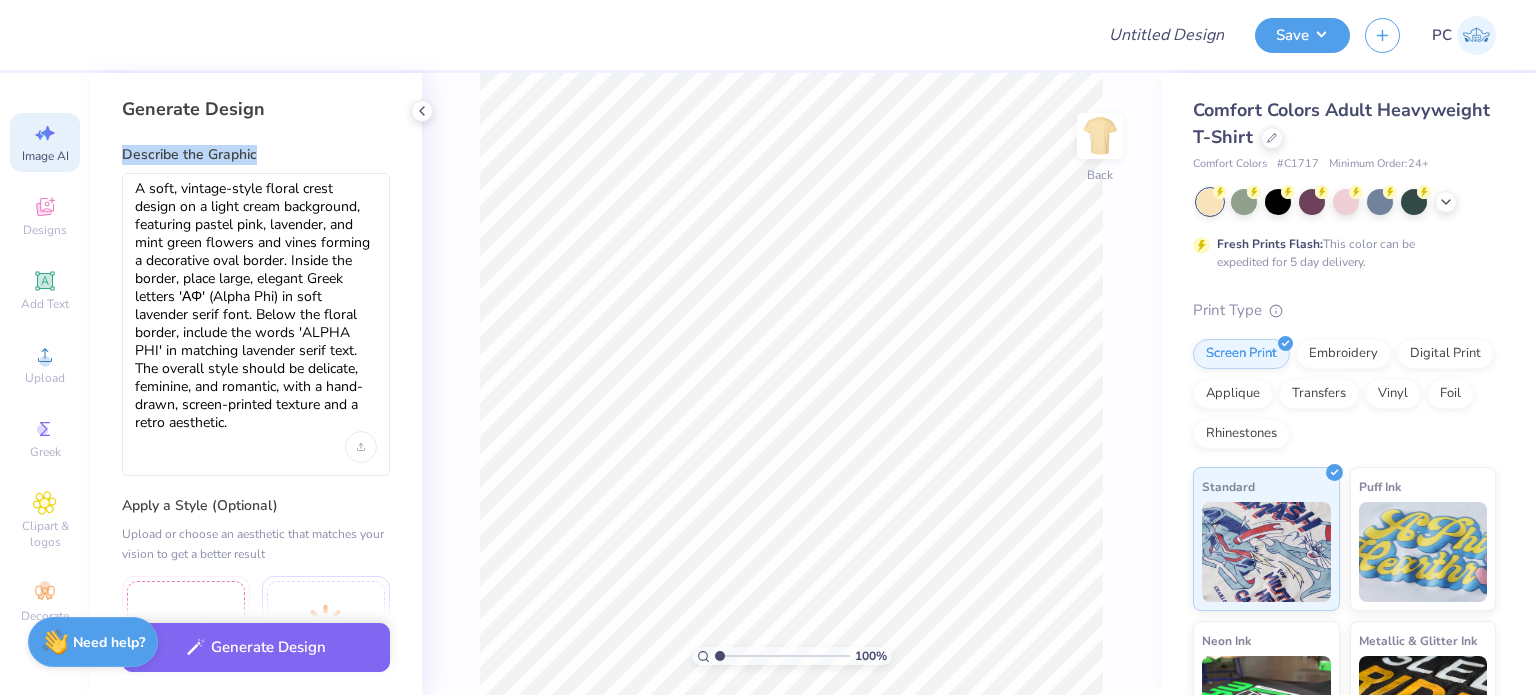 click on "Describe the Graphic A soft, vintage-style floral crest design on a light cream background, featuring pastel pink, lavender, and mint green flowers and vines forming a decorative oval border. Inside the border, place large, elegant Greek letters 'ΑΦ' (Alpha Phi) in soft lavender serif font. Below the floral border, include the words 'ALPHA PHI' in matching lavender serif text. The overall style should be delicate, feminine, and romantic, with a hand-drawn, screen-printed texture and a retro aesthetic." at bounding box center [256, 310] 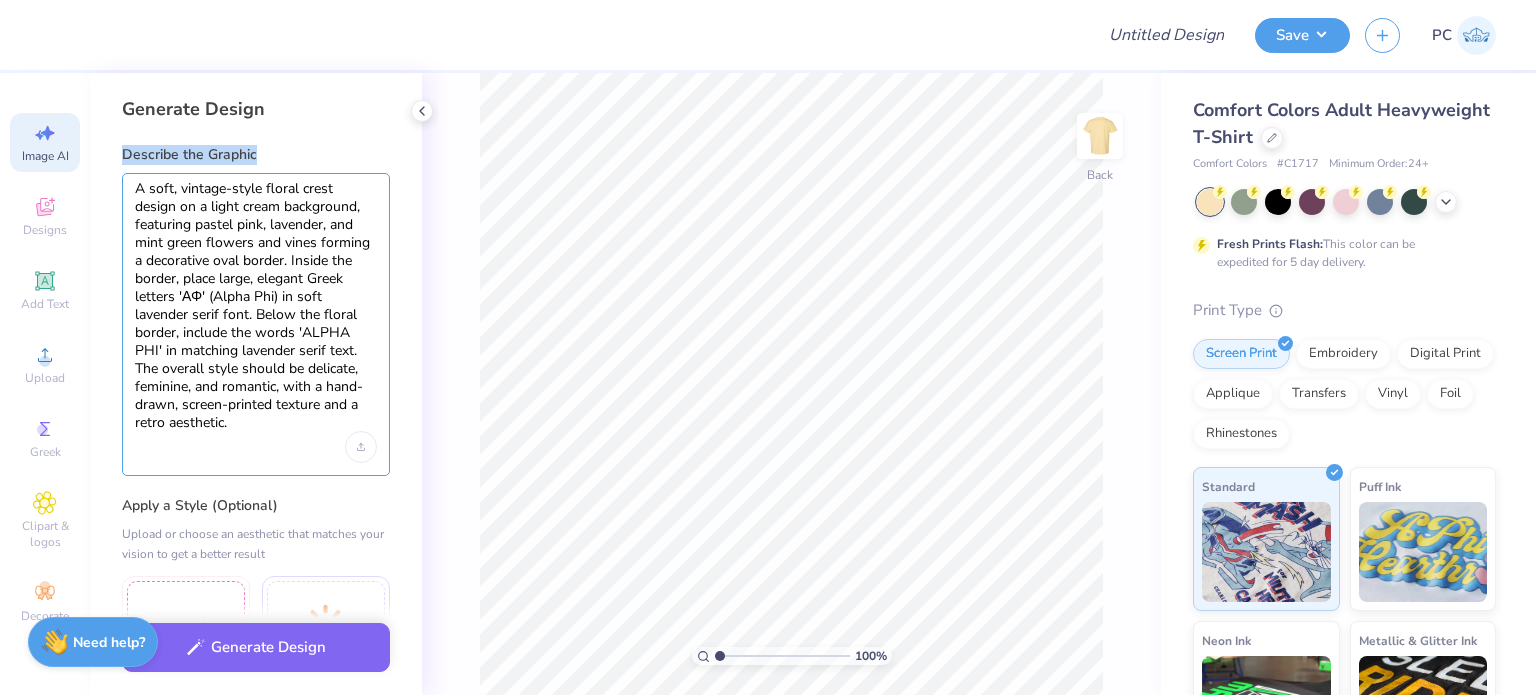 click on "A soft, vintage-style floral crest design on a light cream background, featuring pastel pink, lavender, and mint green flowers and vines forming a decorative oval border. Inside the border, place large, elegant Greek letters 'ΑΦ' (Alpha Phi) in soft lavender serif font. Below the floral border, include the words 'ALPHA PHI' in matching lavender serif text. The overall style should be delicate, feminine, and romantic, with a hand-drawn, screen-printed texture and a retro aesthetic." at bounding box center (256, 306) 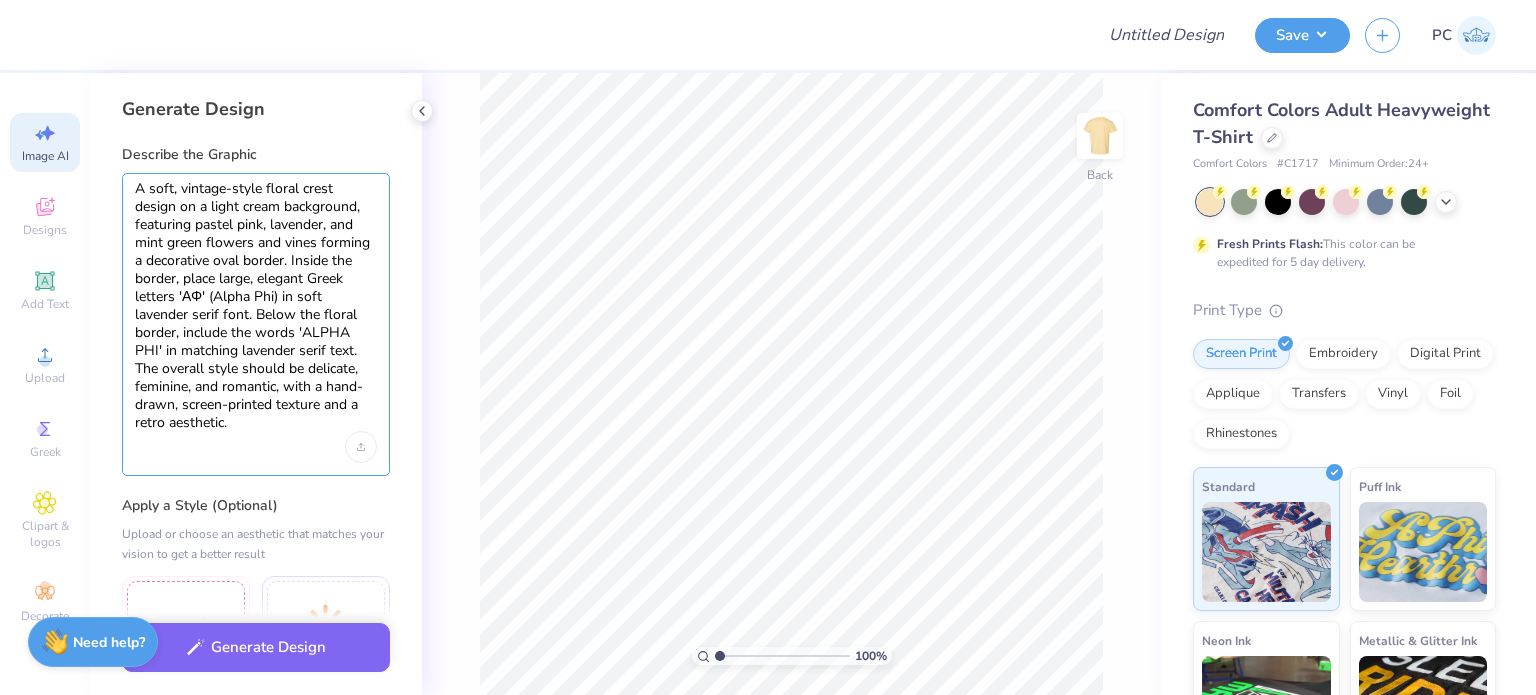 click on "A soft, vintage-style floral crest design on a light cream background, featuring pastel pink, lavender, and mint green flowers and vines forming a decorative oval border. Inside the border, place large, elegant Greek letters 'ΑΦ' (Alpha Phi) in soft lavender serif font. Below the floral border, include the words 'ALPHA PHI' in matching lavender serif text. The overall style should be delicate, feminine, and romantic, with a hand-drawn, screen-printed texture and a retro aesthetic." at bounding box center (256, 306) 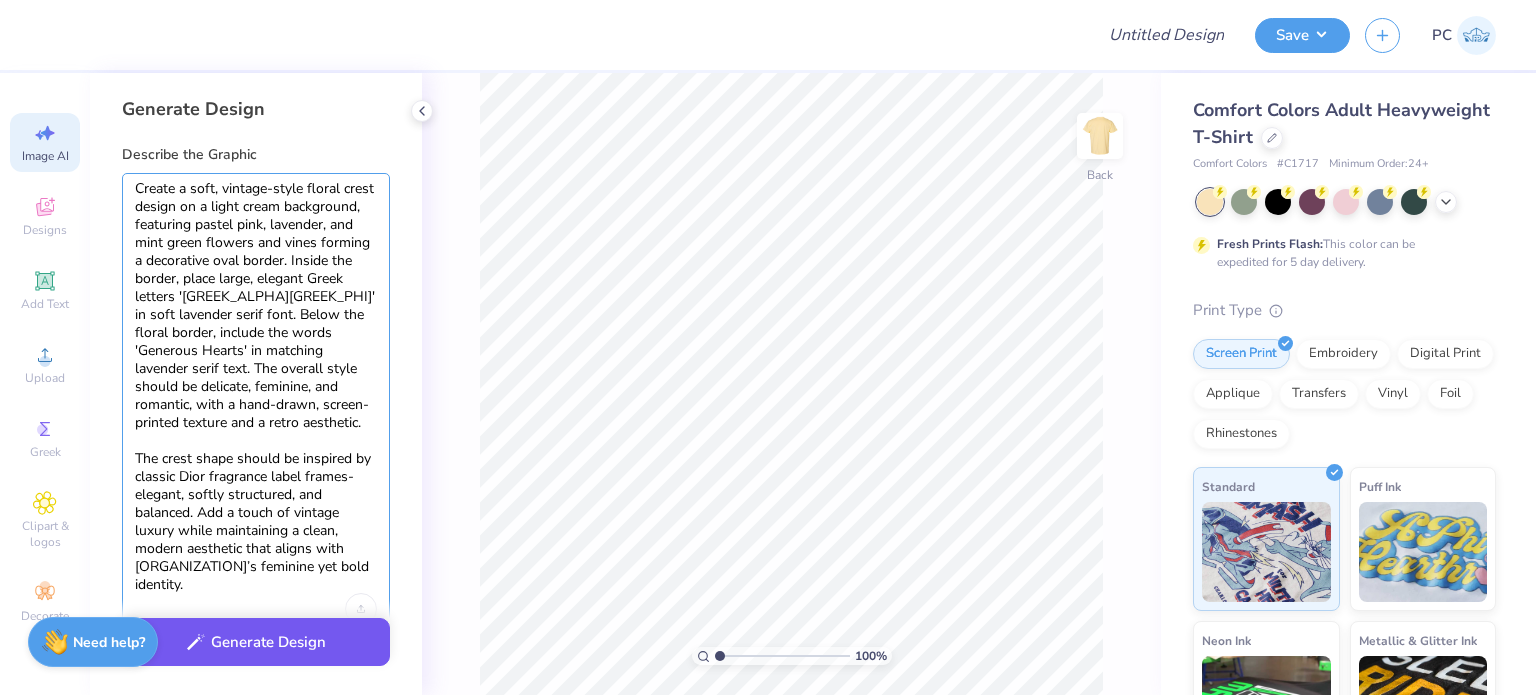 type on "Create a soft, vintage-style floral crest design on a light cream background, featuring pastel pink, lavender, and mint green flowers and vines forming a decorative oval border. Inside the border, place large, elegant Greek letters 'ΑΦ' (Alpha Phi) in soft lavender serif font. Below the floral border, include the words 'Generous Hearts' in matching lavender serif text. The overall style should be delicate, feminine, and romantic, with a hand-drawn, screen-printed texture and a retro aesthetic.
The crest shape should be inspired by classic Dior fragrance label frames- elegant, softly structured, and balanced. Add a touch of vintage luxury while maintaining a clean, modern aesthetic that aligns with Alpha Phi’s feminine yet bold identity." 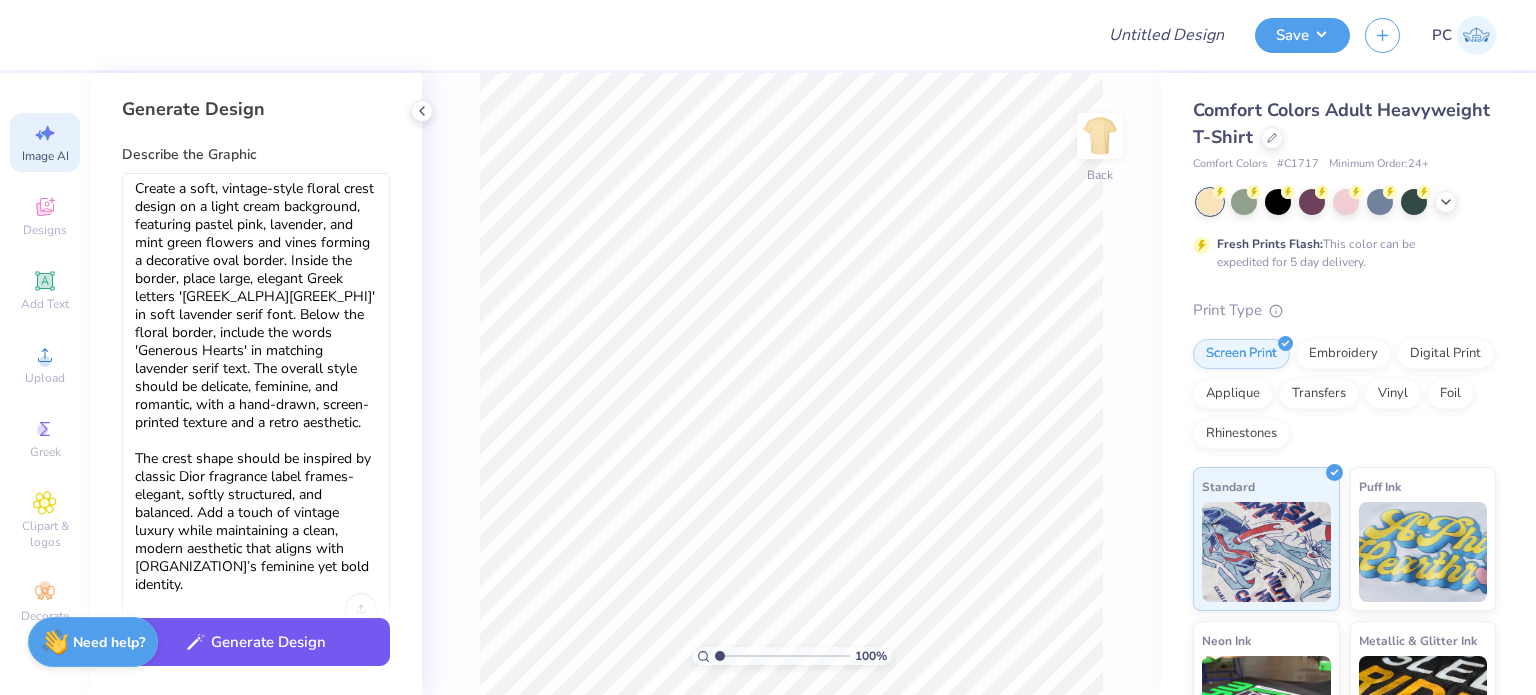 click on "Generate Design" at bounding box center [256, 642] 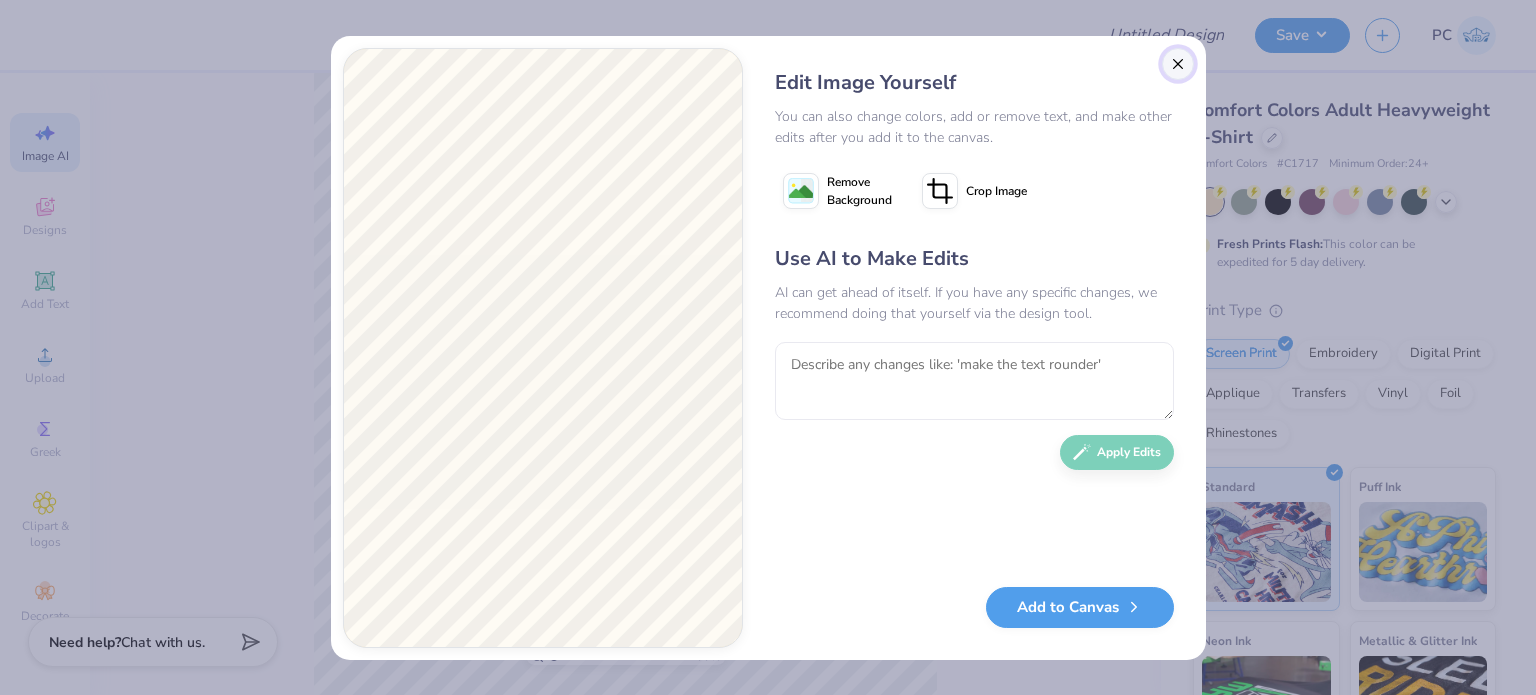 click at bounding box center (1178, 64) 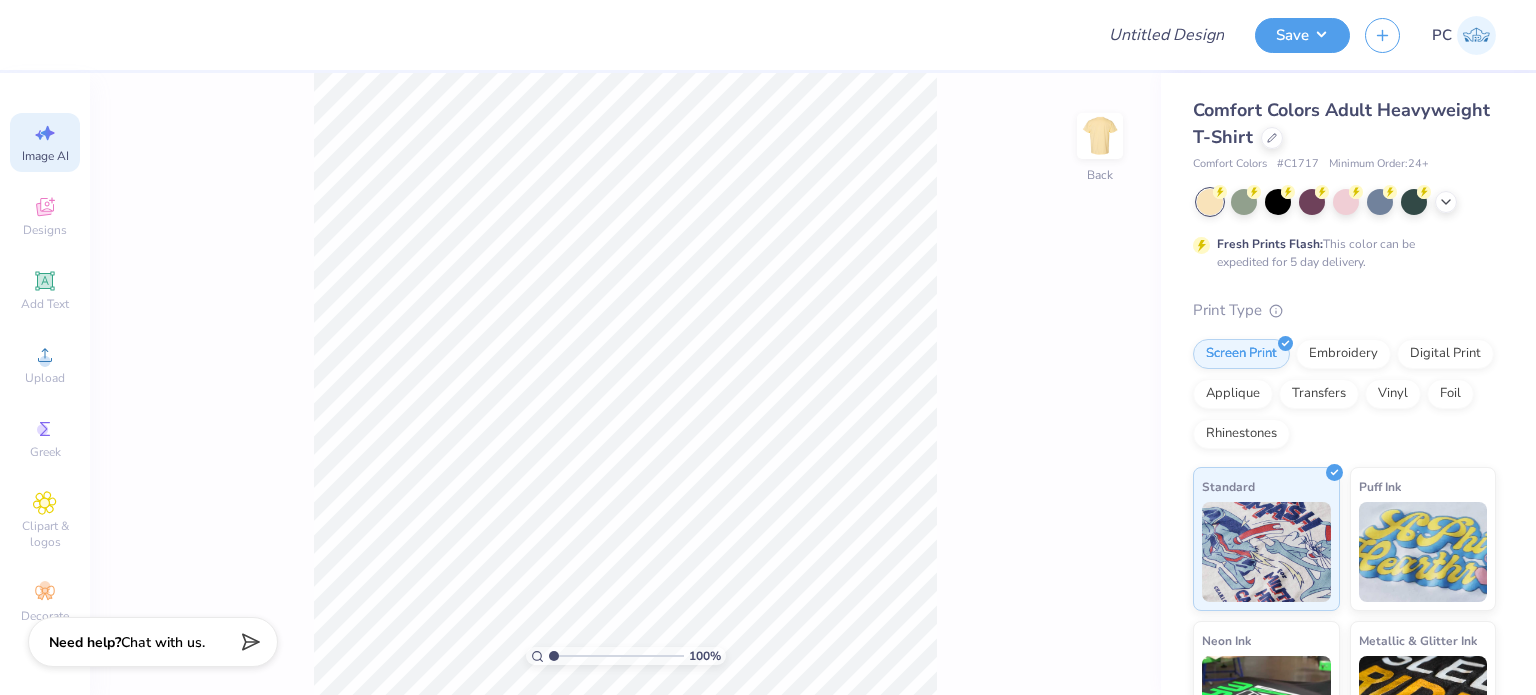 scroll, scrollTop: 0, scrollLeft: 44, axis: horizontal 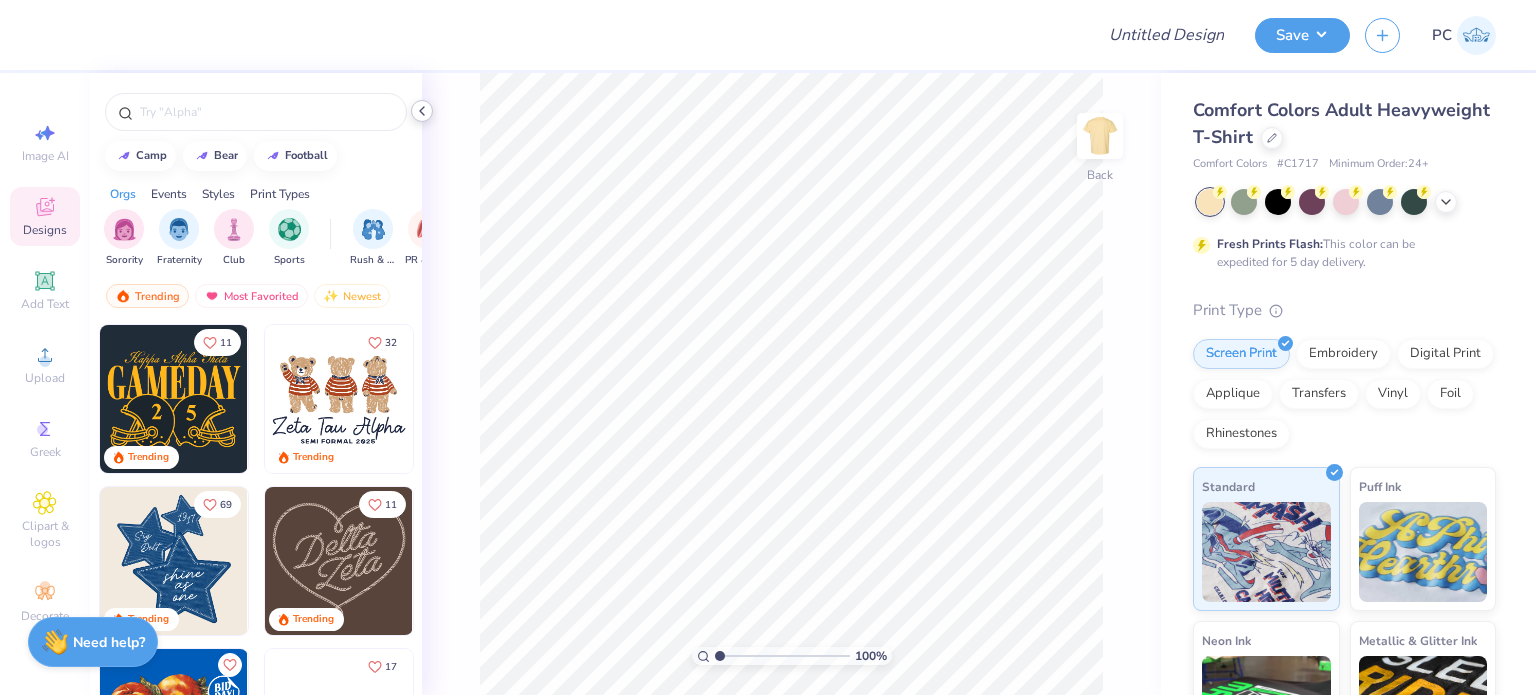 click 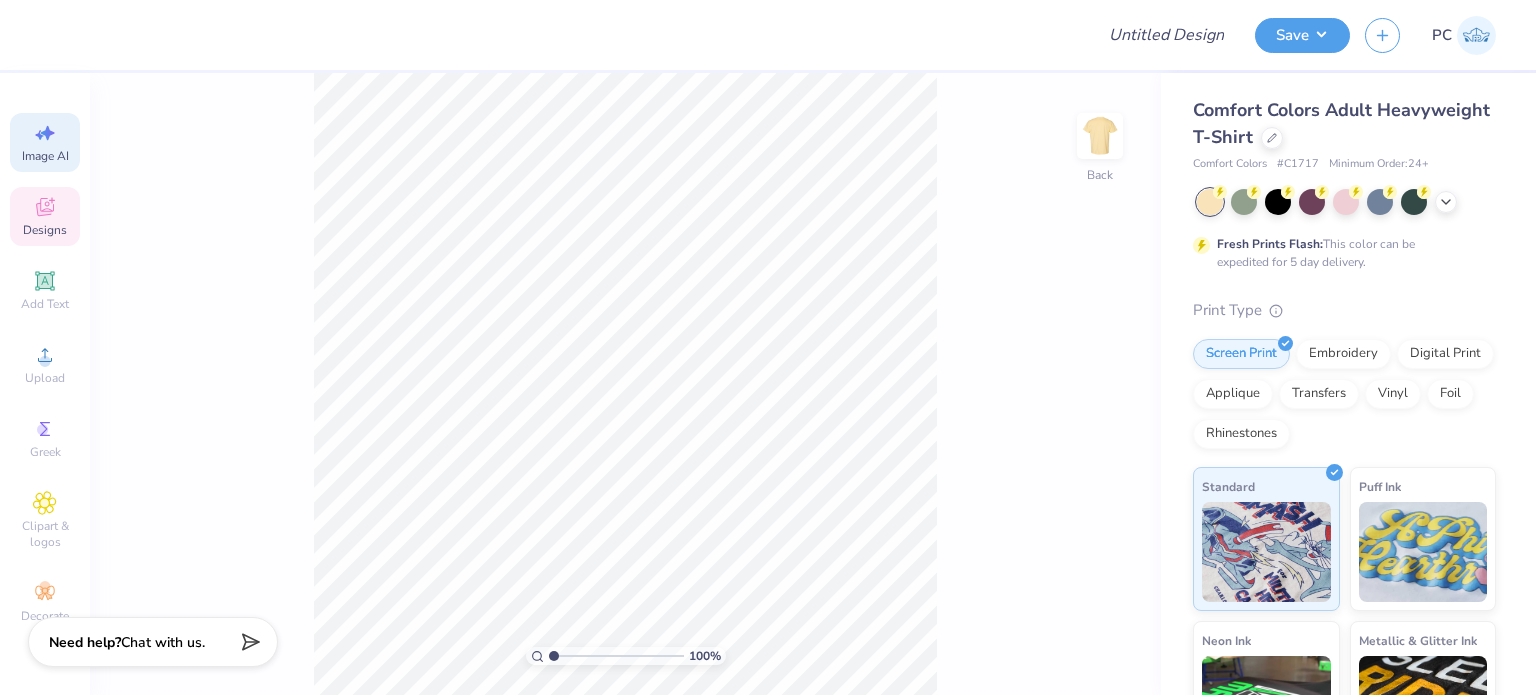 click 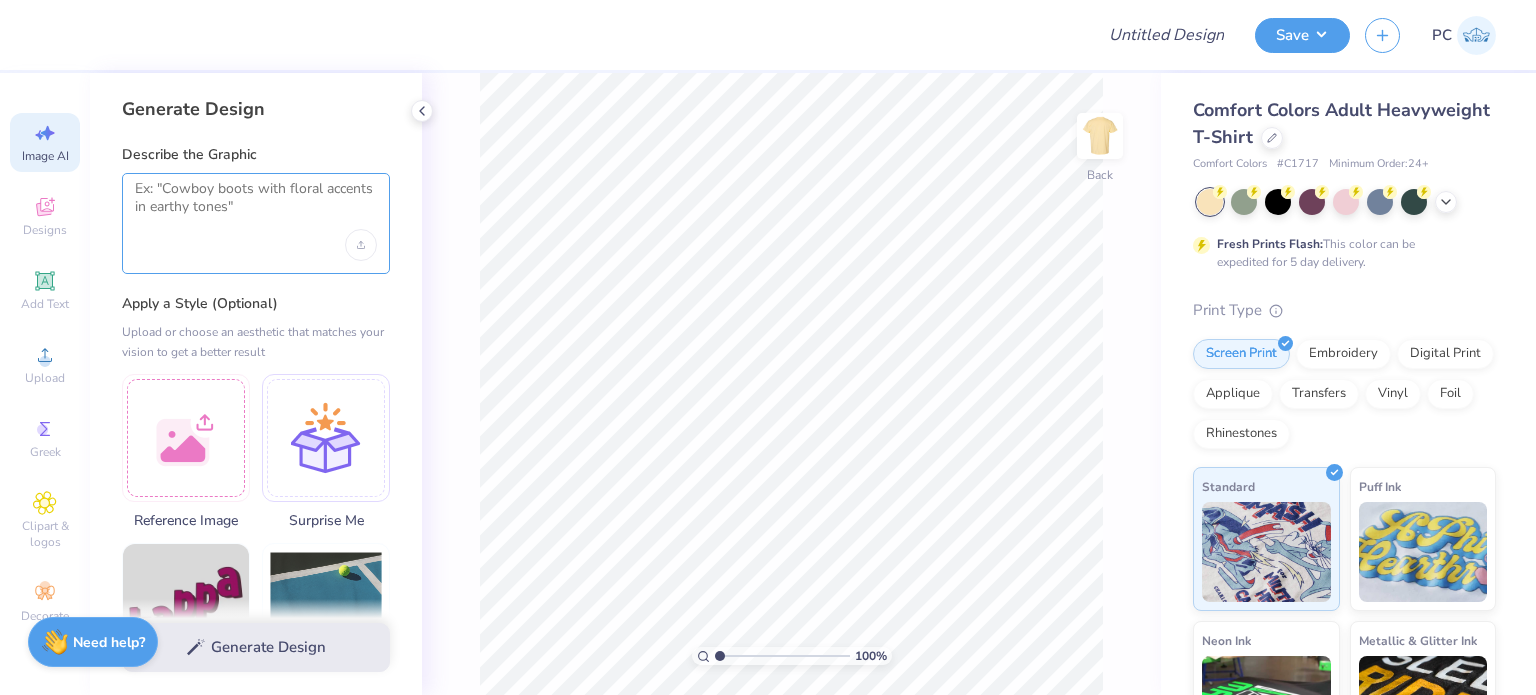 click at bounding box center (256, 205) 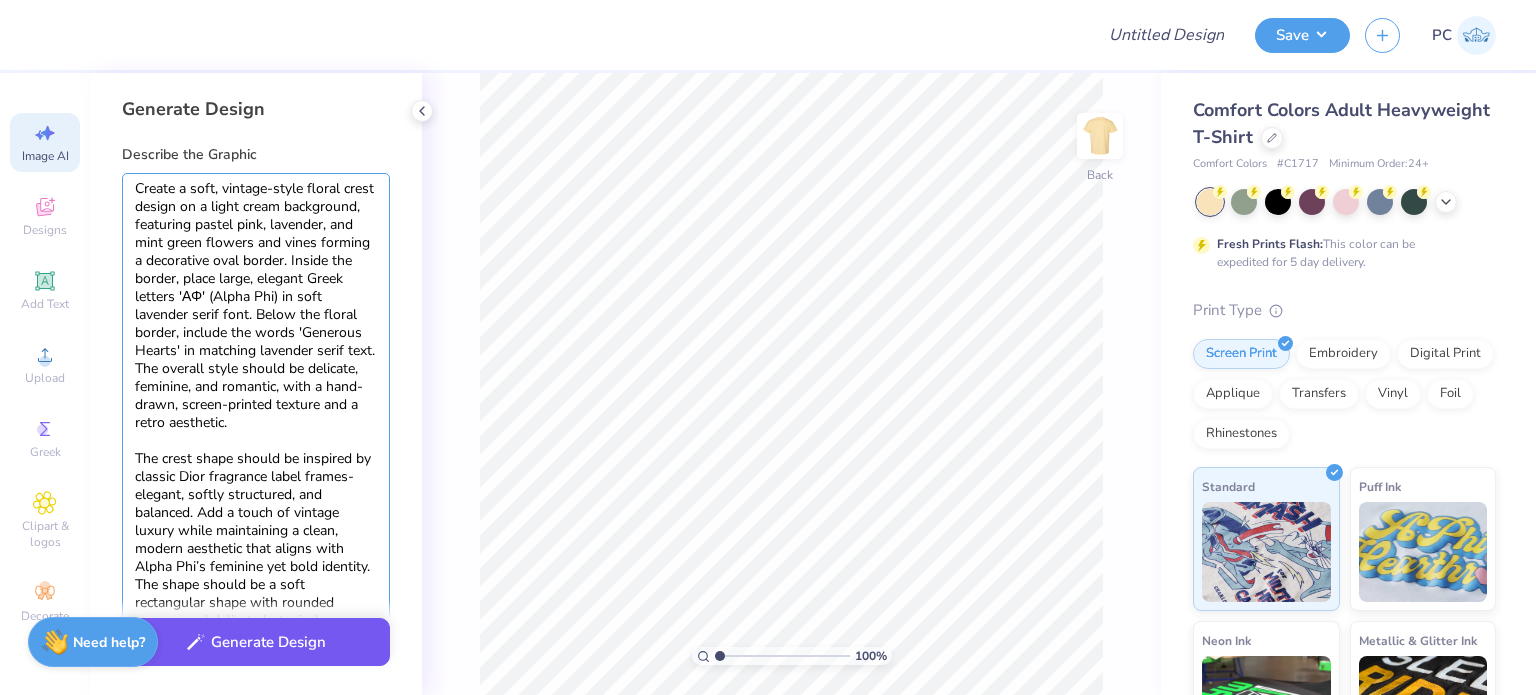 type on "Create a soft, vintage-style floral crest design on a light cream background, featuring pastel pink, lavender, and mint green flowers and vines forming a decorative oval border. Inside the border, place large, elegant Greek letters 'ΑΦ' (Alpha Phi) in soft lavender serif font. Below the floral border, include the words 'Generous Hearts' in matching lavender serif text. The overall style should be delicate, feminine, and romantic, with a hand-drawn, screen-printed texture and a retro aesthetic.
The crest shape should be inspired by classic Dior fragrance label frames- elegant, softly structured, and balanced. Add a touch of vintage luxury while maintaining a clean, modern aesthetic that aligns with Alpha Phi’s feminine yet bold identity.
The shape should be a soft rectangular shape with rounded corners and delicate botanical flourishes around the edges." 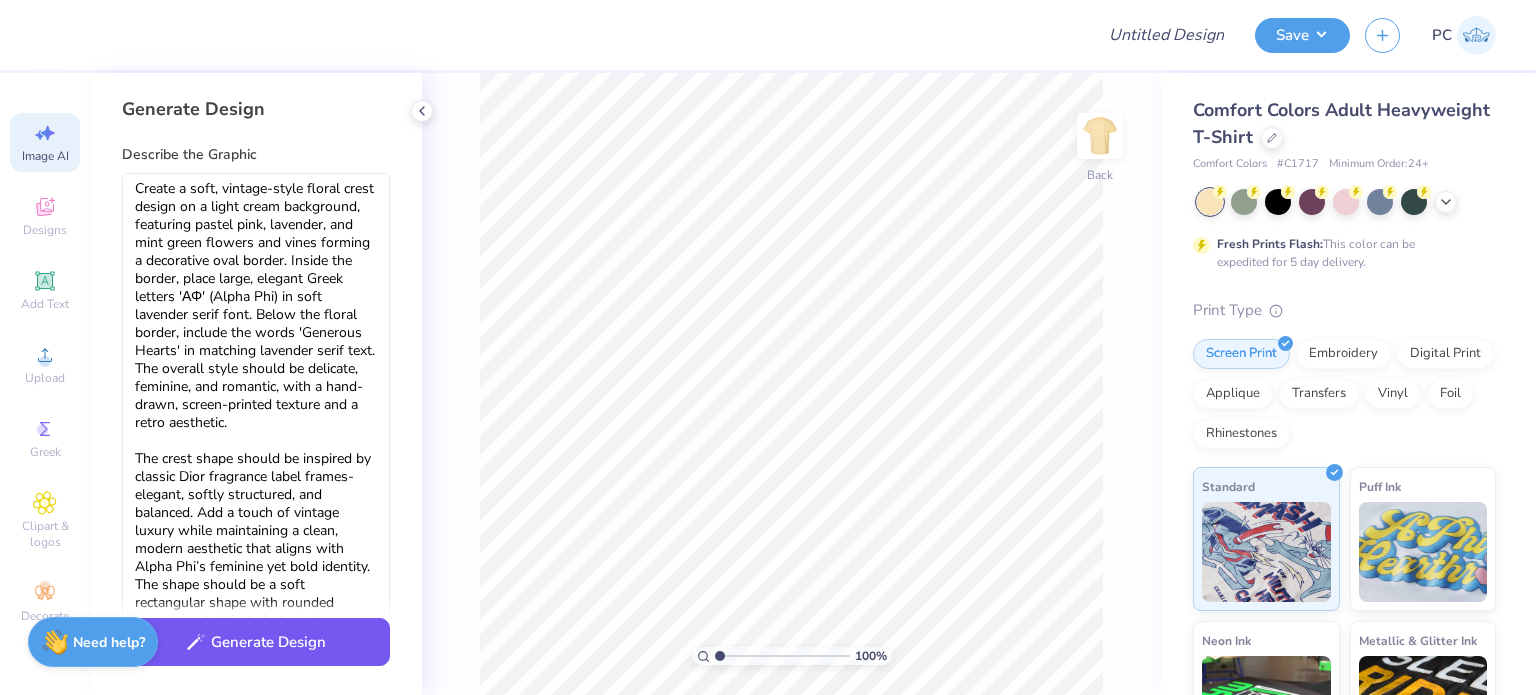 click on "Generate Design" at bounding box center [256, 642] 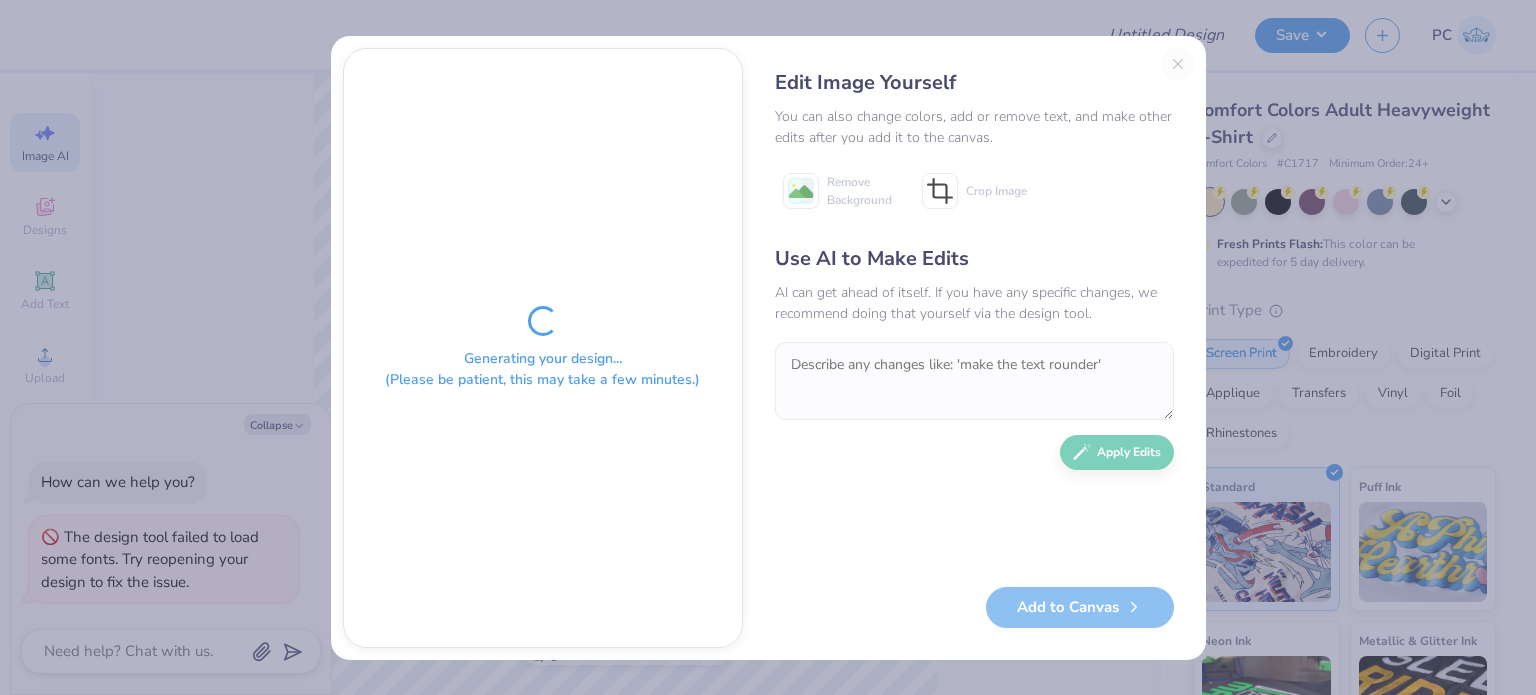 type on "x" 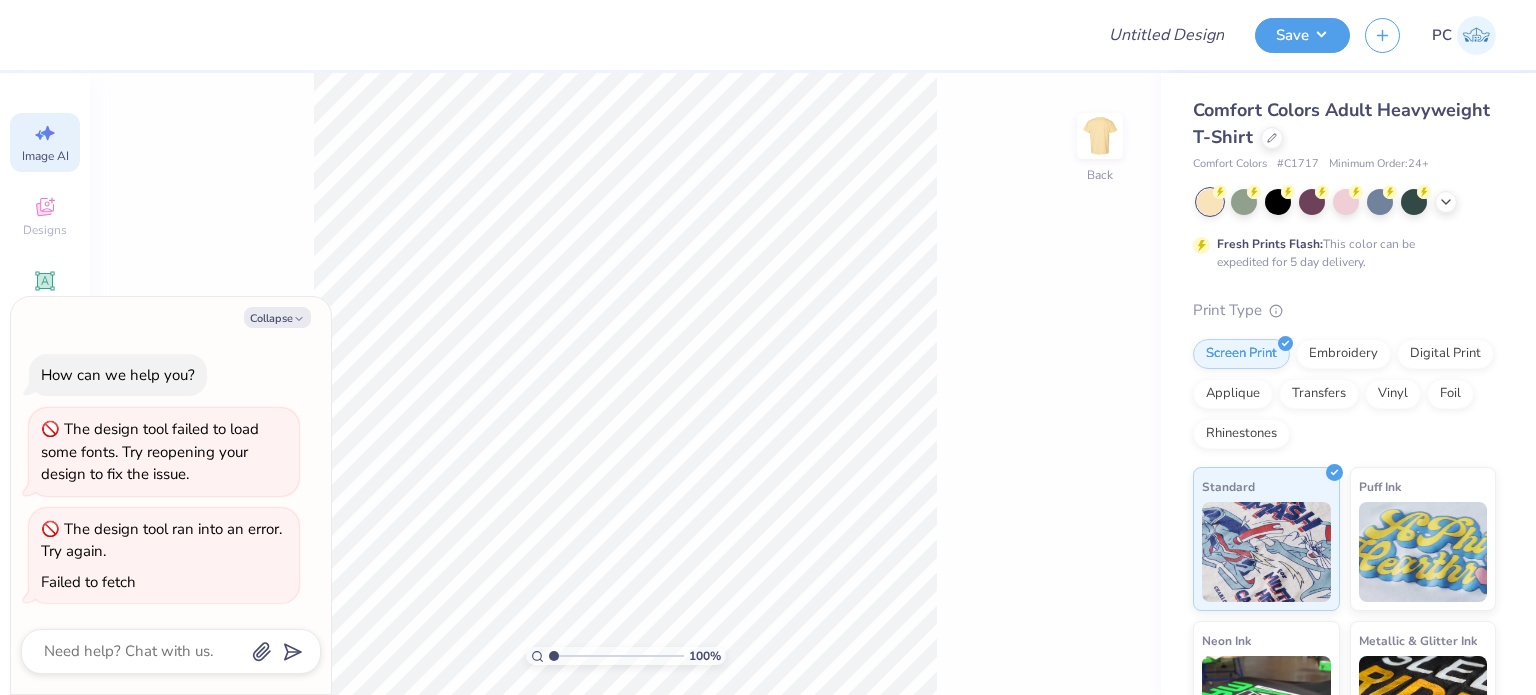 scroll, scrollTop: 0, scrollLeft: 44, axis: horizontal 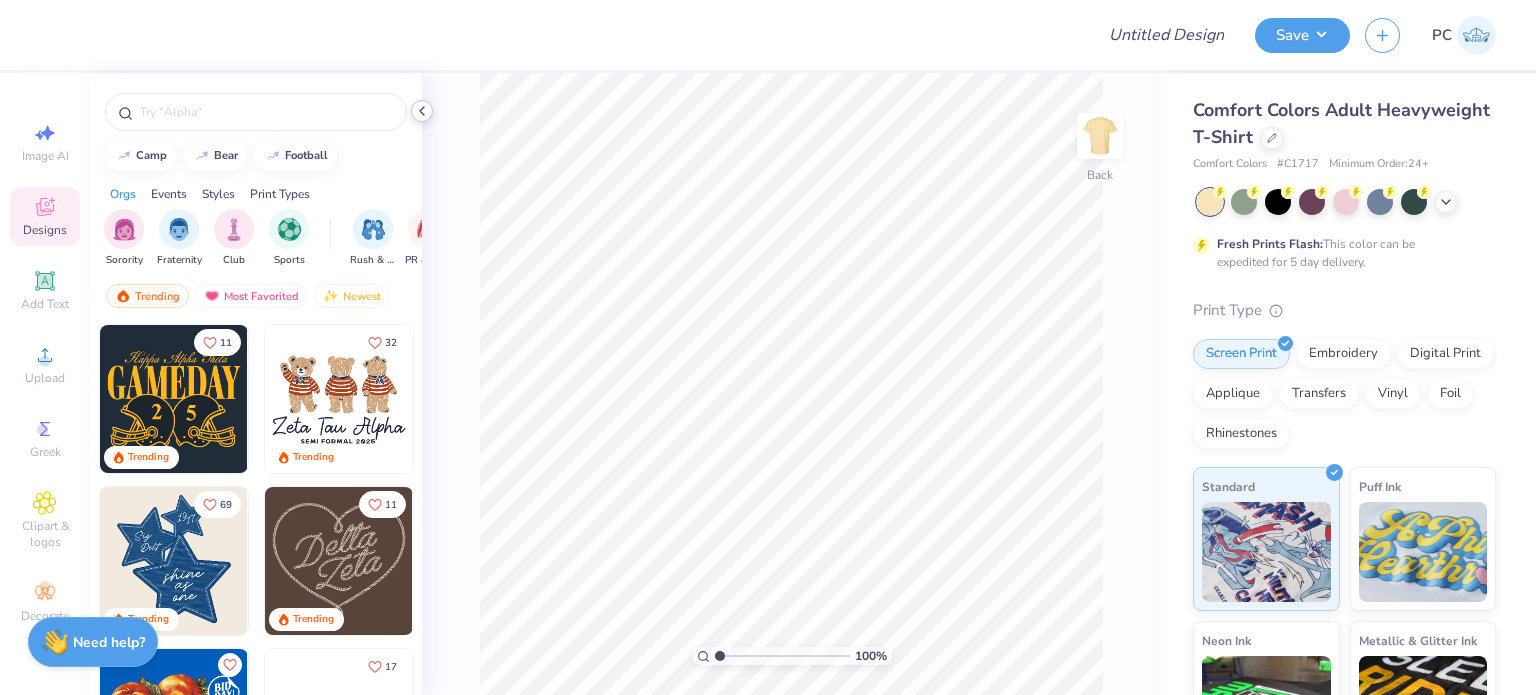 click 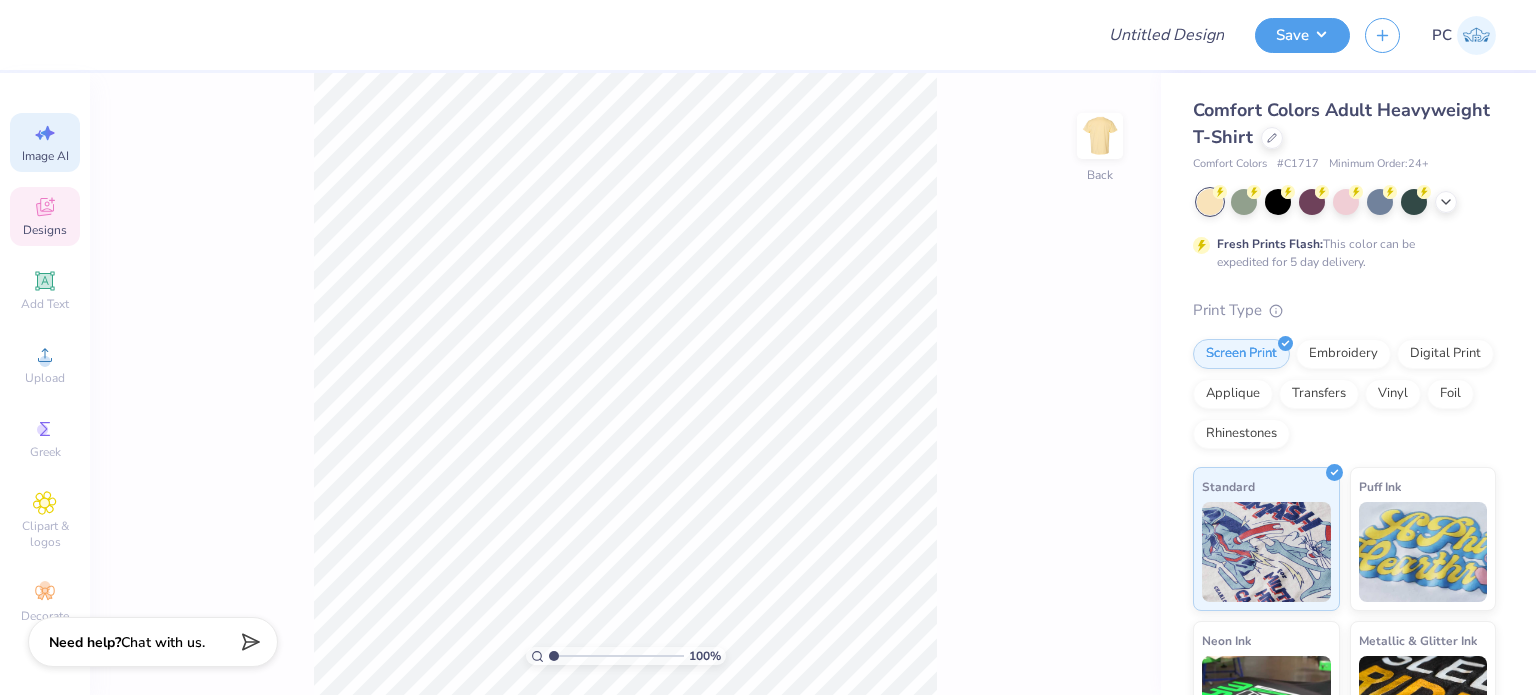 click 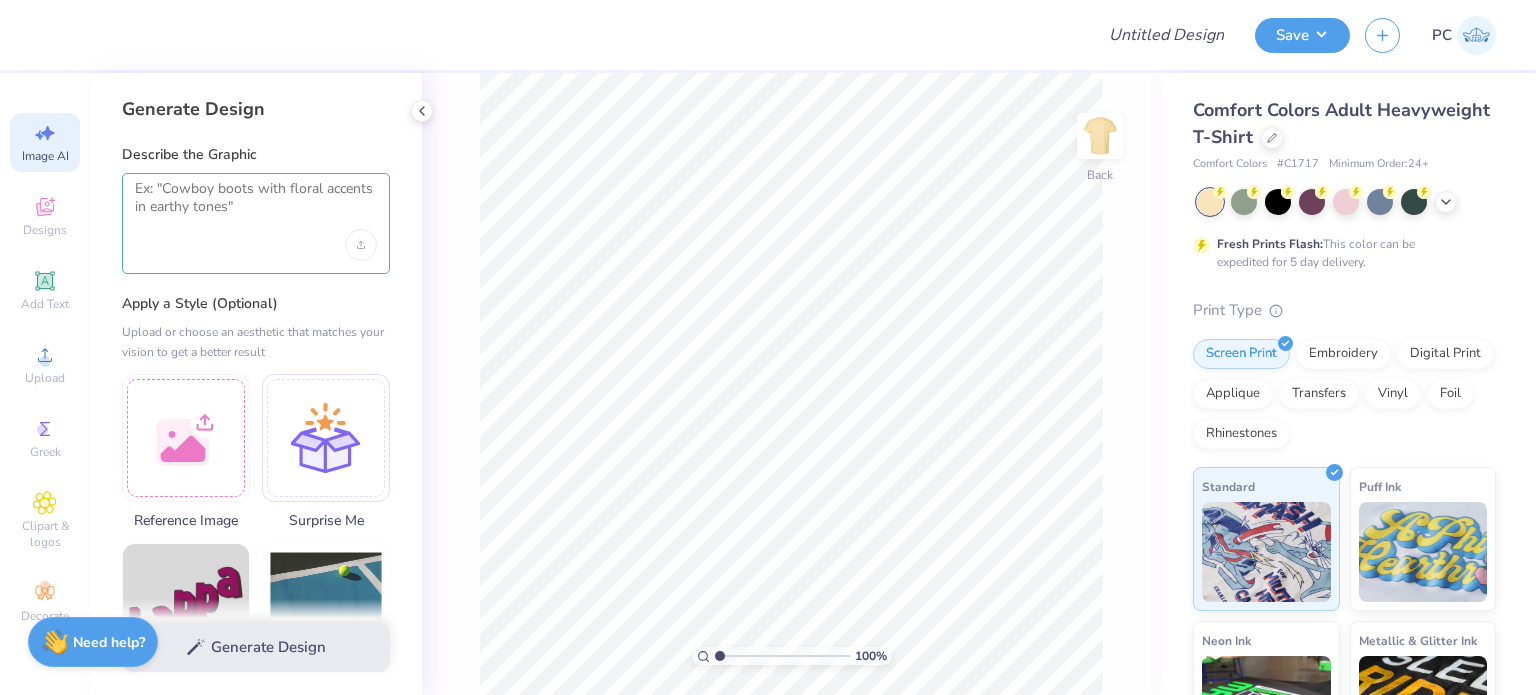 click at bounding box center (256, 205) 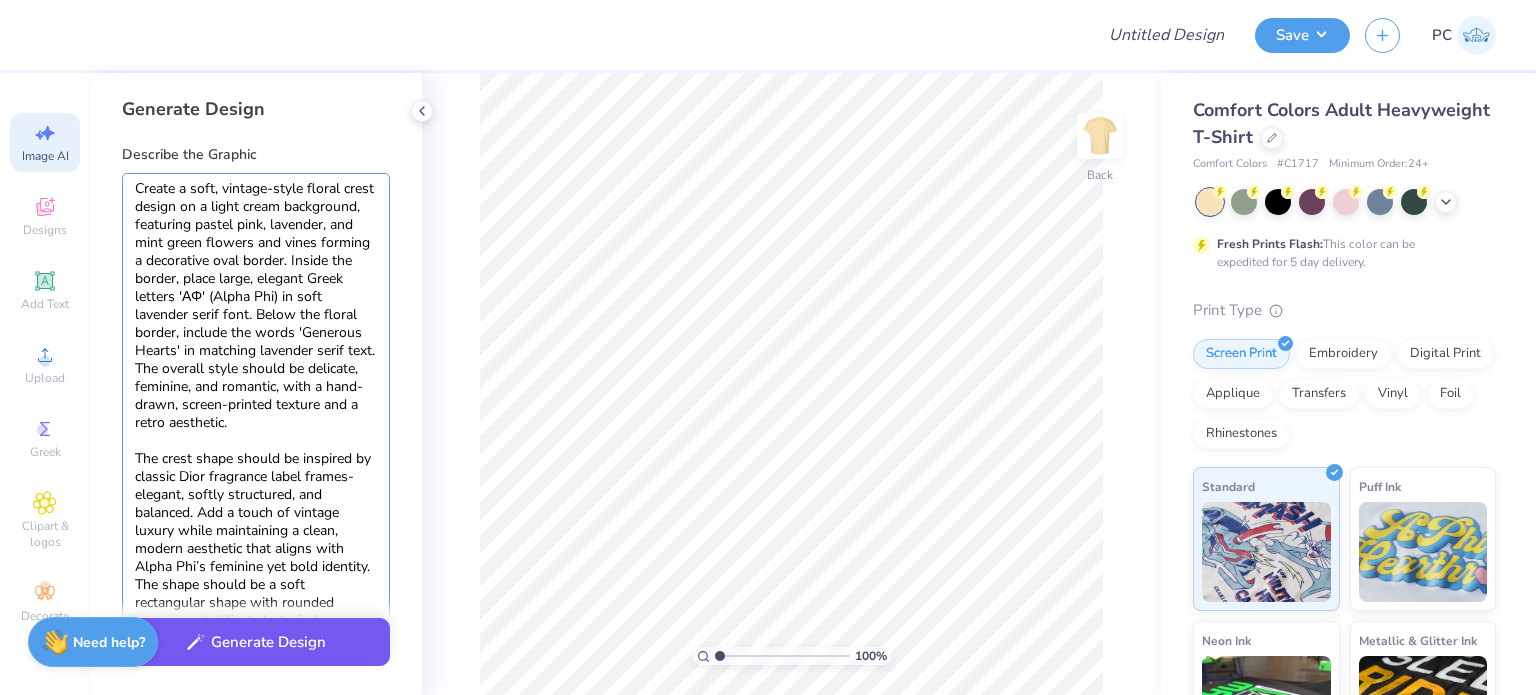 type on "Create a soft, vintage-style floral crest design on a light cream background, featuring pastel pink, lavender, and mint green flowers and vines forming a decorative oval border. Inside the border, place large, elegant Greek letters 'ΑΦ' (Alpha Phi) in soft lavender serif font. Below the floral border, include the words 'Generous Hearts' in matching lavender serif text. The overall style should be delicate, feminine, and romantic, with a hand-drawn, screen-printed texture and a retro aesthetic.
The crest shape should be inspired by classic Dior fragrance label frames- elegant, softly structured, and balanced. Add a touch of vintage luxury while maintaining a clean, modern aesthetic that aligns with Alpha Phi’s feminine yet bold identity.
The shape should be a soft rectangular shape with rounded corners and delicate botanical flourishes around the edges." 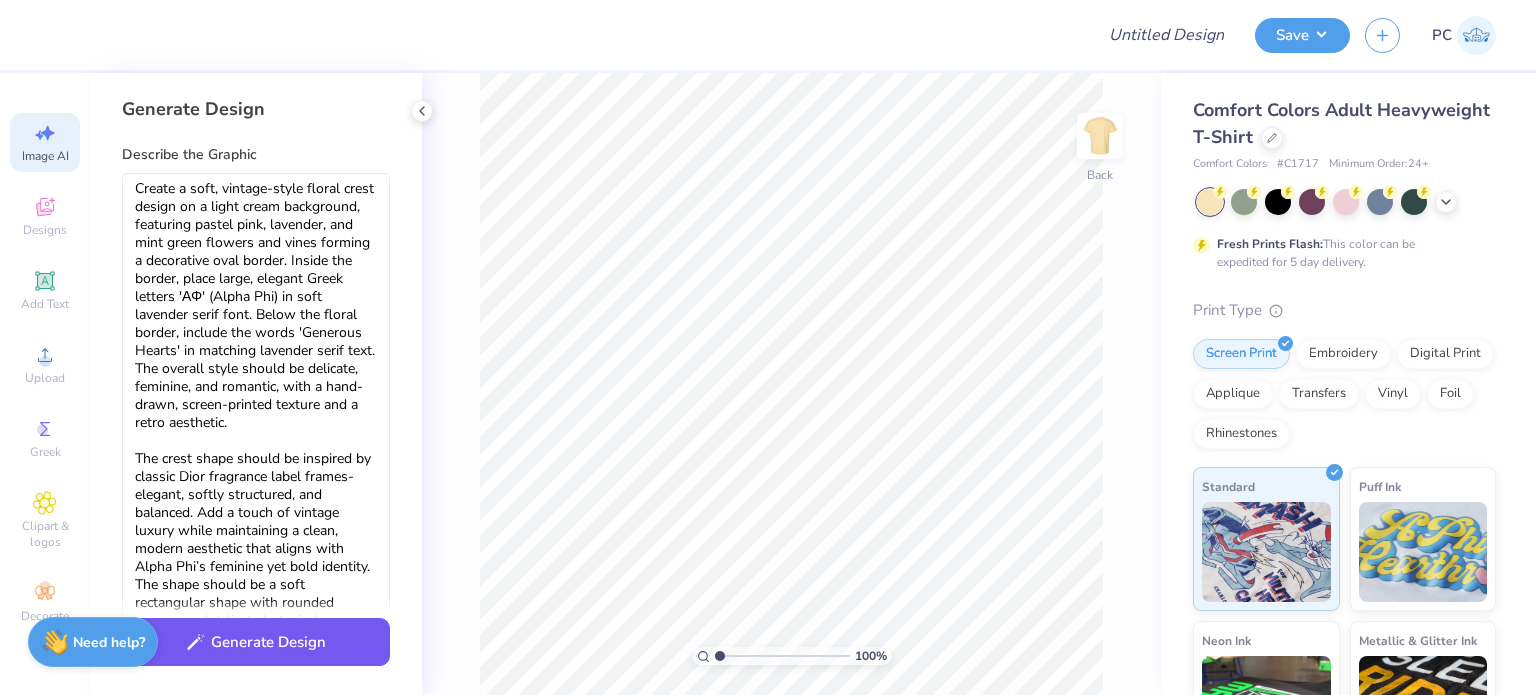 click on "Generate Design" at bounding box center [256, 642] 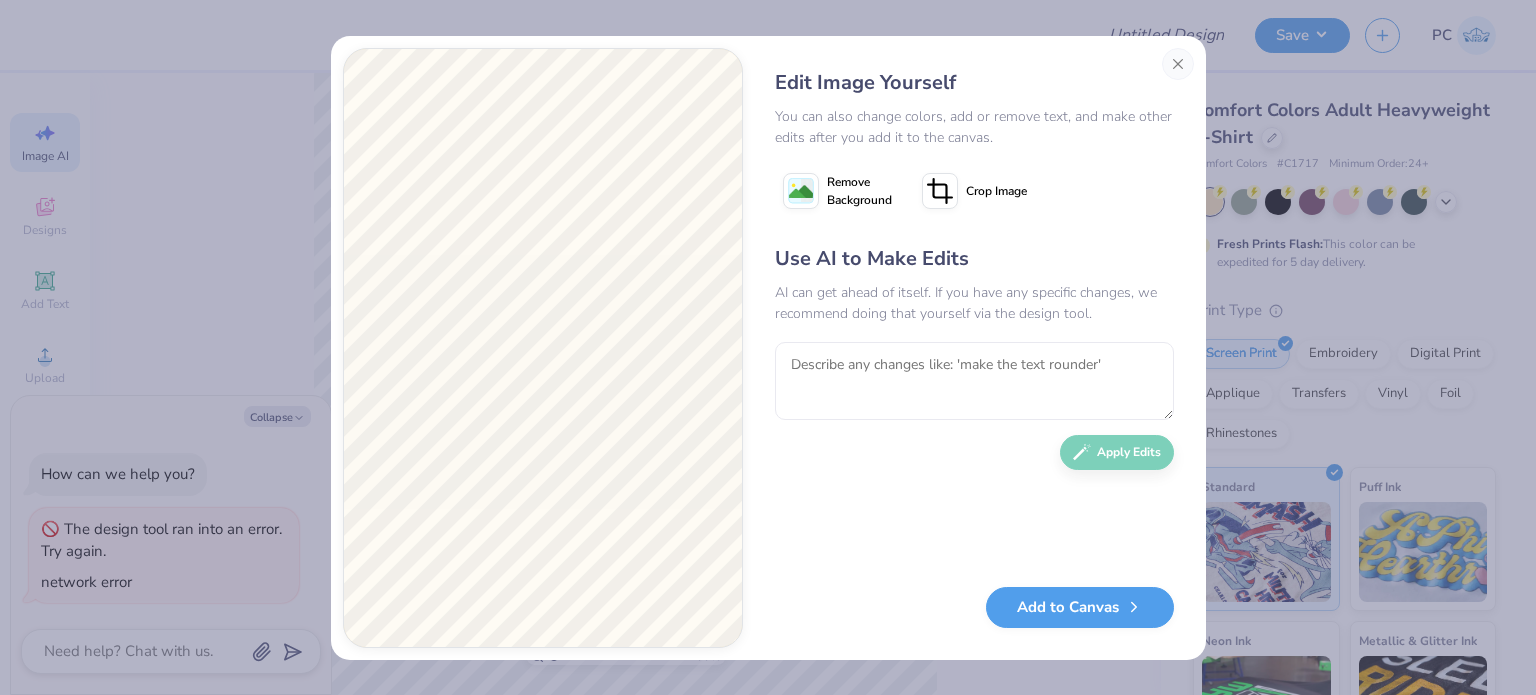 click on "Use AI to Make Edits AI can get ahead of itself. If you have any specific changes, we recommend doing that yourself via the design tool. Apply Edits" at bounding box center [974, 406] 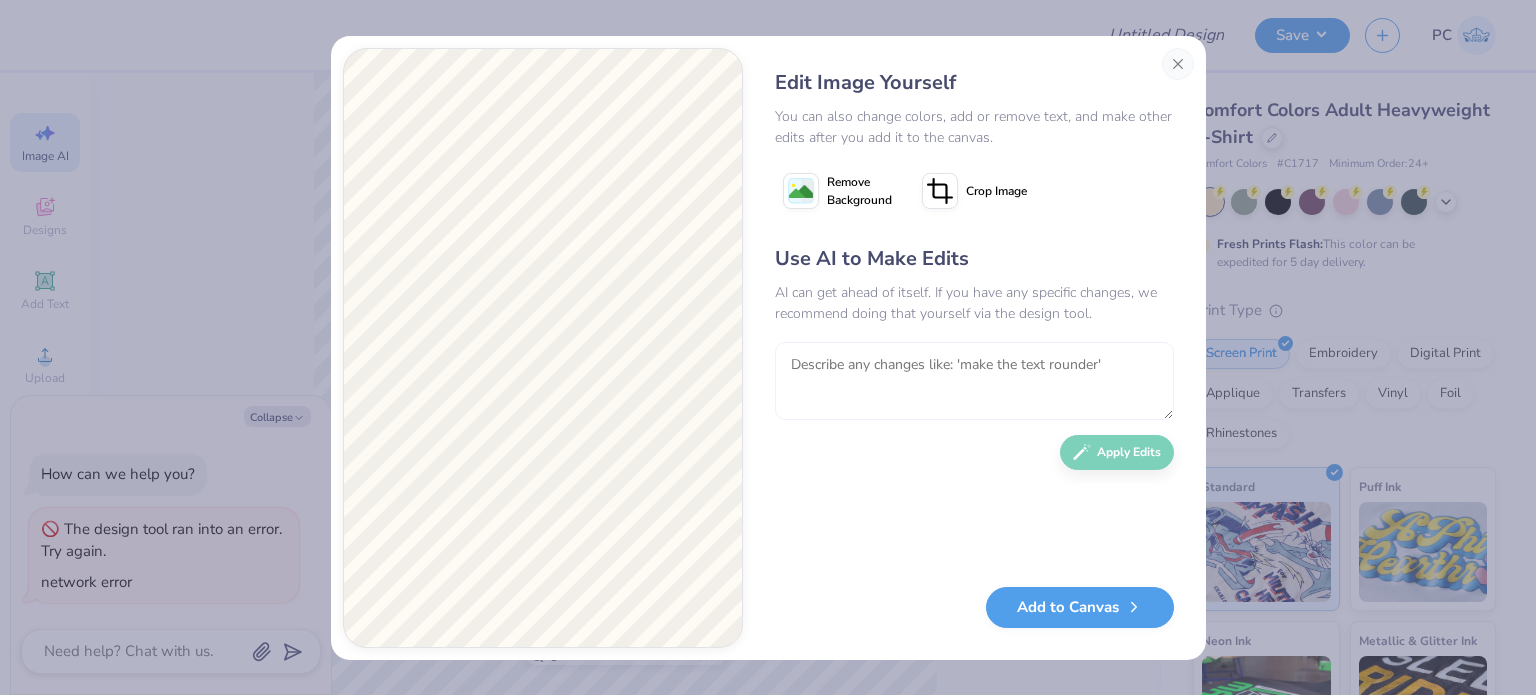 click at bounding box center (974, 381) 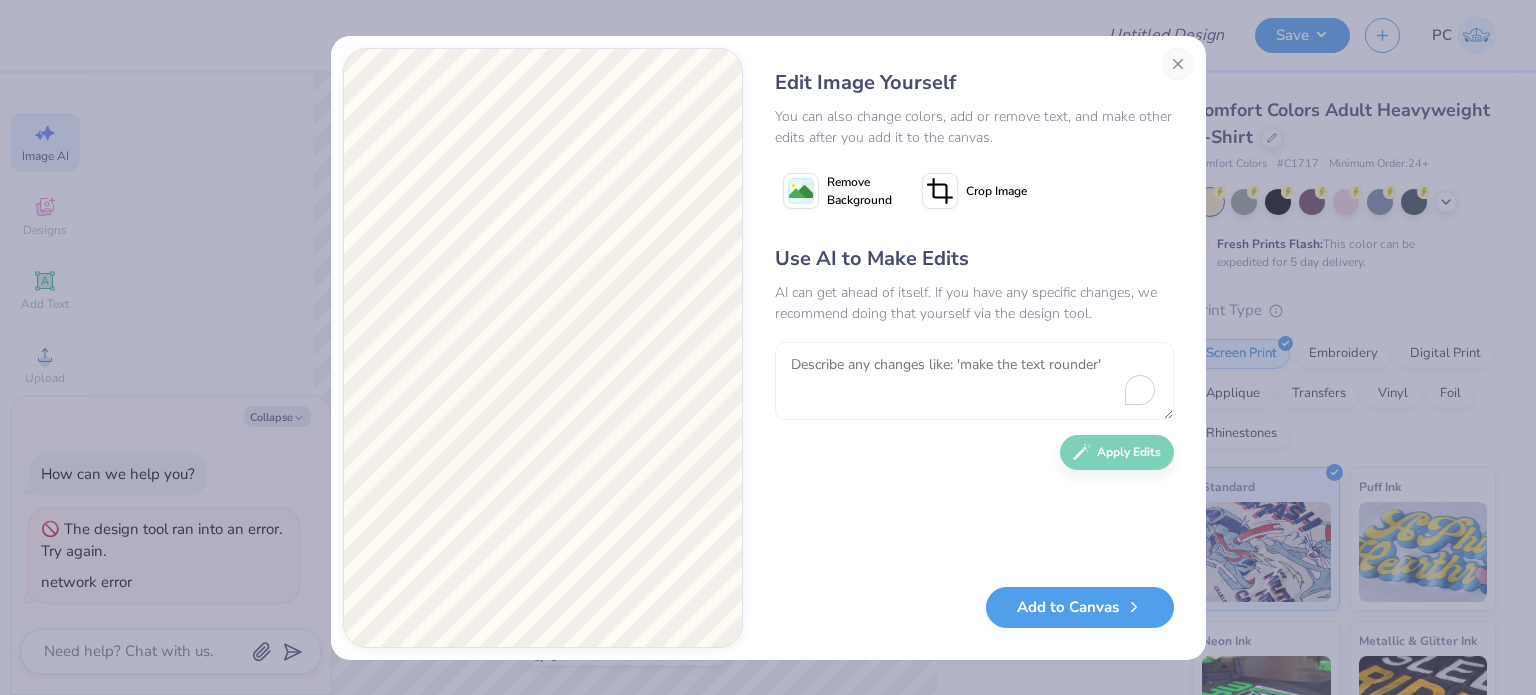 type on "x" 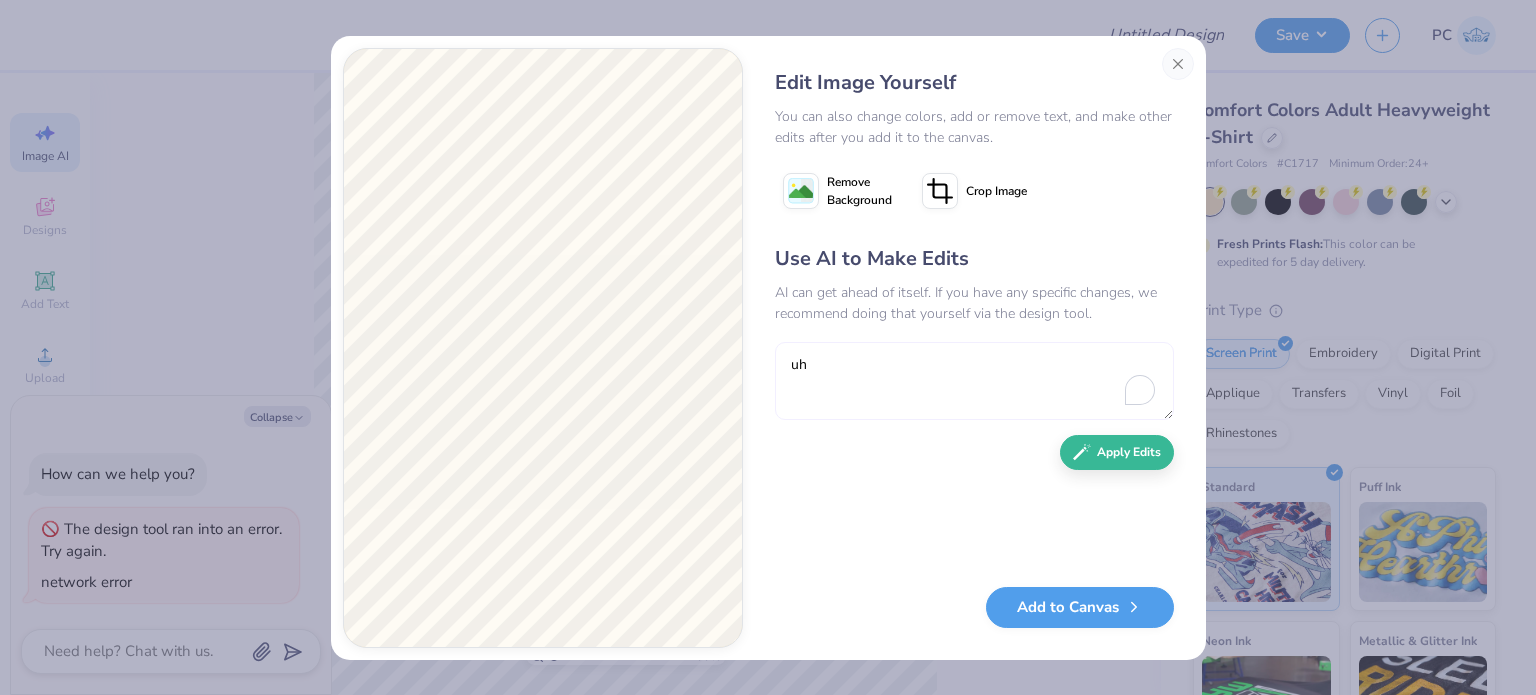 type on "uhu" 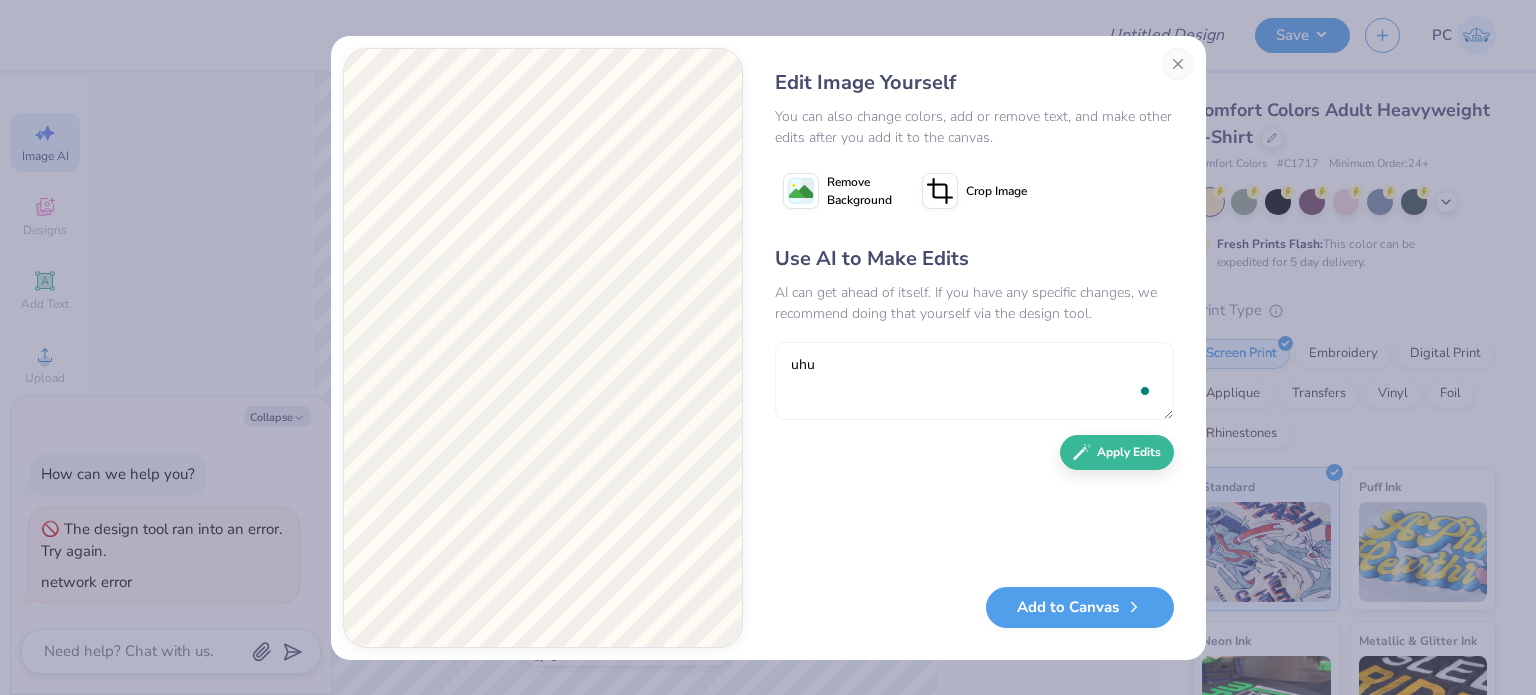drag, startPoint x: 892, startPoint y: 398, endPoint x: 753, endPoint y: 379, distance: 140.29256 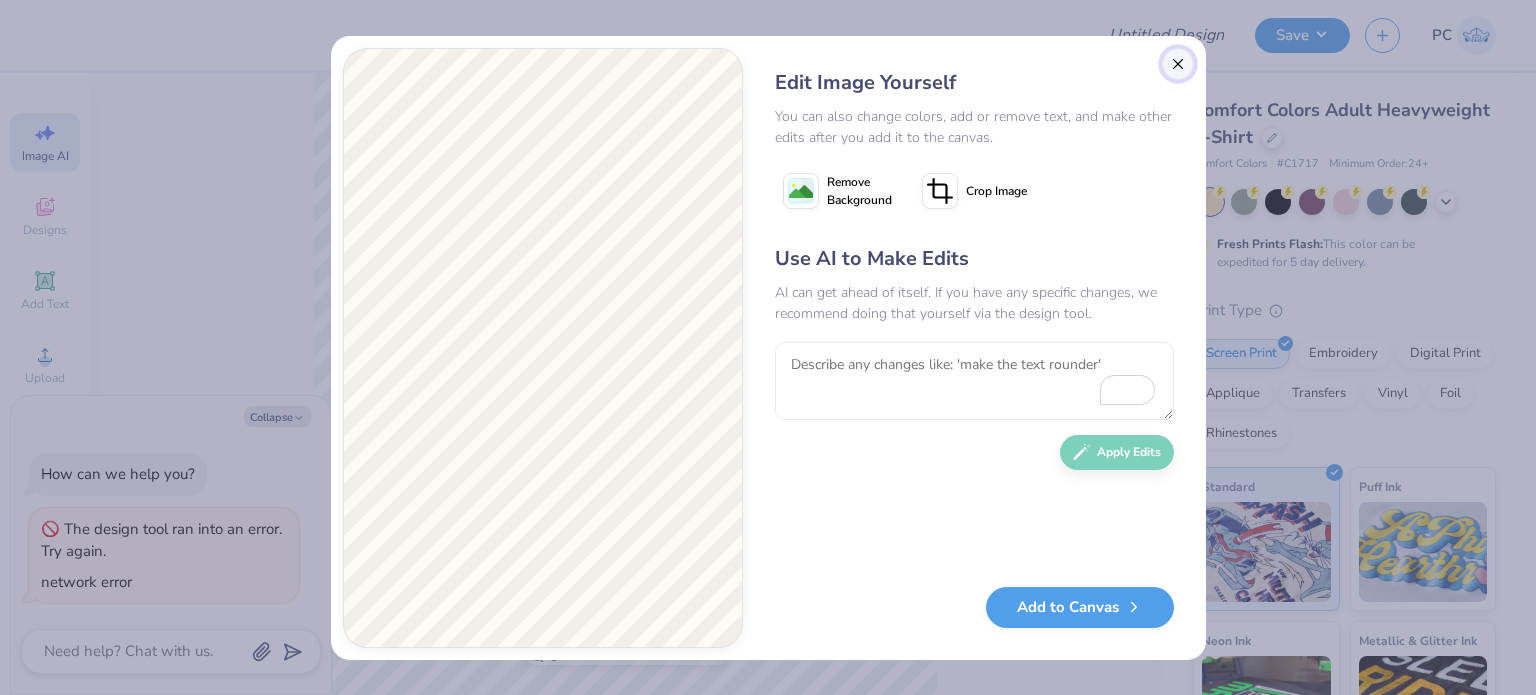 click at bounding box center [1178, 64] 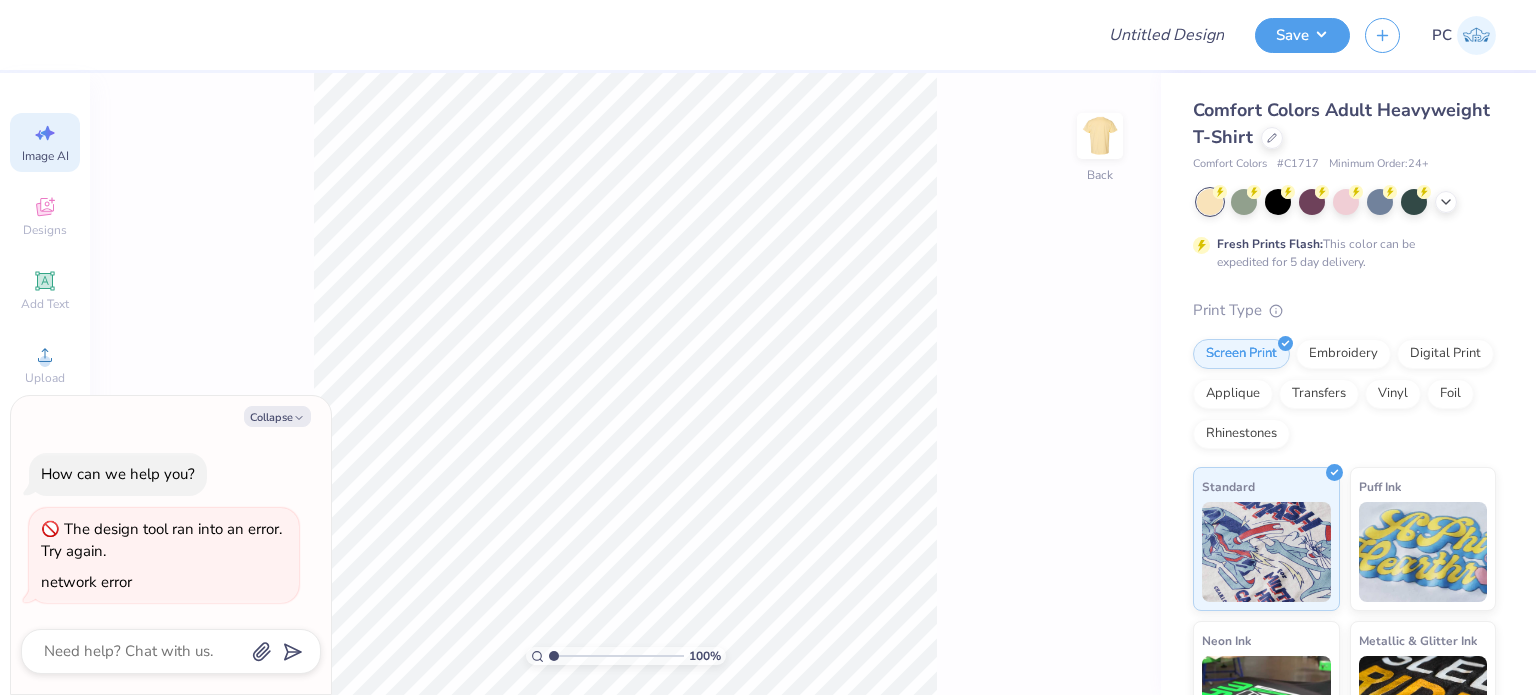 scroll, scrollTop: 0, scrollLeft: 44, axis: horizontal 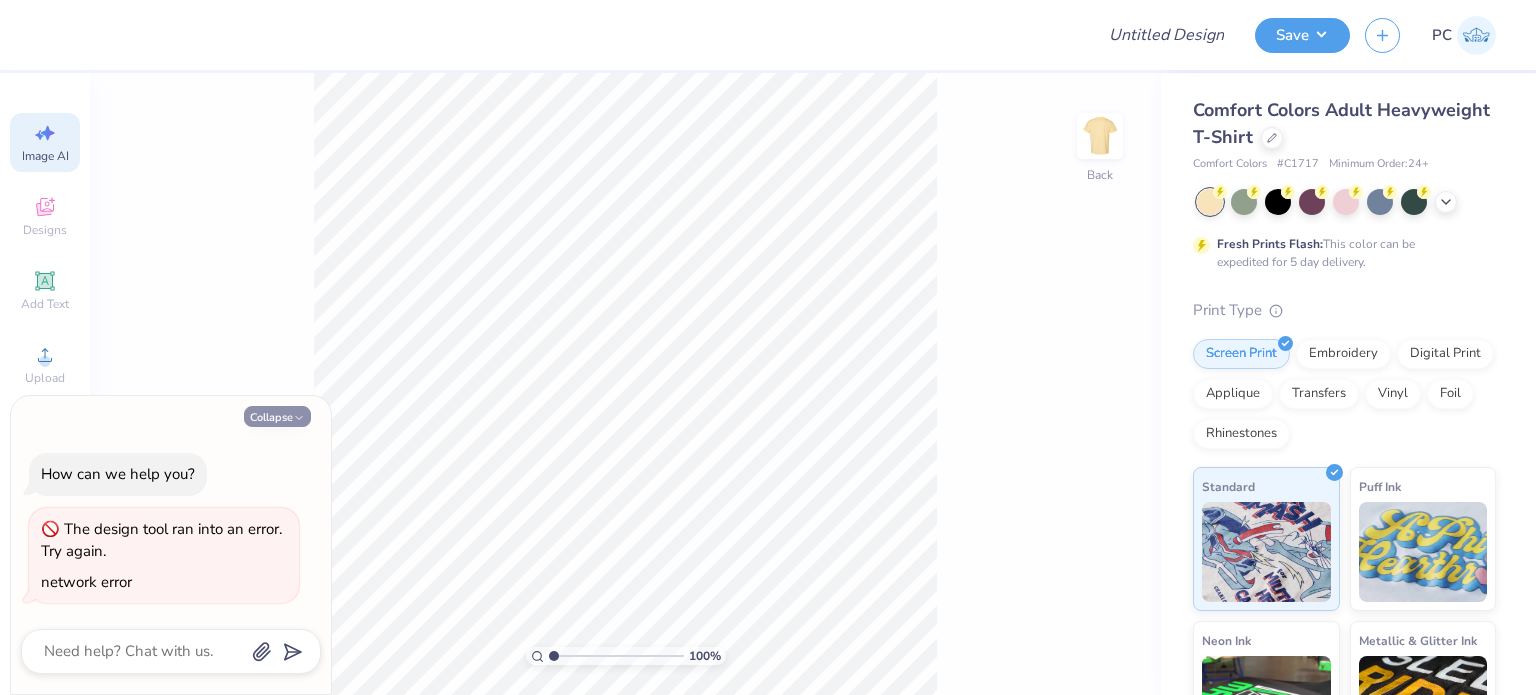 click 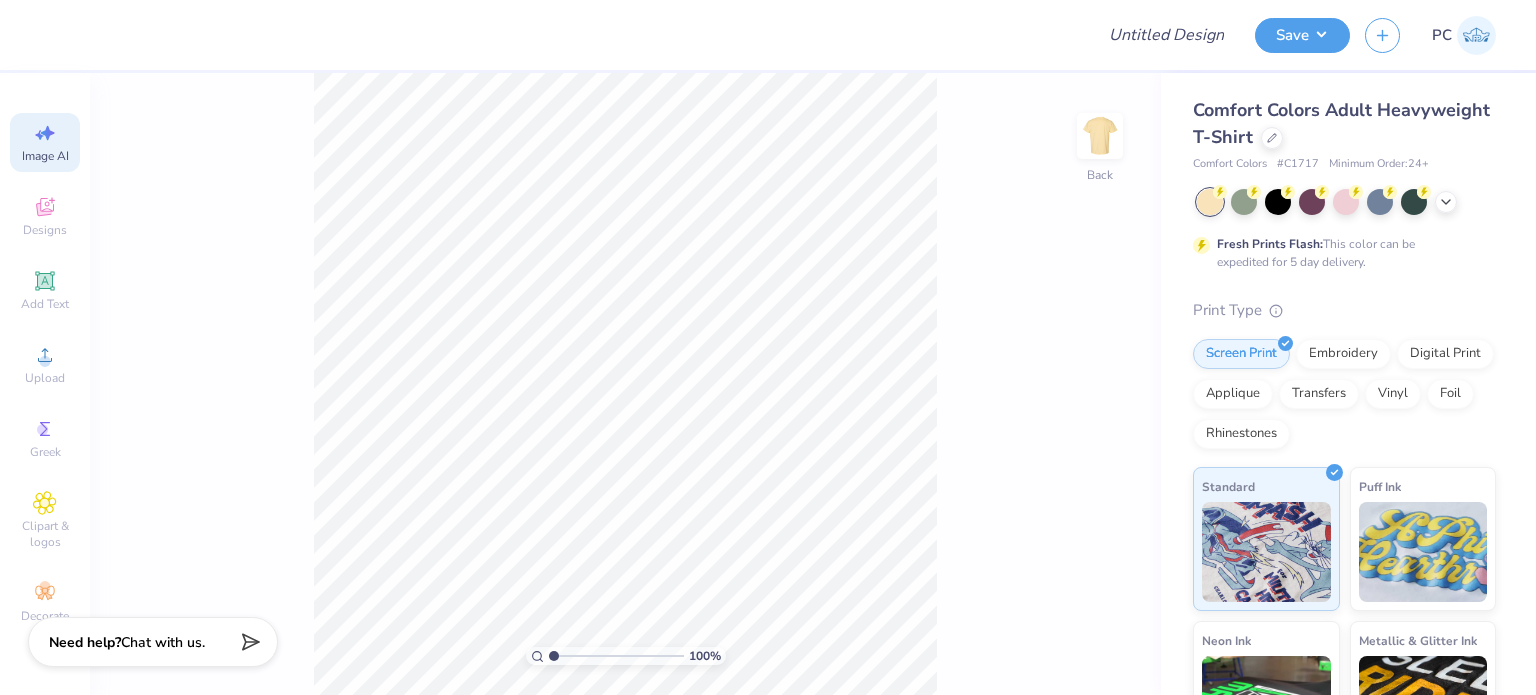 click on "Image AI" at bounding box center (45, 142) 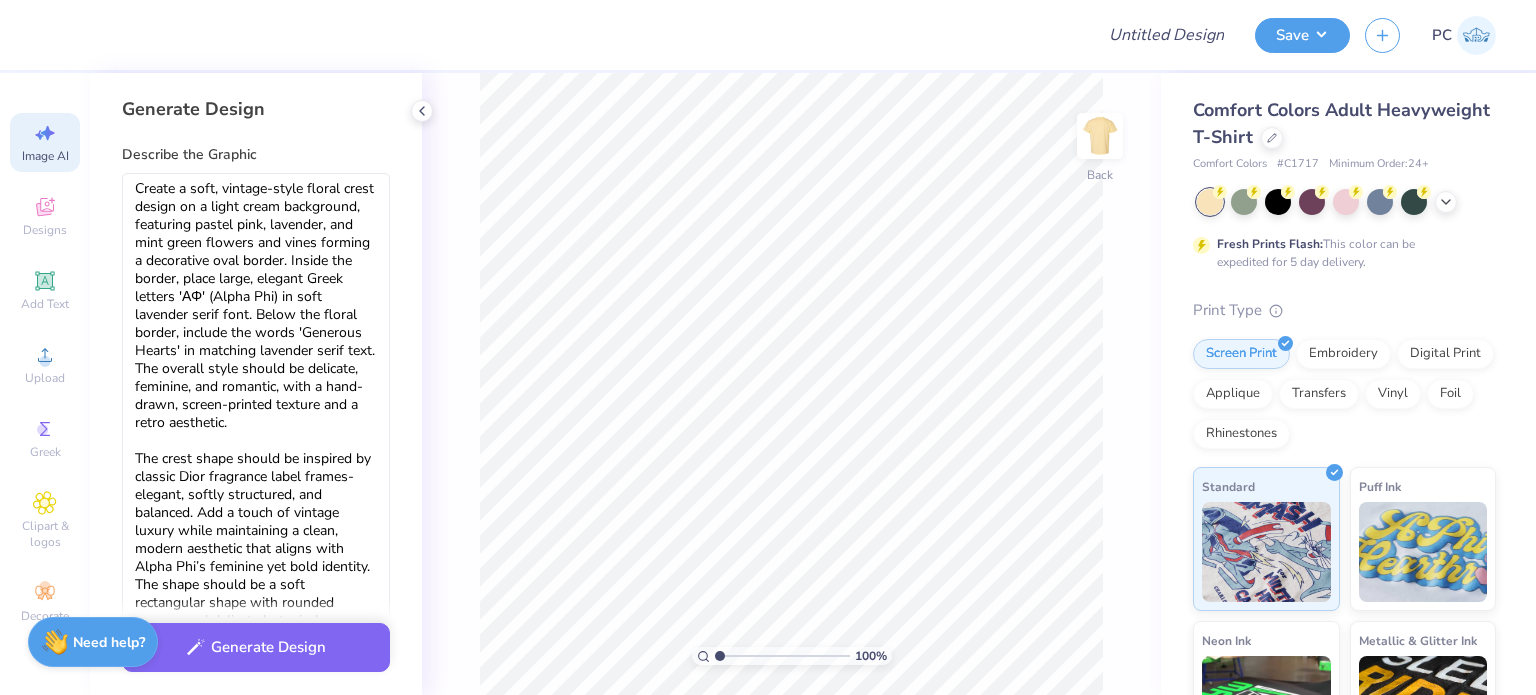 scroll, scrollTop: 0, scrollLeft: 0, axis: both 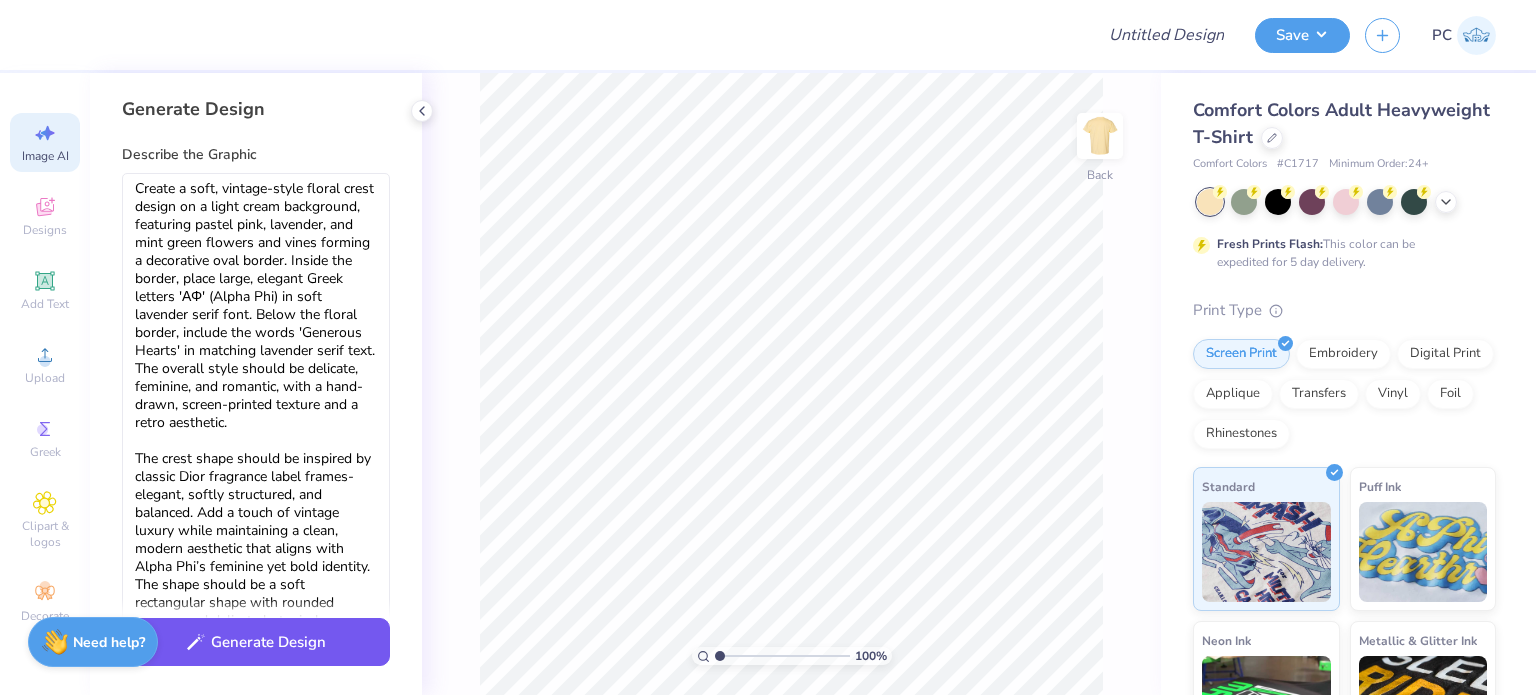click on "Generate Design" at bounding box center (256, 642) 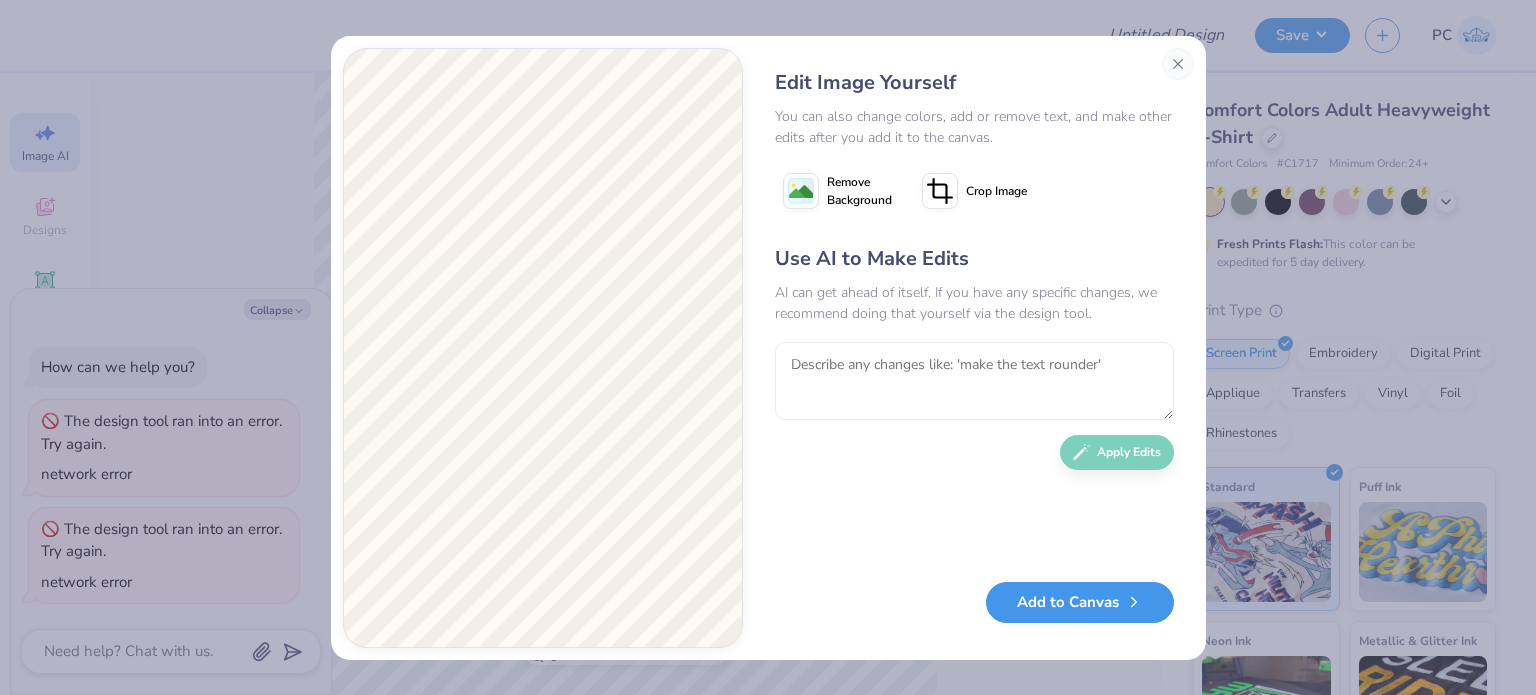 click on "Add to Canvas" at bounding box center (1080, 602) 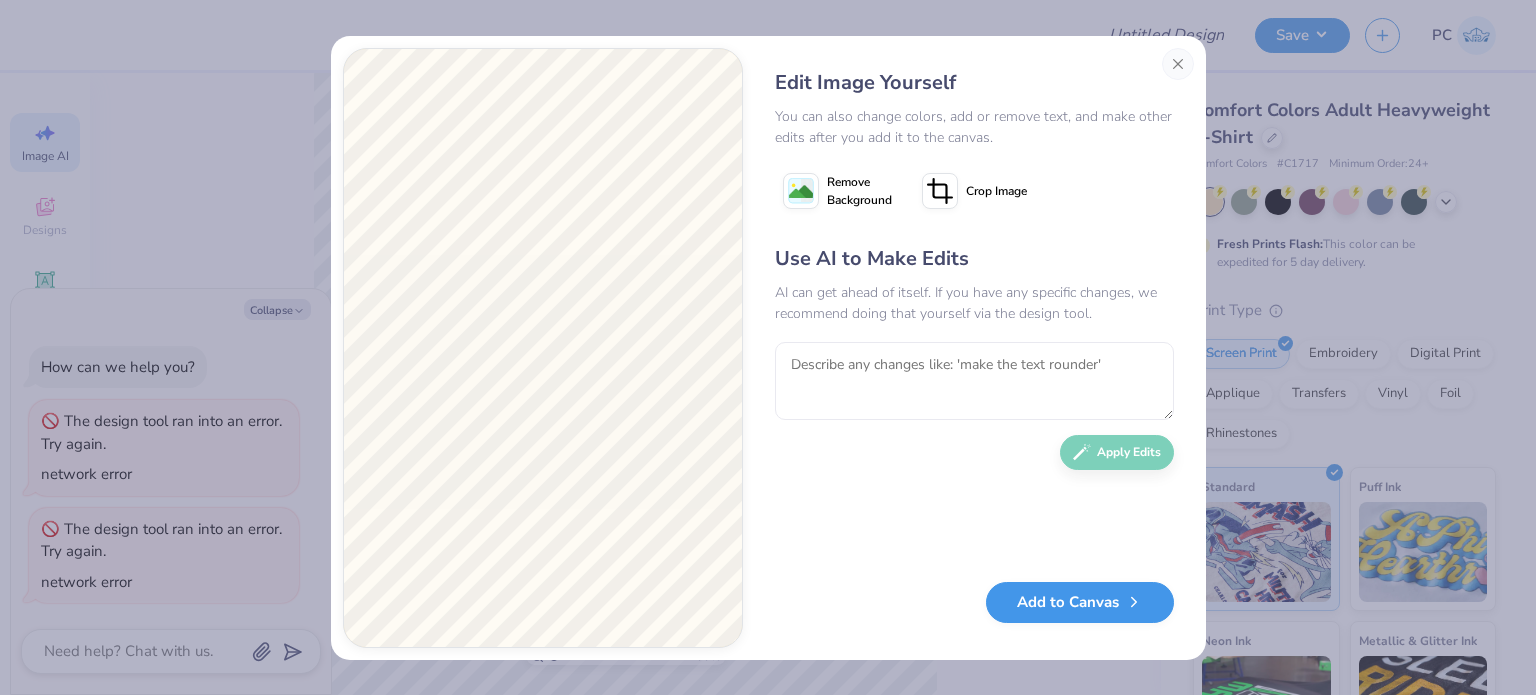 type on "x" 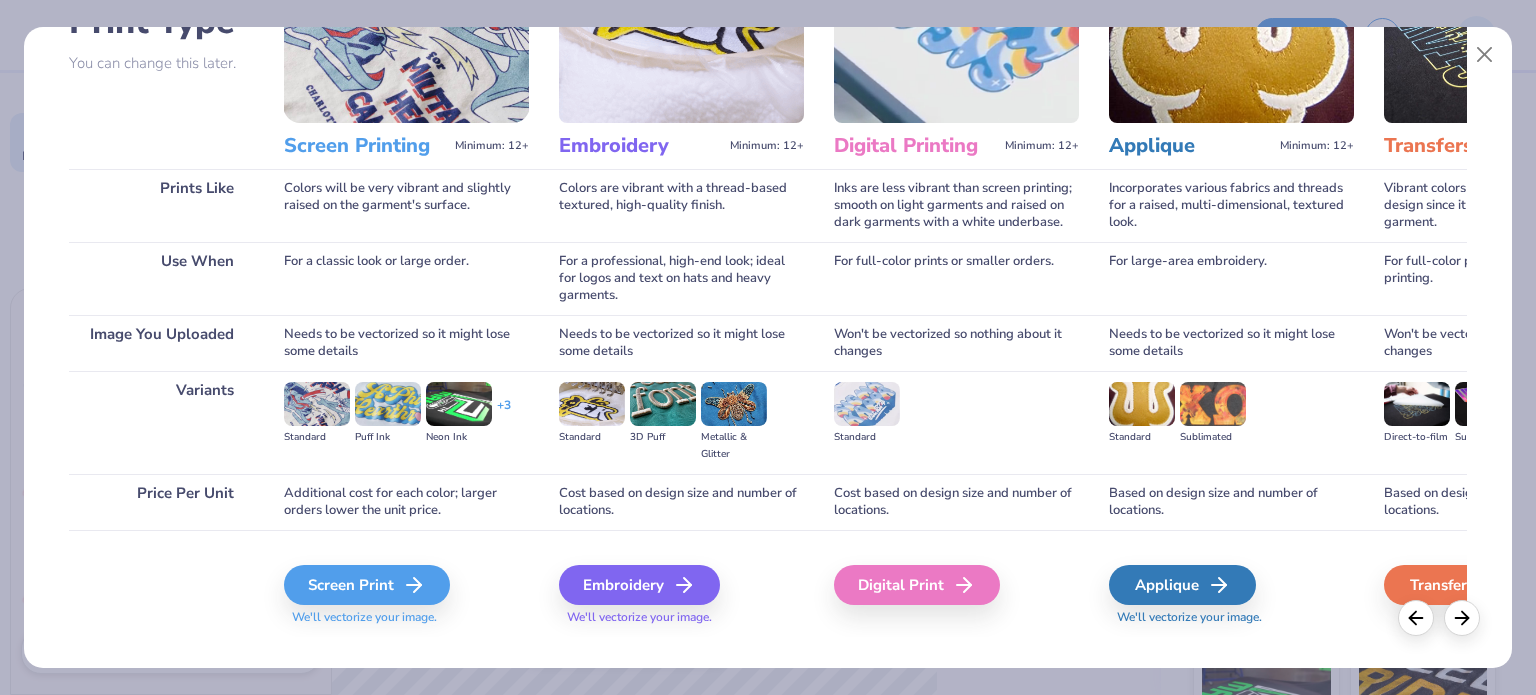 scroll, scrollTop: 201, scrollLeft: 0, axis: vertical 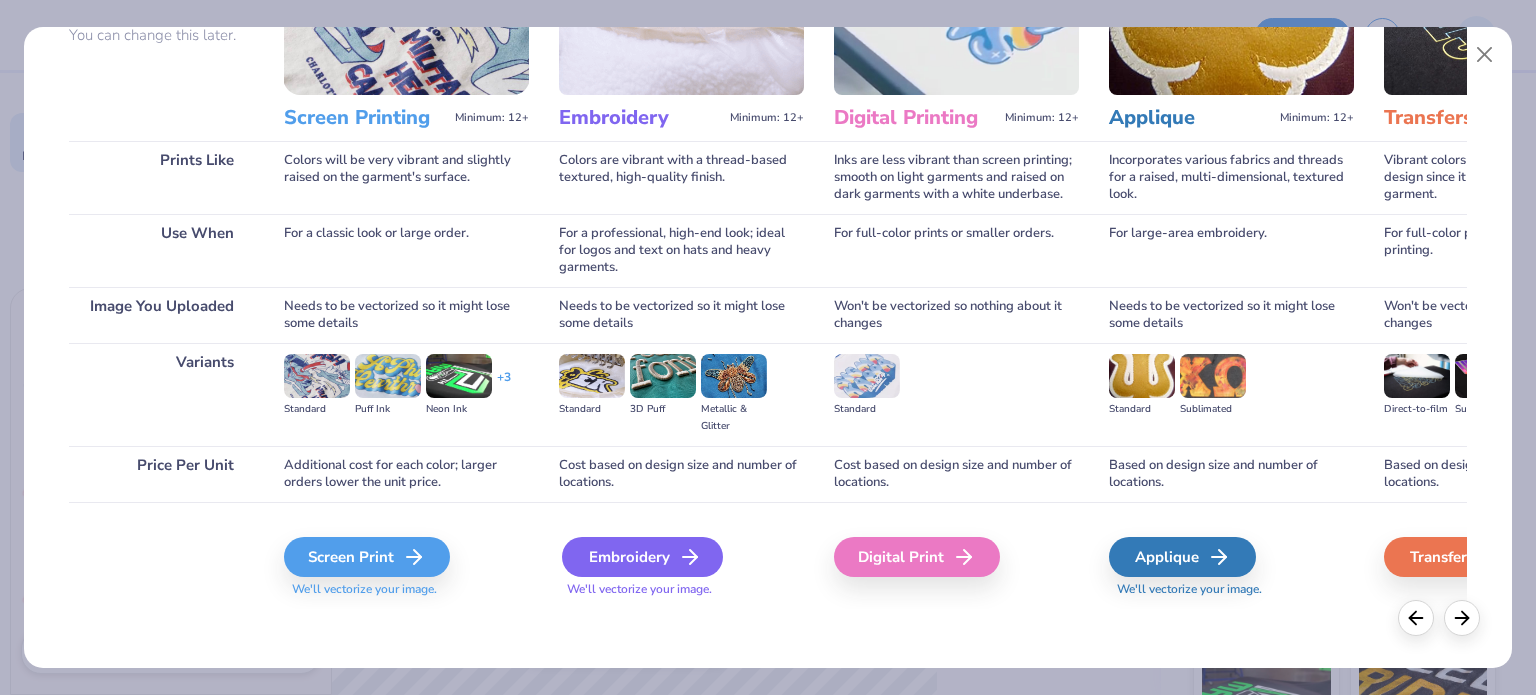 click on "Embroidery" at bounding box center (642, 557) 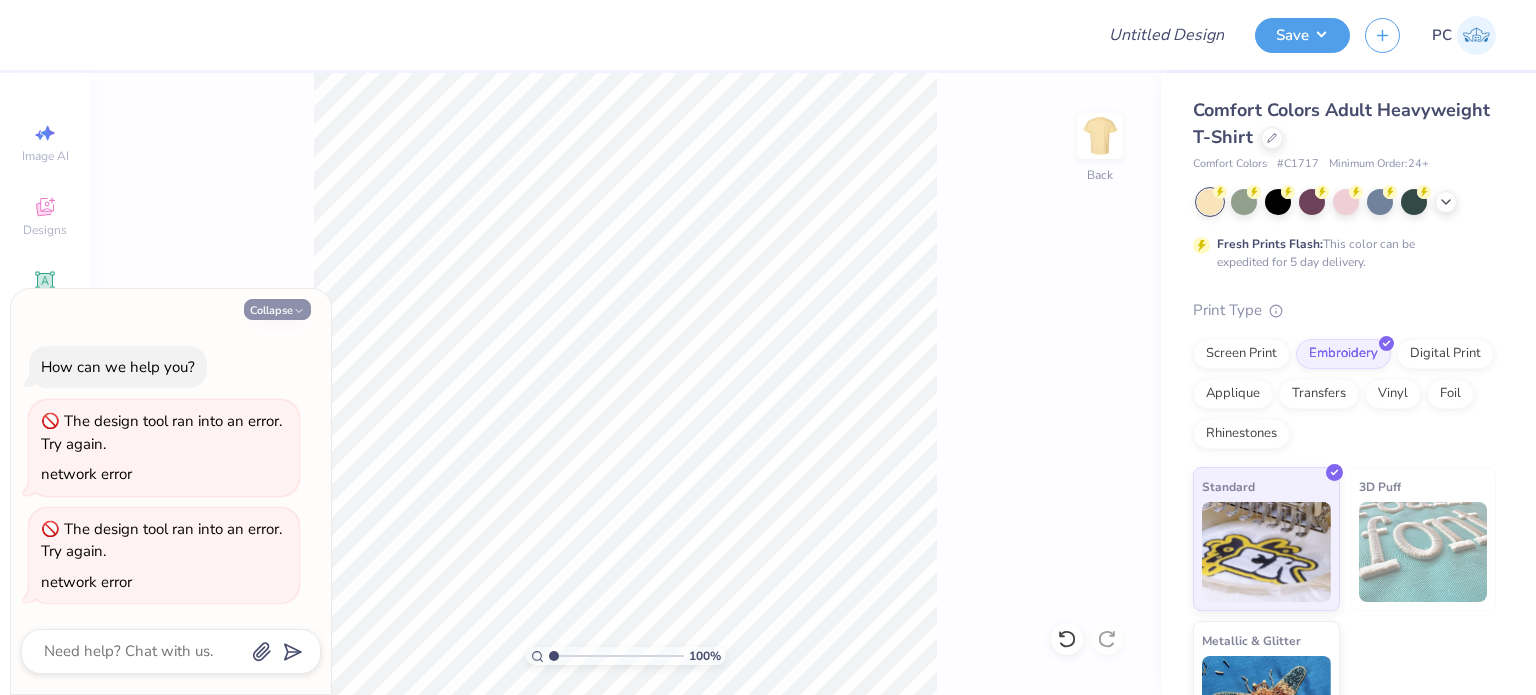 click on "Collapse" at bounding box center [277, 309] 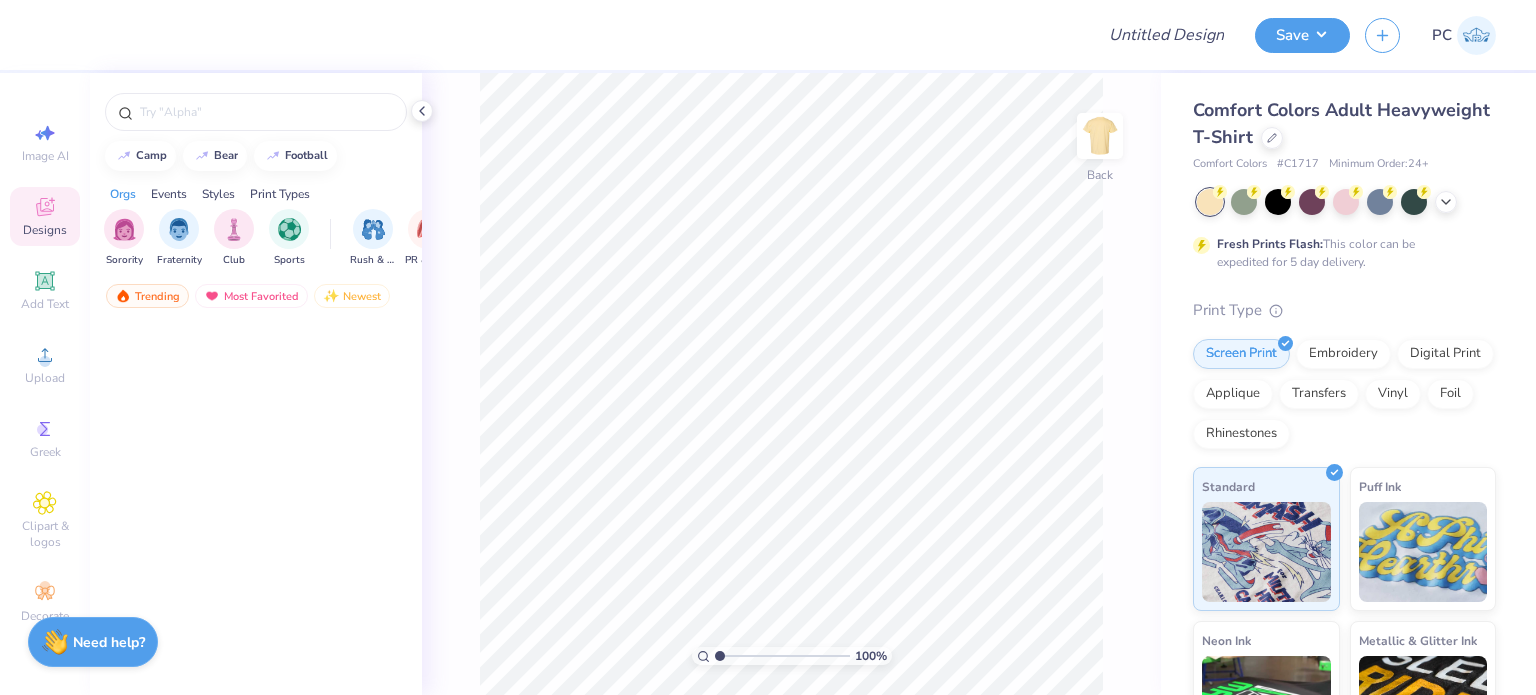 scroll, scrollTop: 0, scrollLeft: 0, axis: both 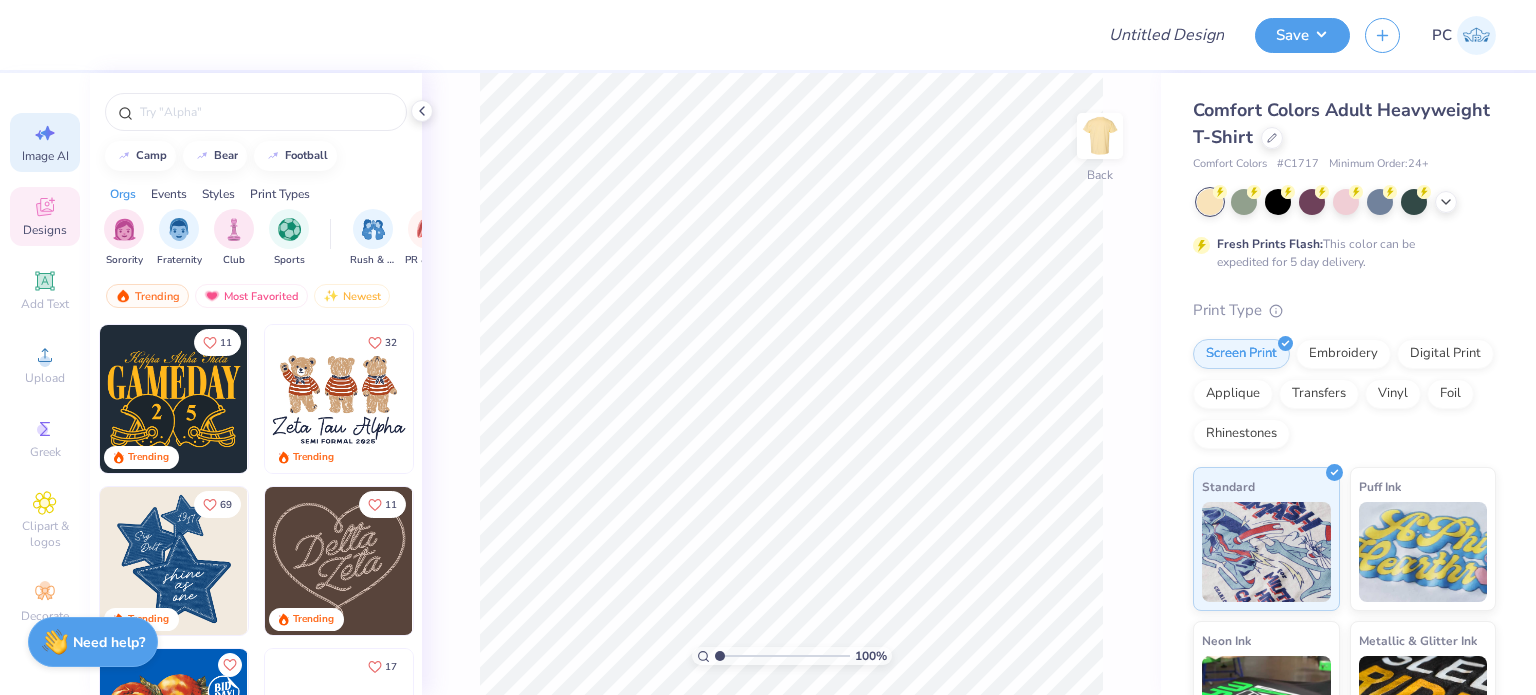 click 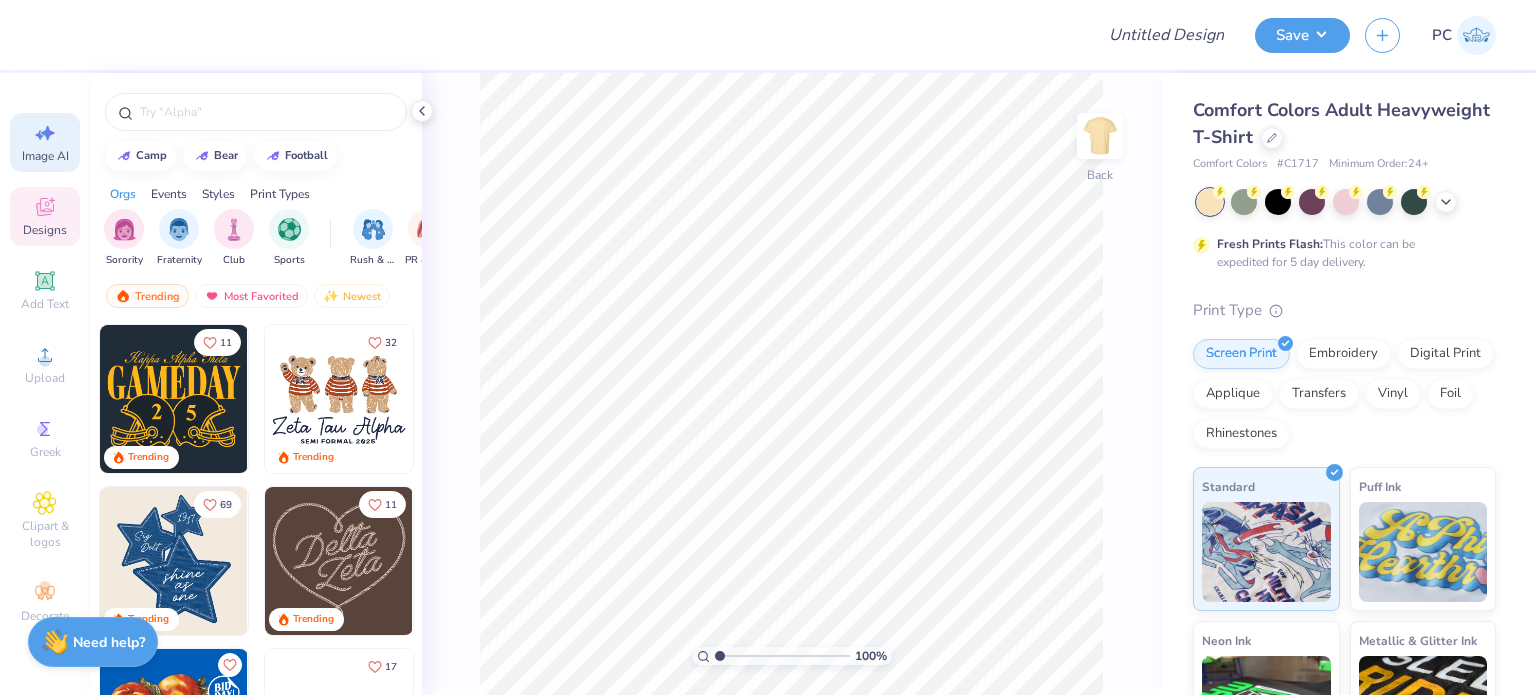 select on "4" 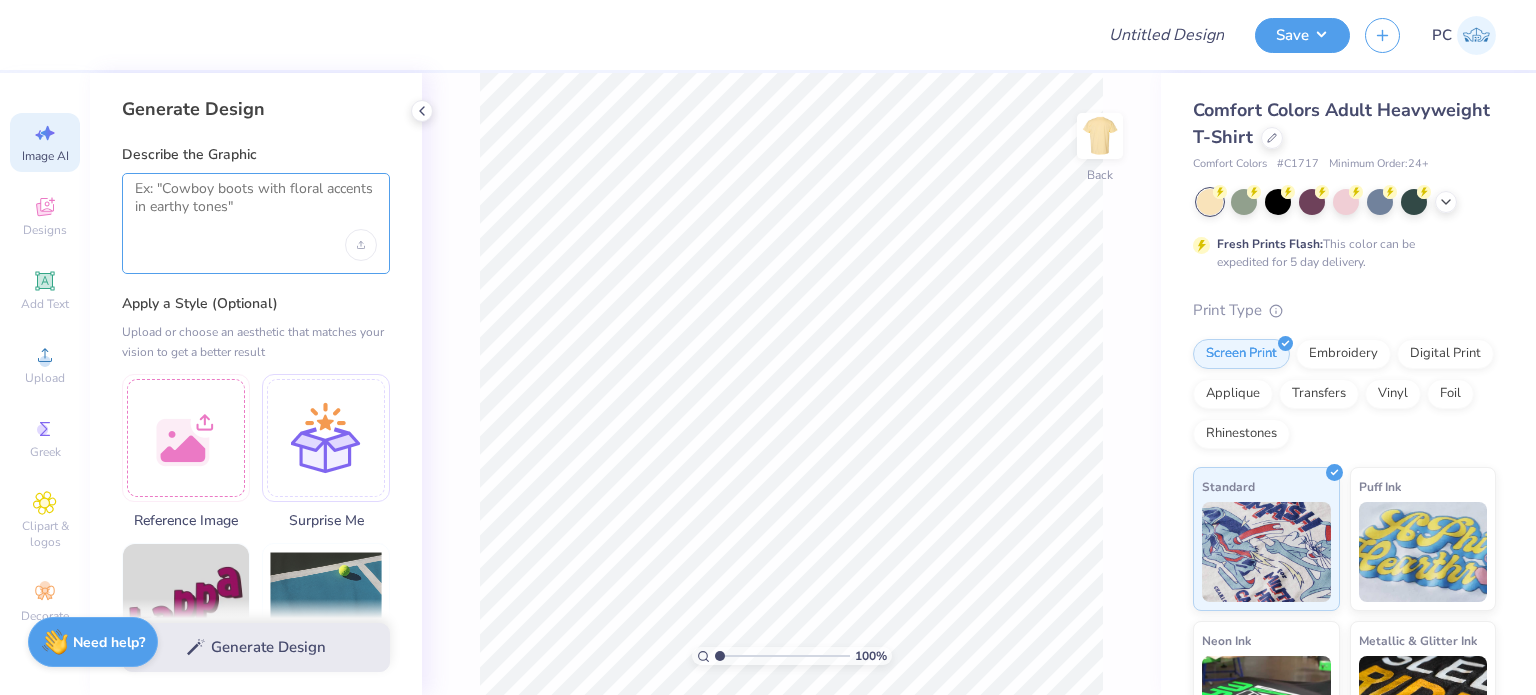 click at bounding box center (256, 205) 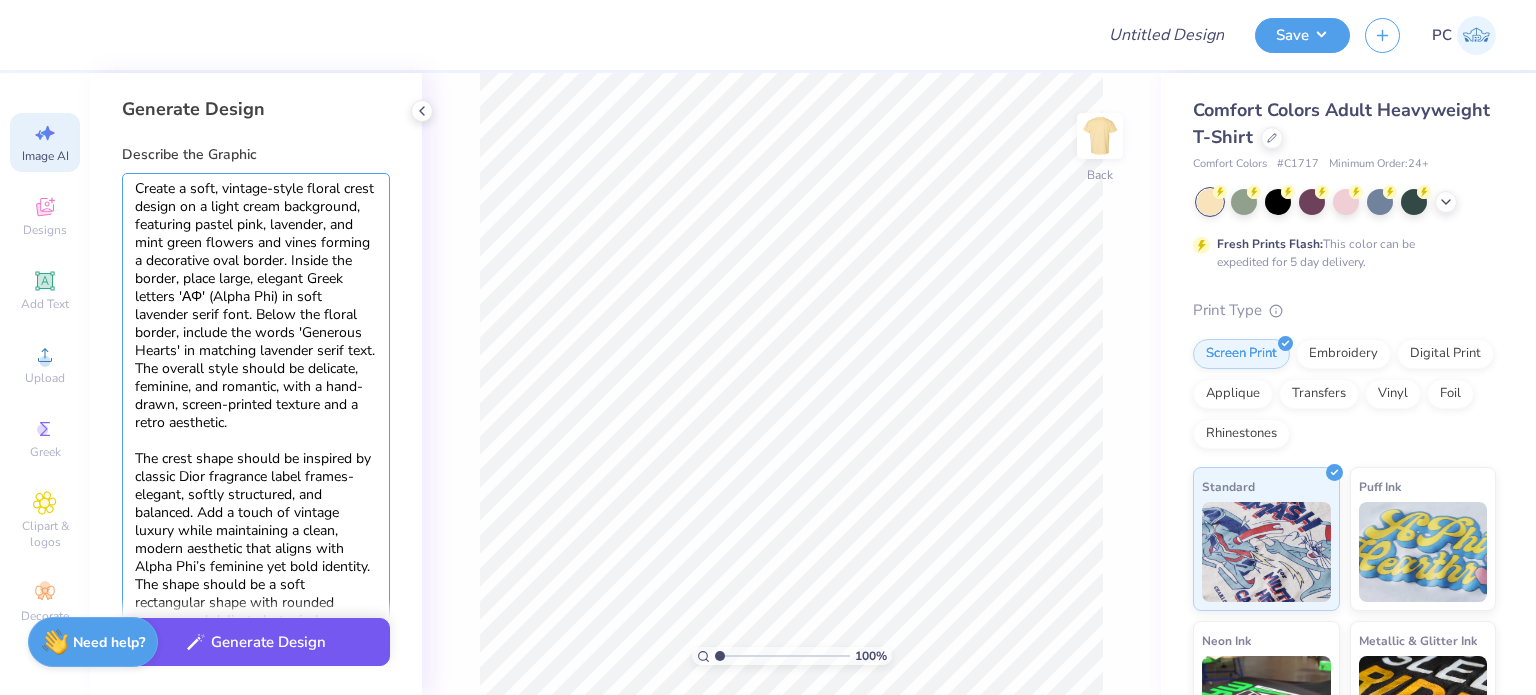 type on "Create a soft, vintage-style floral crest design on a light cream background, featuring pastel pink, lavender, and mint green flowers and vines forming a decorative oval border. Inside the border, place large, elegant Greek letters 'ΑΦ' (Alpha Phi) in soft lavender serif font. Below the floral border, include the words 'Generous Hearts' in matching lavender serif text. The overall style should be delicate, feminine, and romantic, with a hand-drawn, screen-printed texture and a retro aesthetic.
The crest shape should be inspired by classic Dior fragrance label frames- elegant, softly structured, and balanced. Add a touch of vintage luxury while maintaining a clean, modern aesthetic that aligns with Alpha Phi’s feminine yet bold identity.
The shape should be a soft rectangular shape with rounded corners and delicate botanical flourishes around the edges." 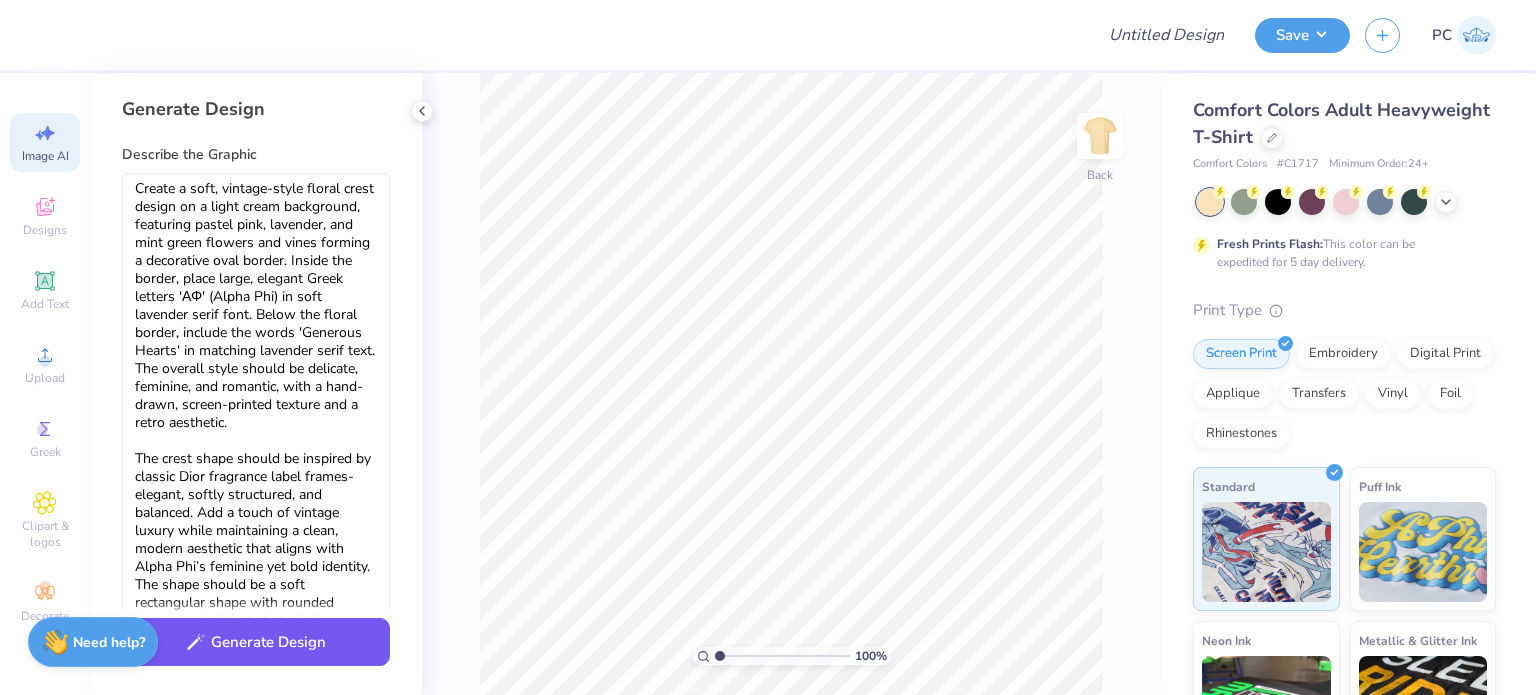 click on "Generate Design" at bounding box center [256, 642] 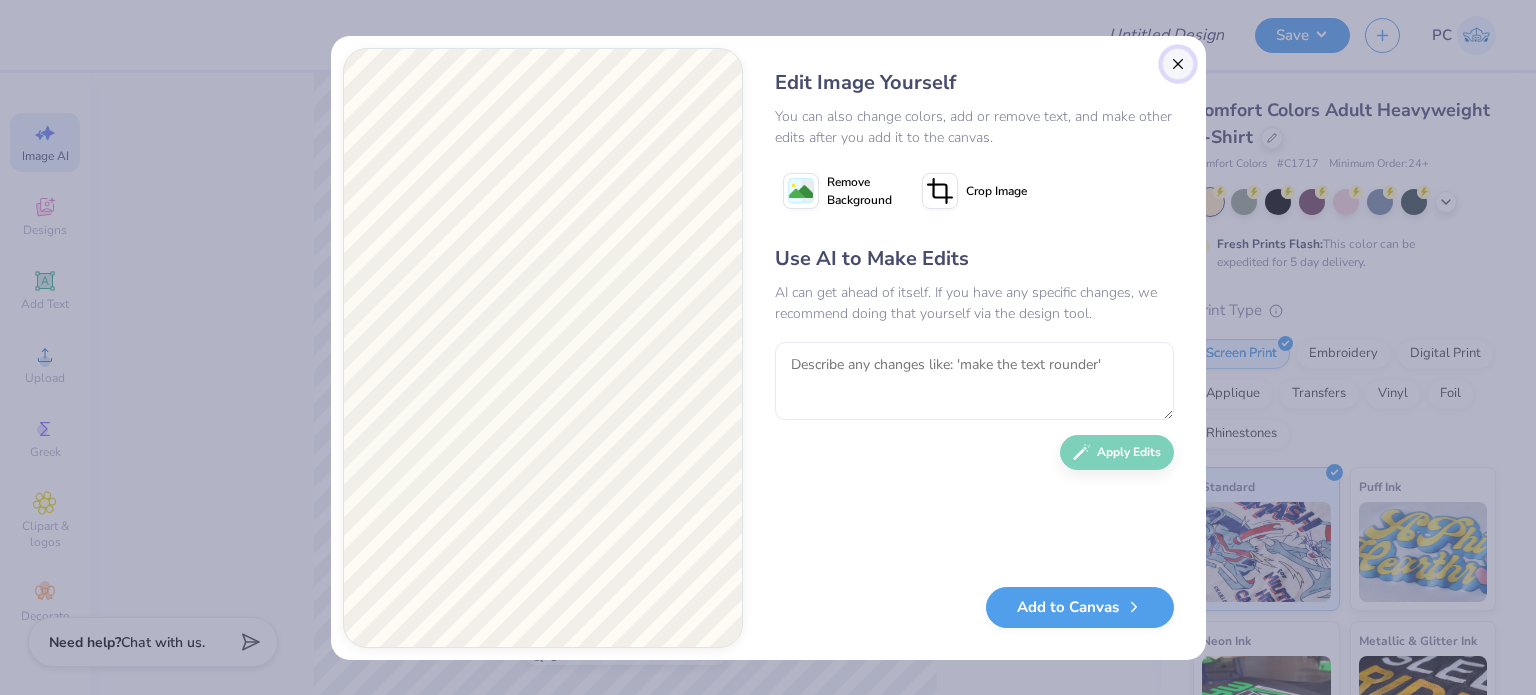 click at bounding box center (1178, 64) 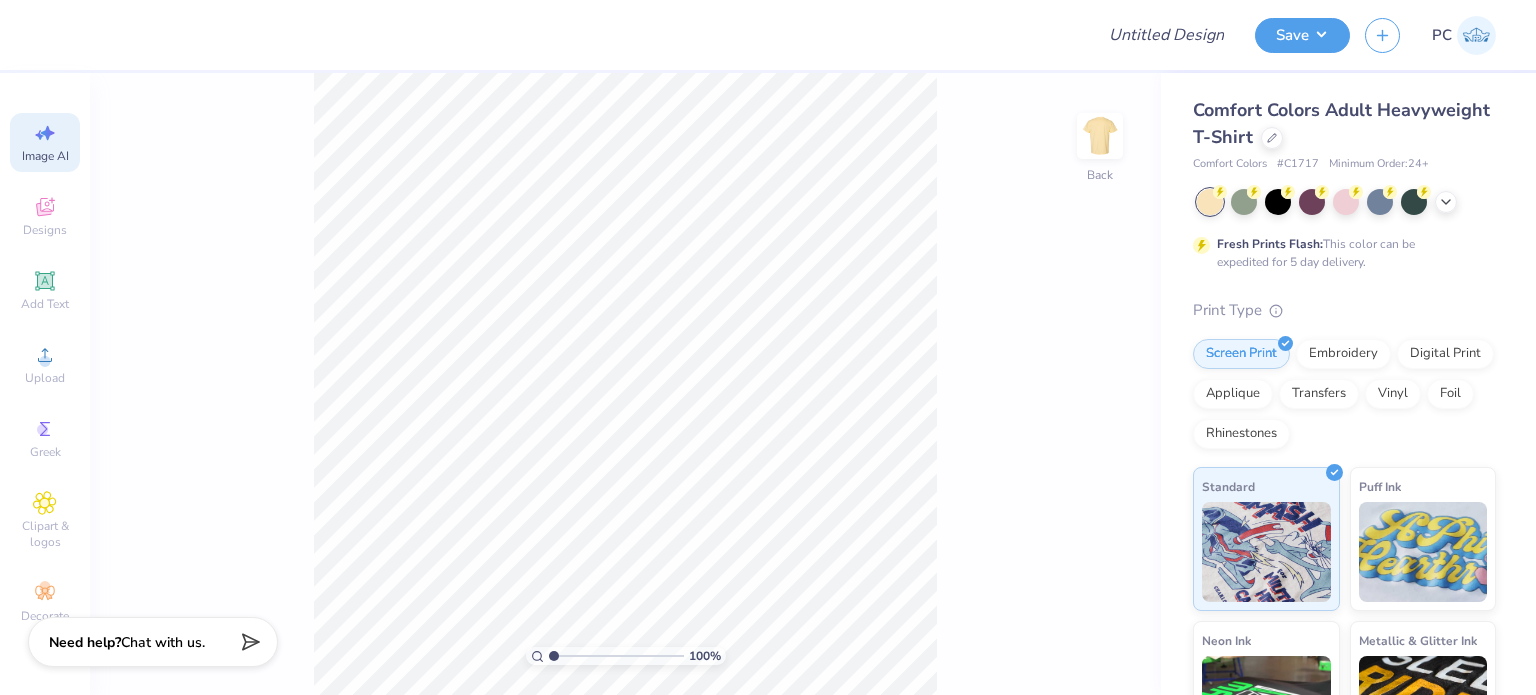 scroll, scrollTop: 0, scrollLeft: 44, axis: horizontal 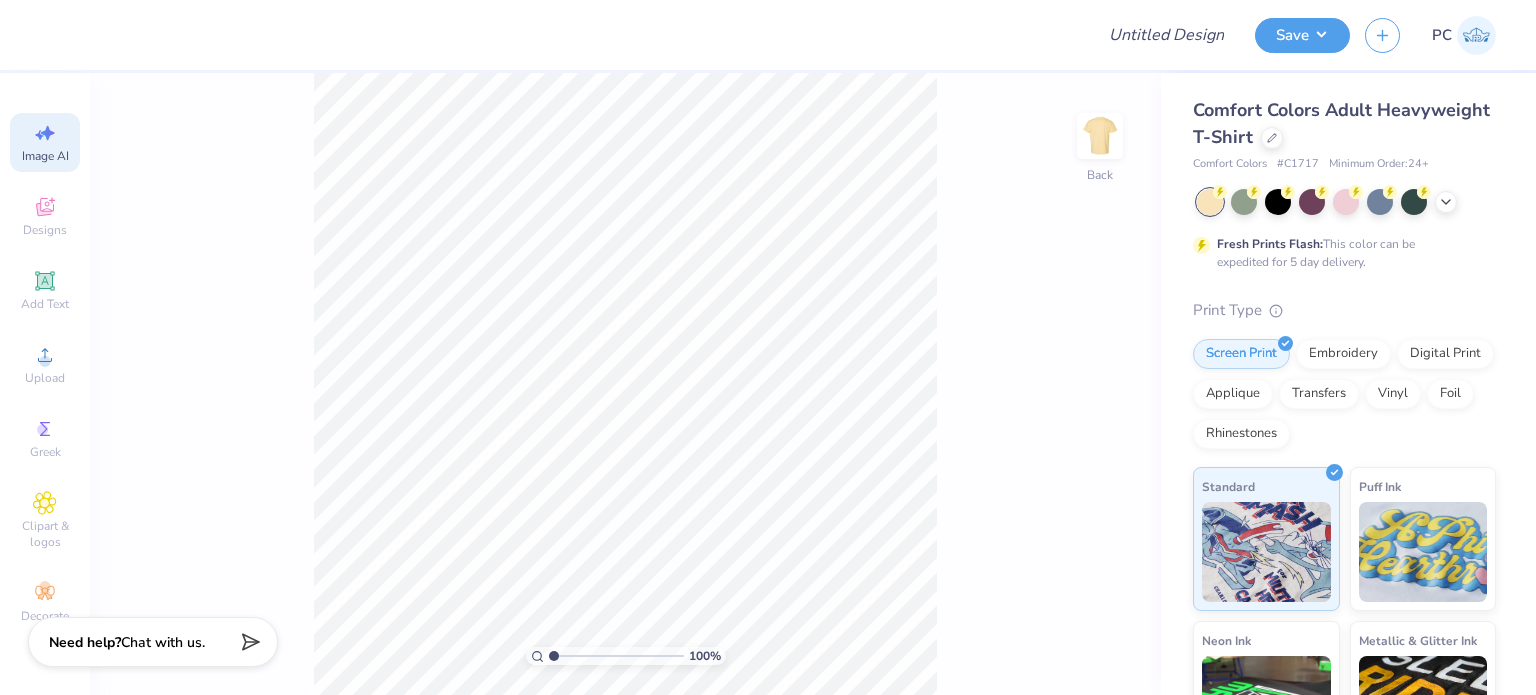 click 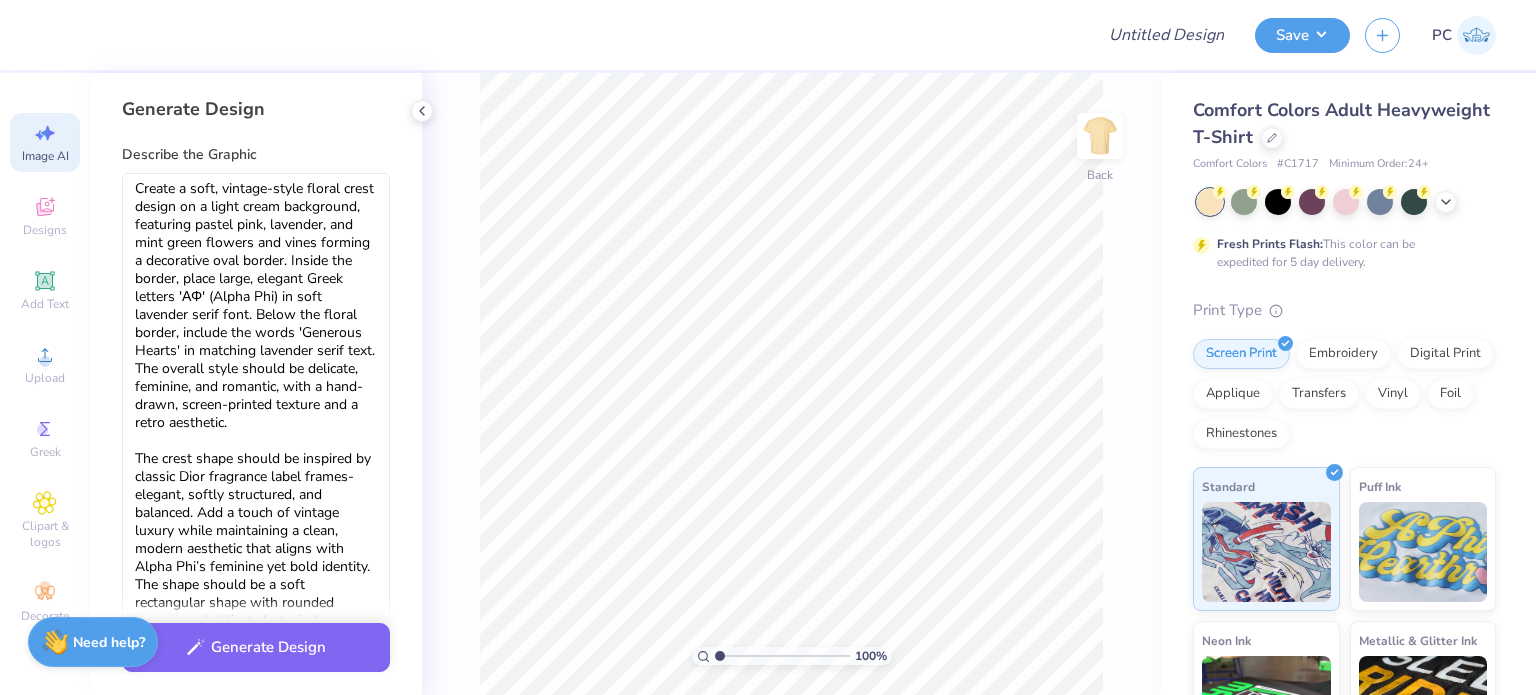 scroll, scrollTop: 0, scrollLeft: 0, axis: both 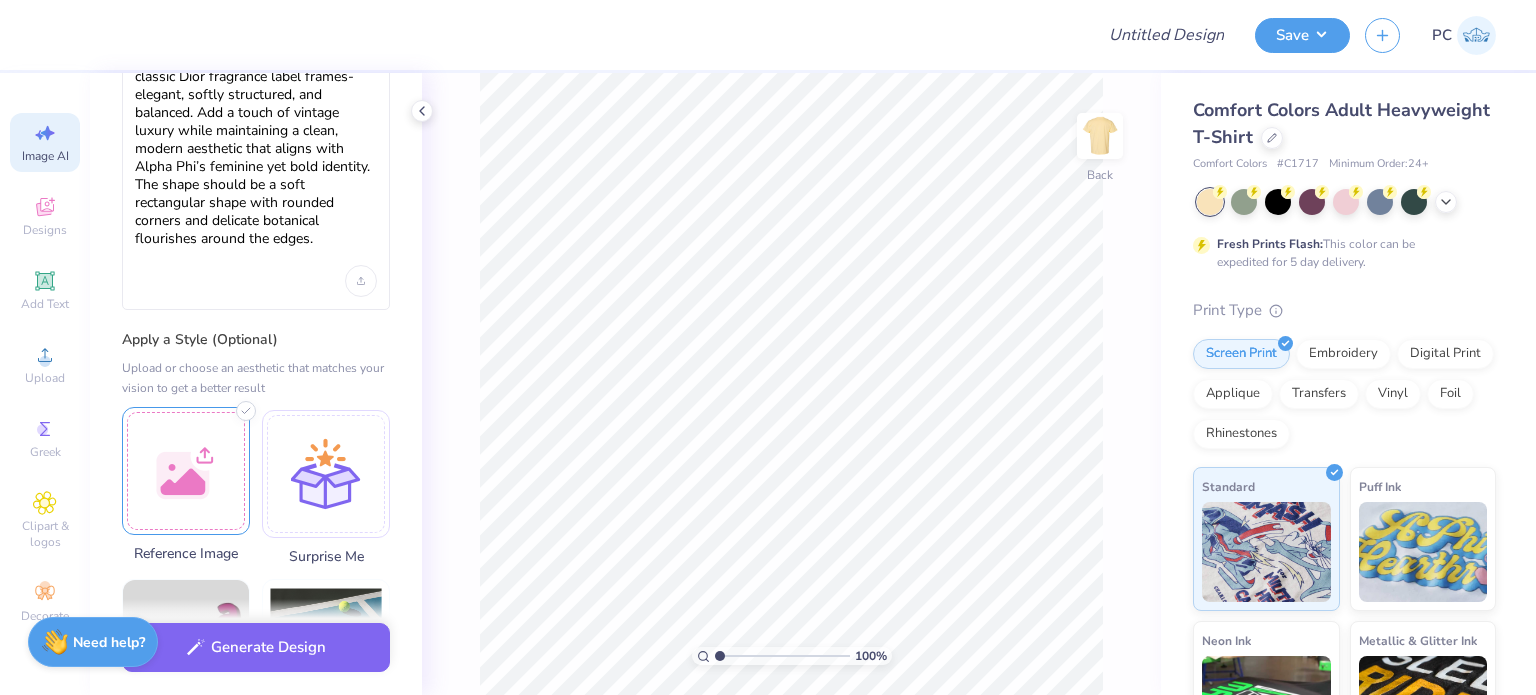 click at bounding box center (186, 471) 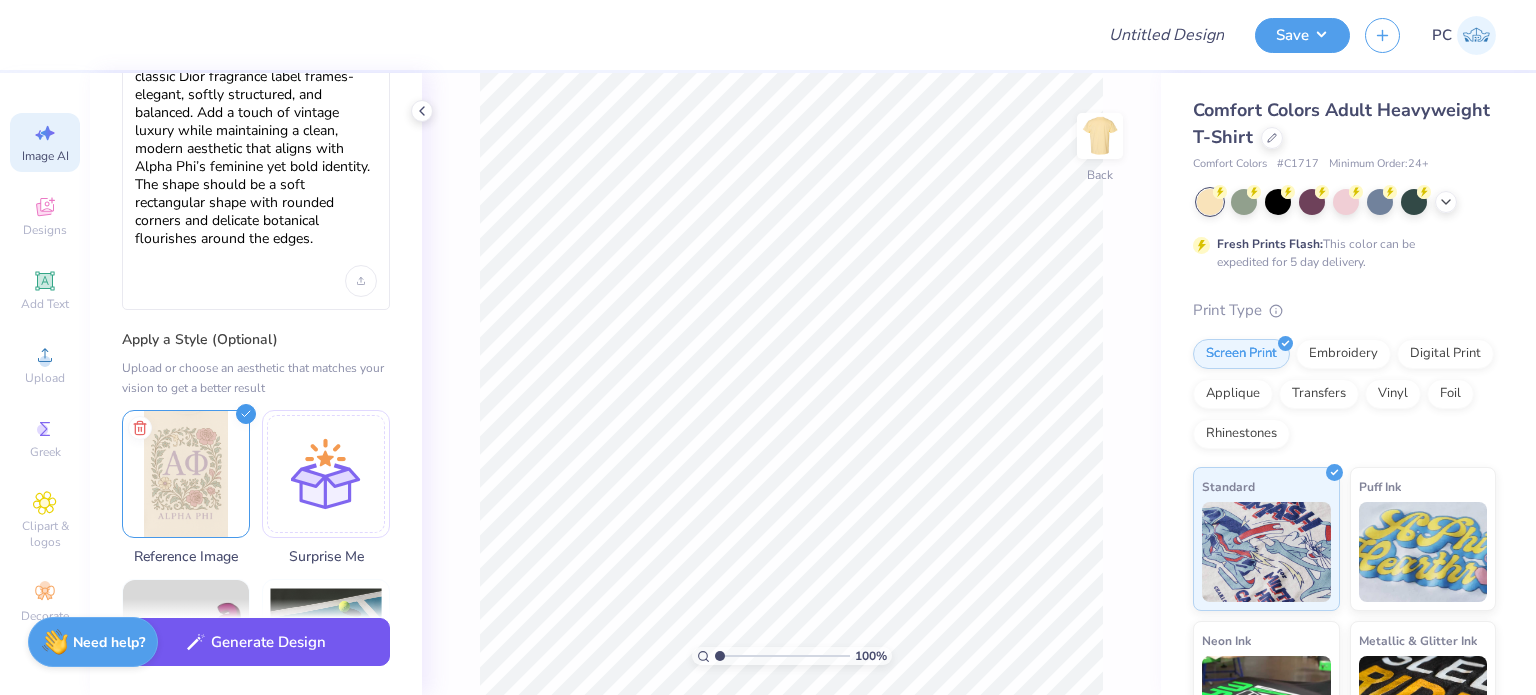 click on "Generate Design" at bounding box center [256, 642] 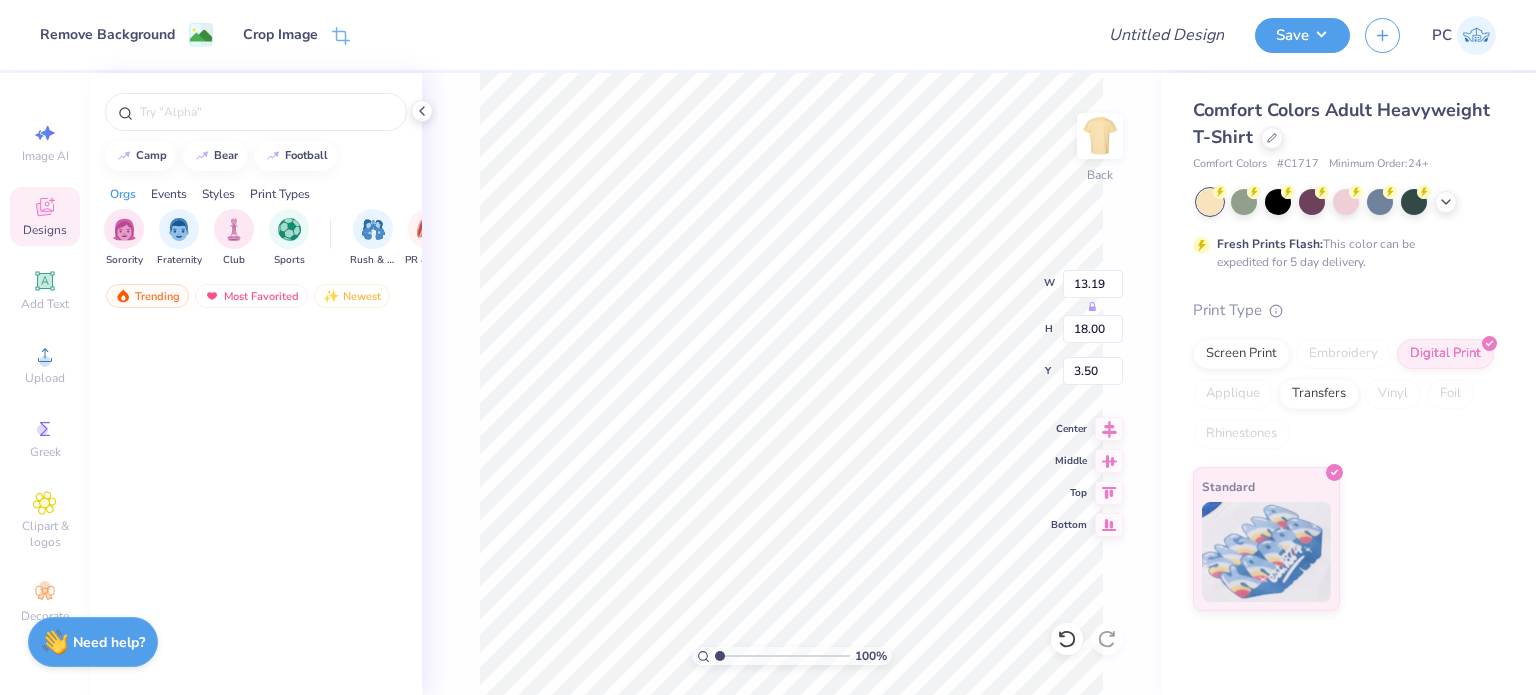 scroll, scrollTop: 0, scrollLeft: 0, axis: both 